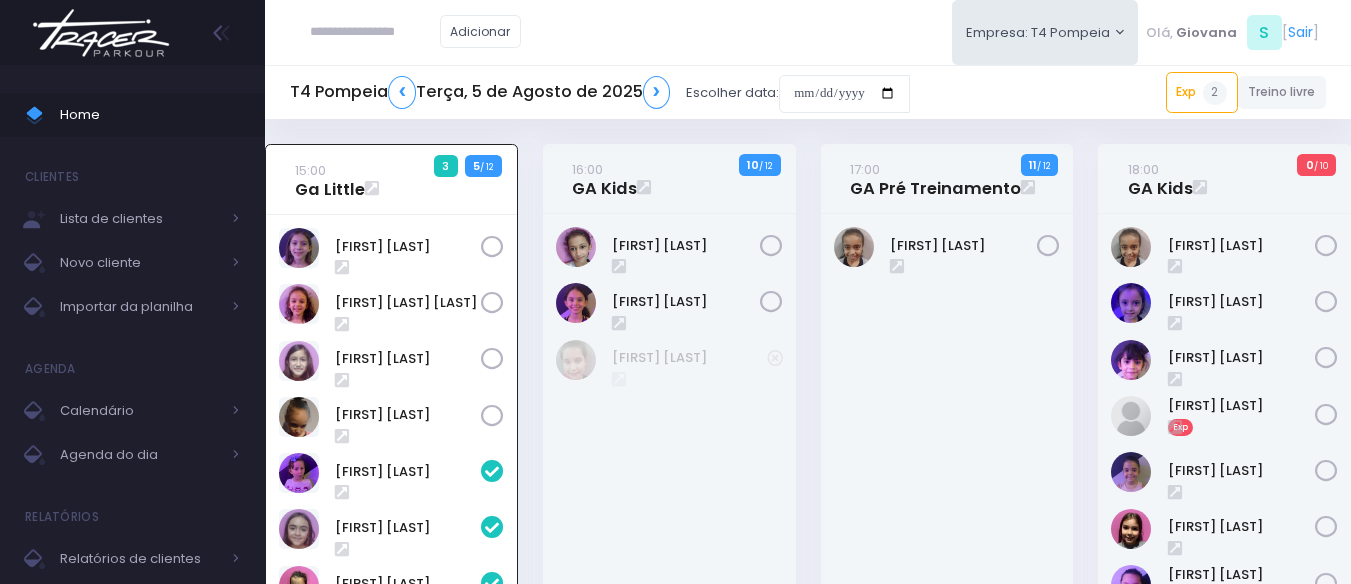 scroll, scrollTop: 0, scrollLeft: 0, axis: both 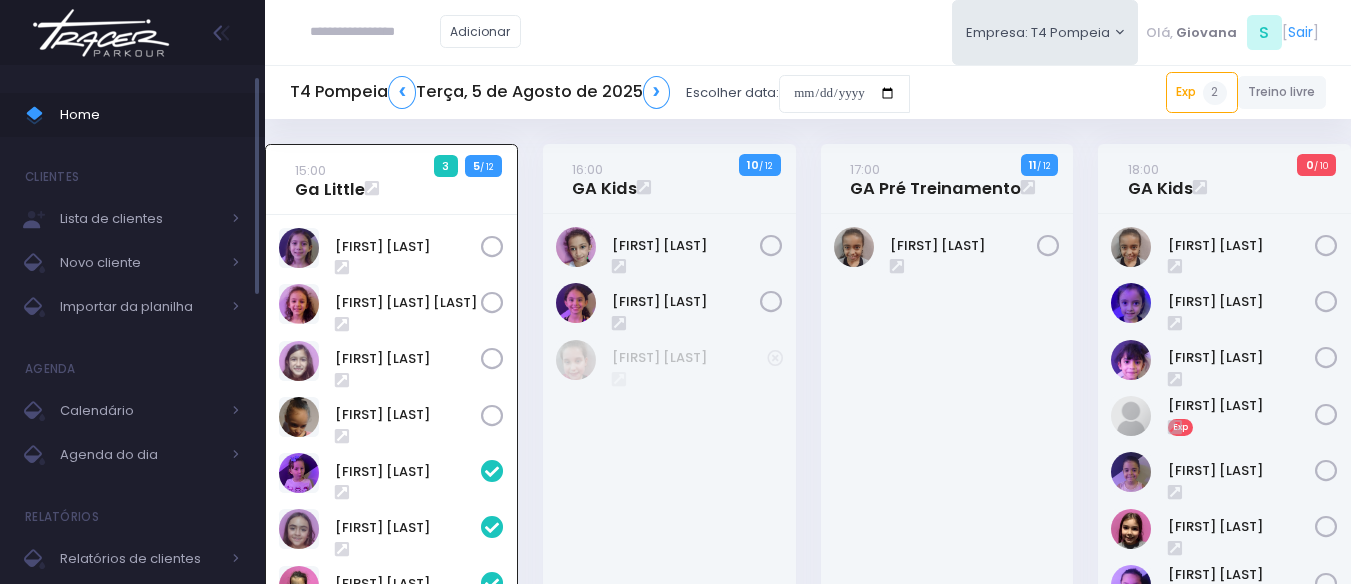 click on "Home" at bounding box center (150, 115) 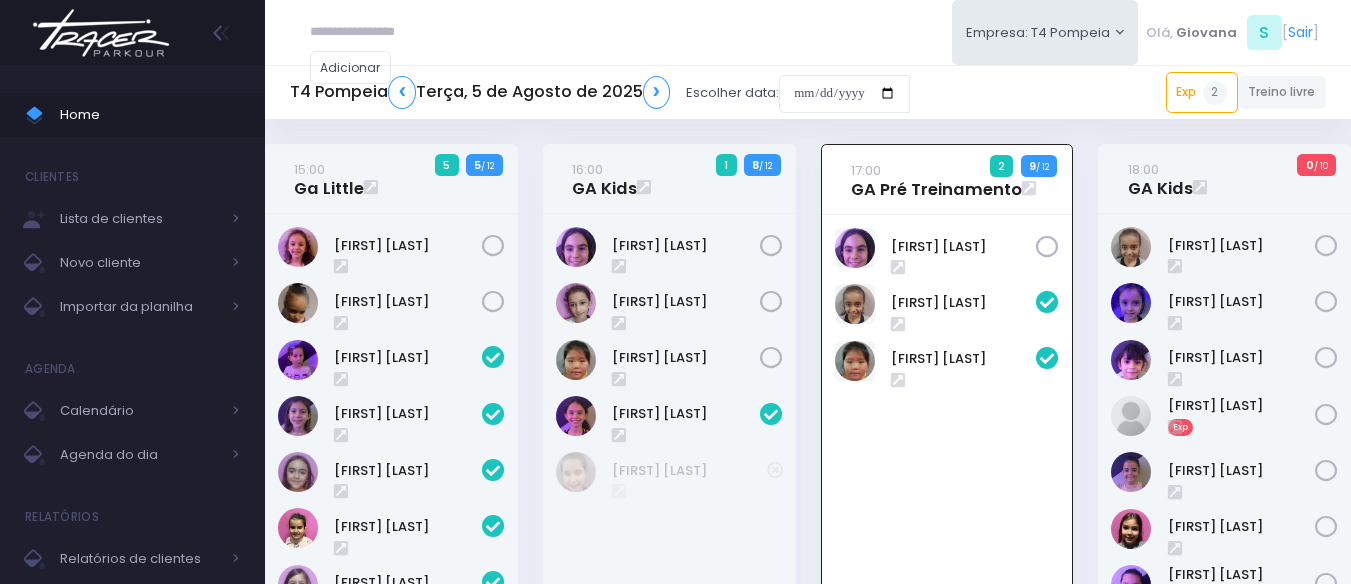 scroll, scrollTop: 144, scrollLeft: 0, axis: vertical 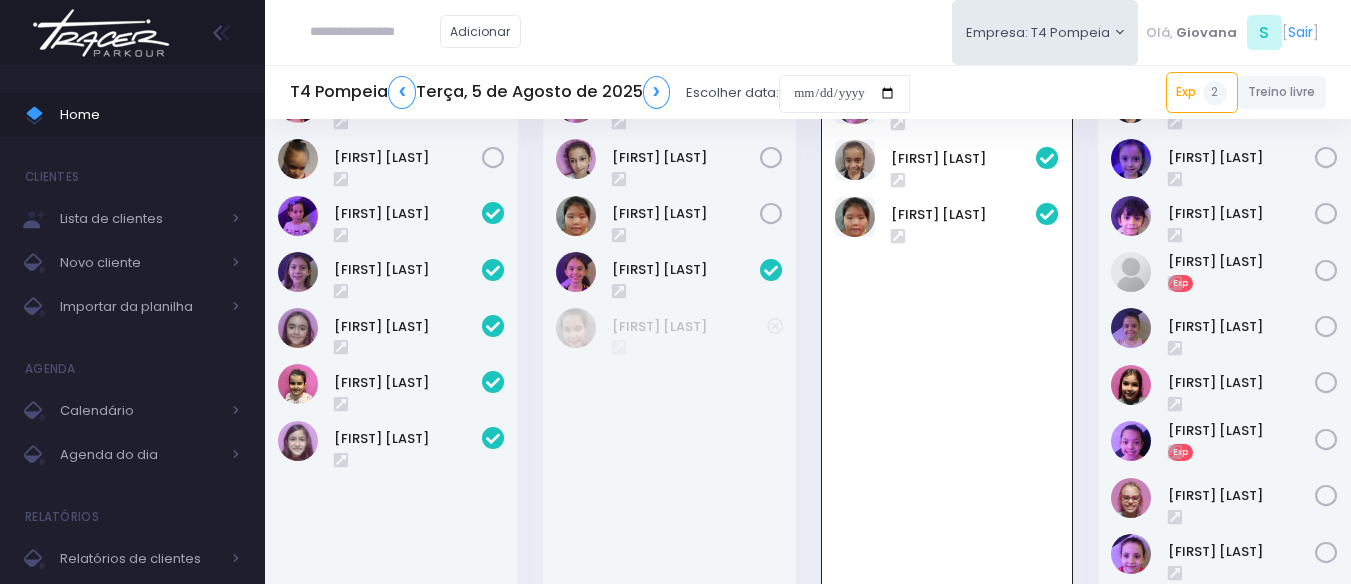 click on "[TIME] [FIRST] [LAST]
5
5  / 12" at bounding box center [392, 342] 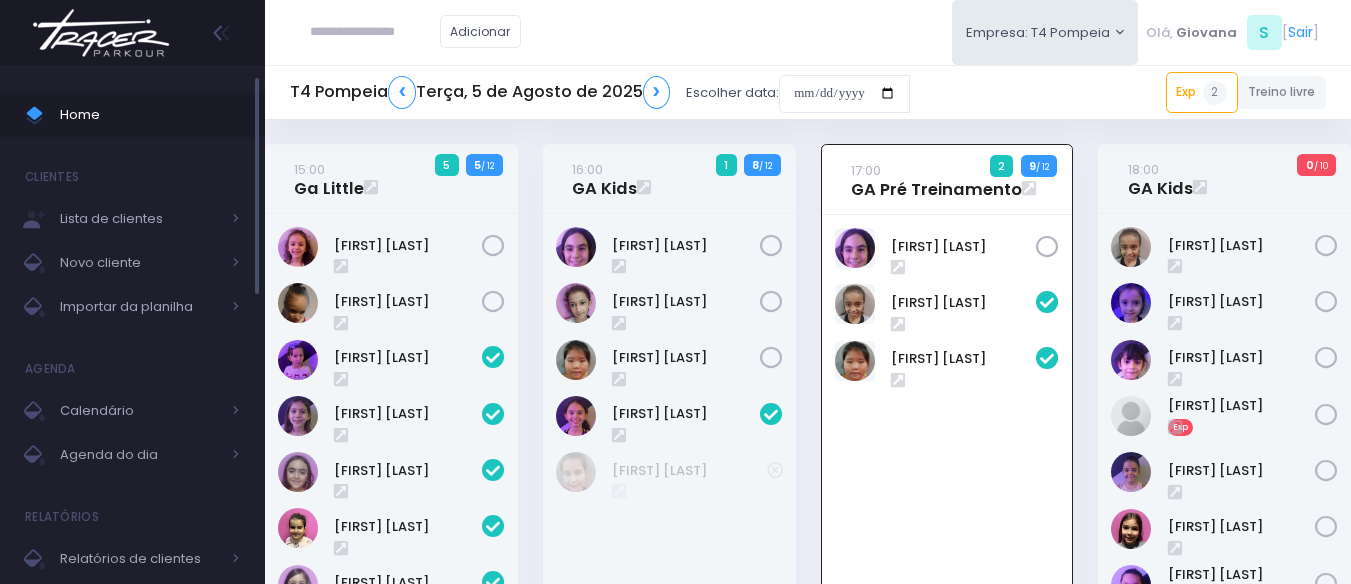 click on "Home" at bounding box center [150, 115] 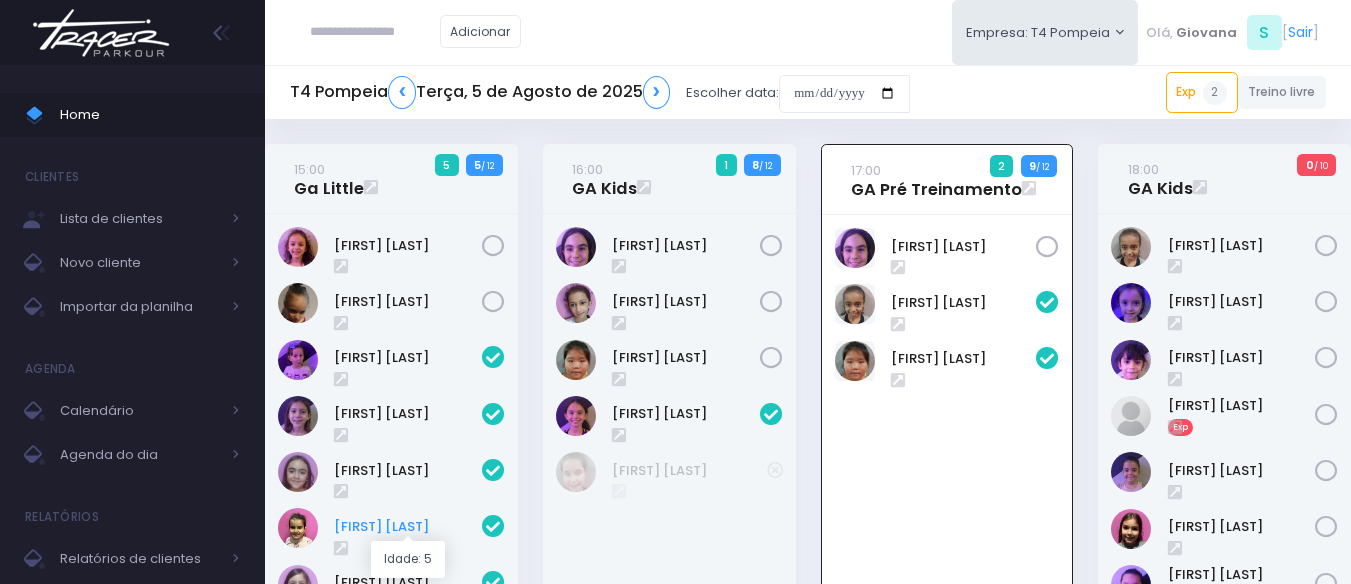 click on "Nicole Esteves" at bounding box center (408, 527) 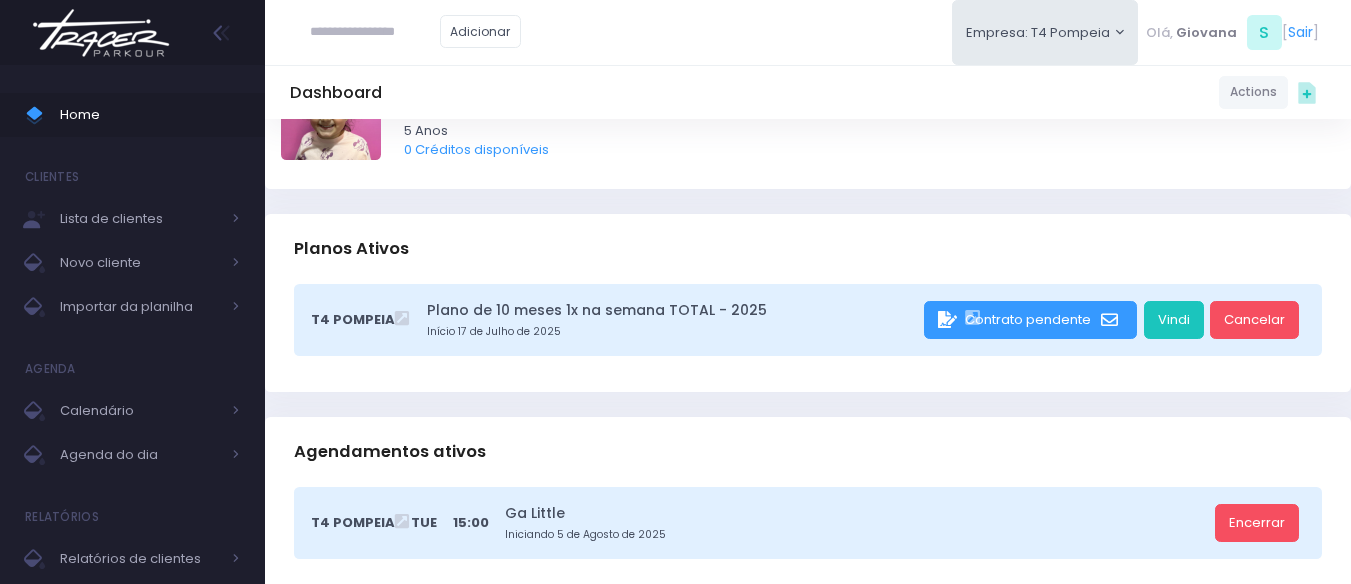 scroll, scrollTop: 0, scrollLeft: 0, axis: both 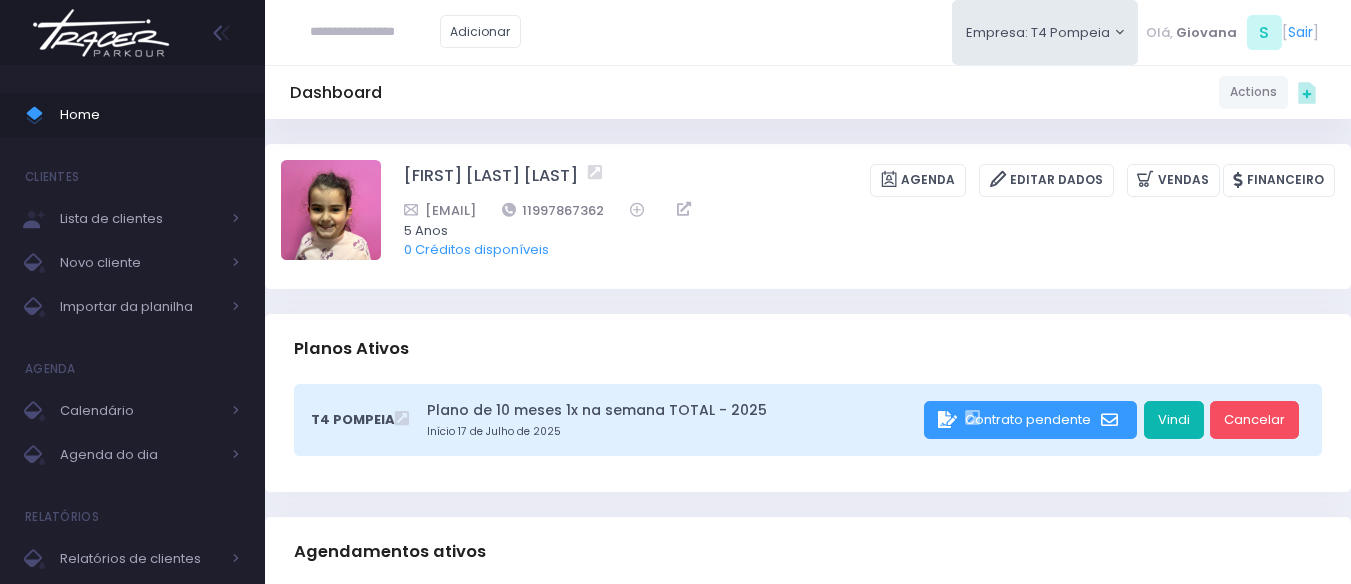 click on "Vindi" at bounding box center [1174, 420] 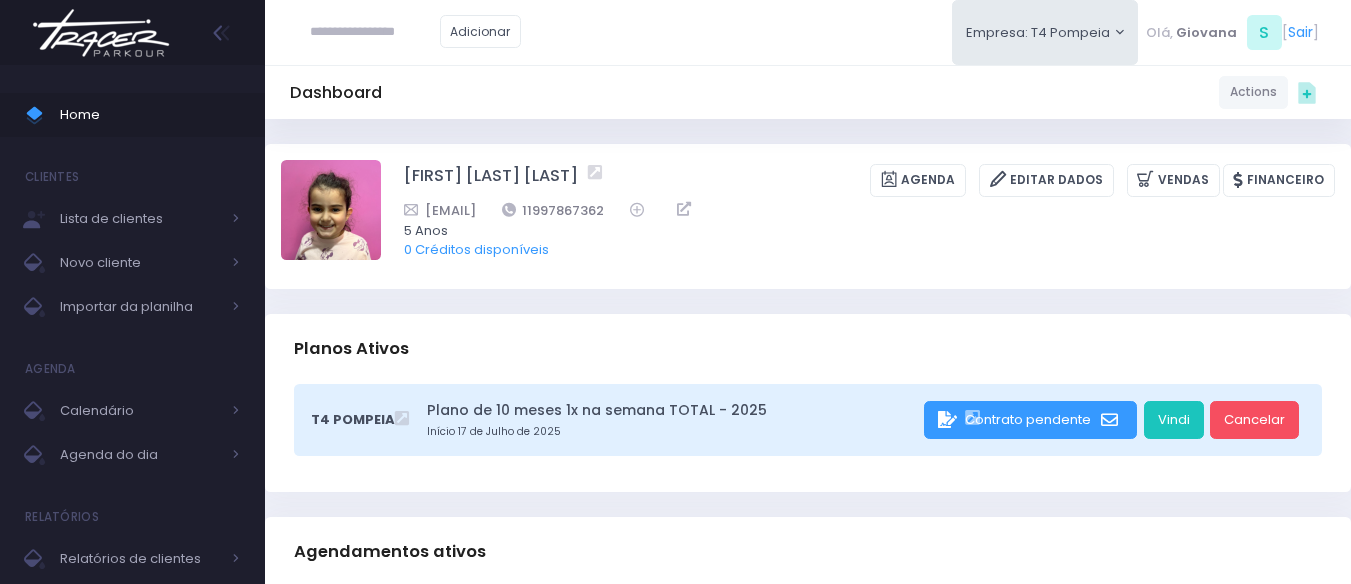 click at bounding box center [375, 32] 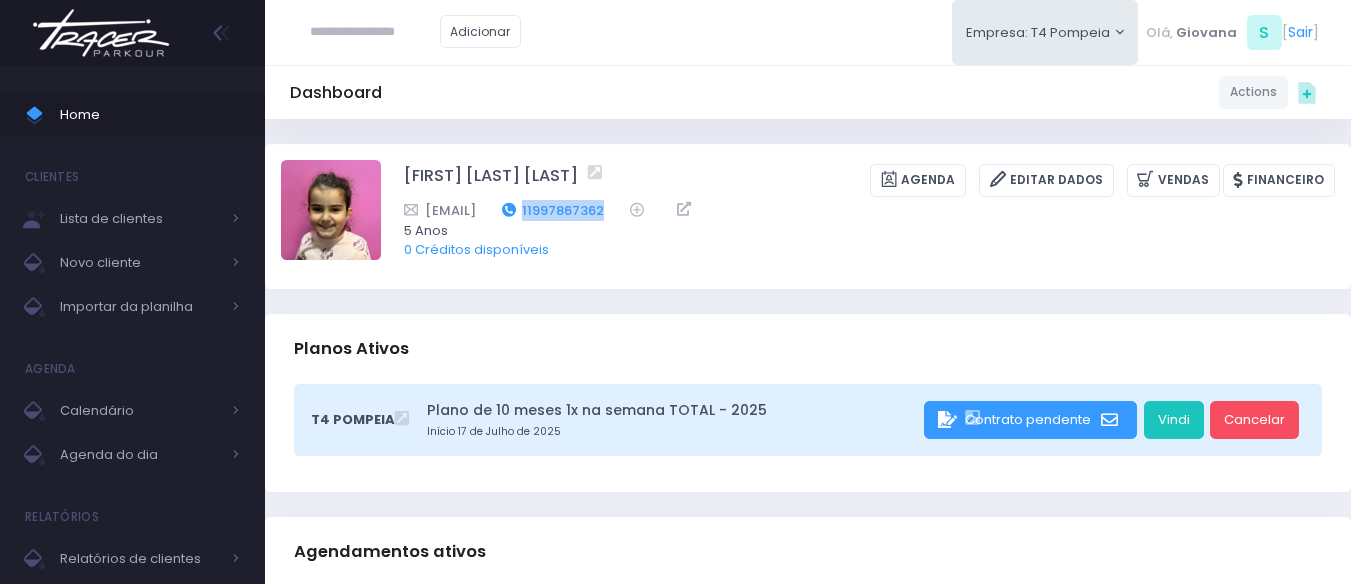 drag, startPoint x: 774, startPoint y: 207, endPoint x: 672, endPoint y: 215, distance: 102.31325 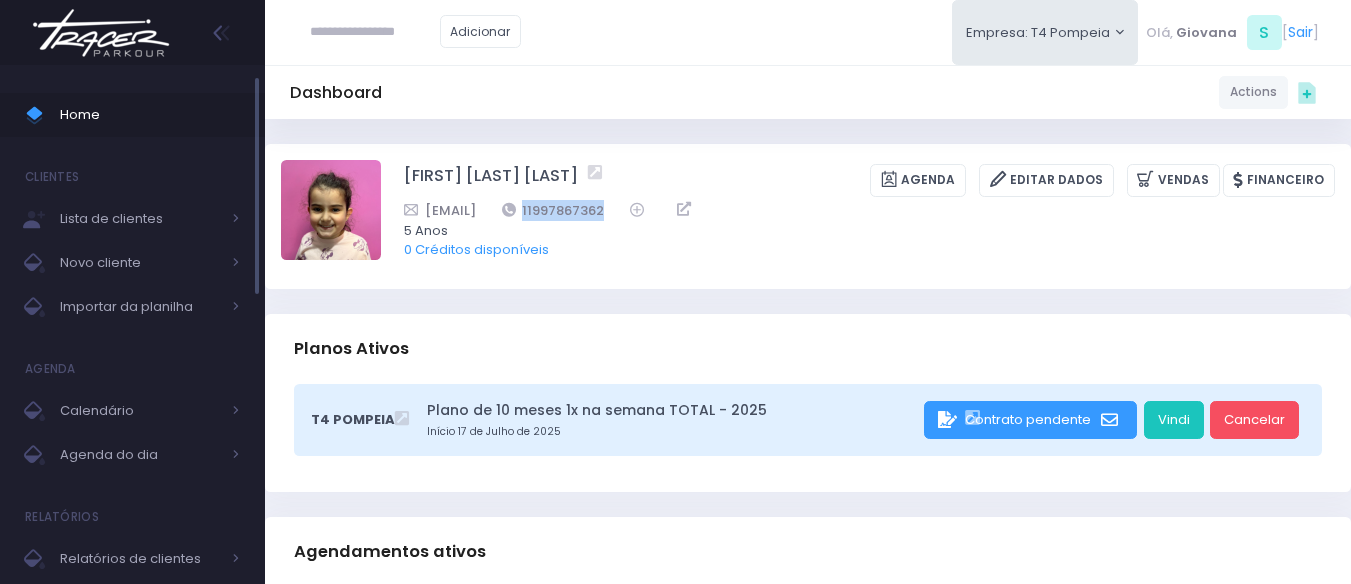 click on "Home" at bounding box center (132, 115) 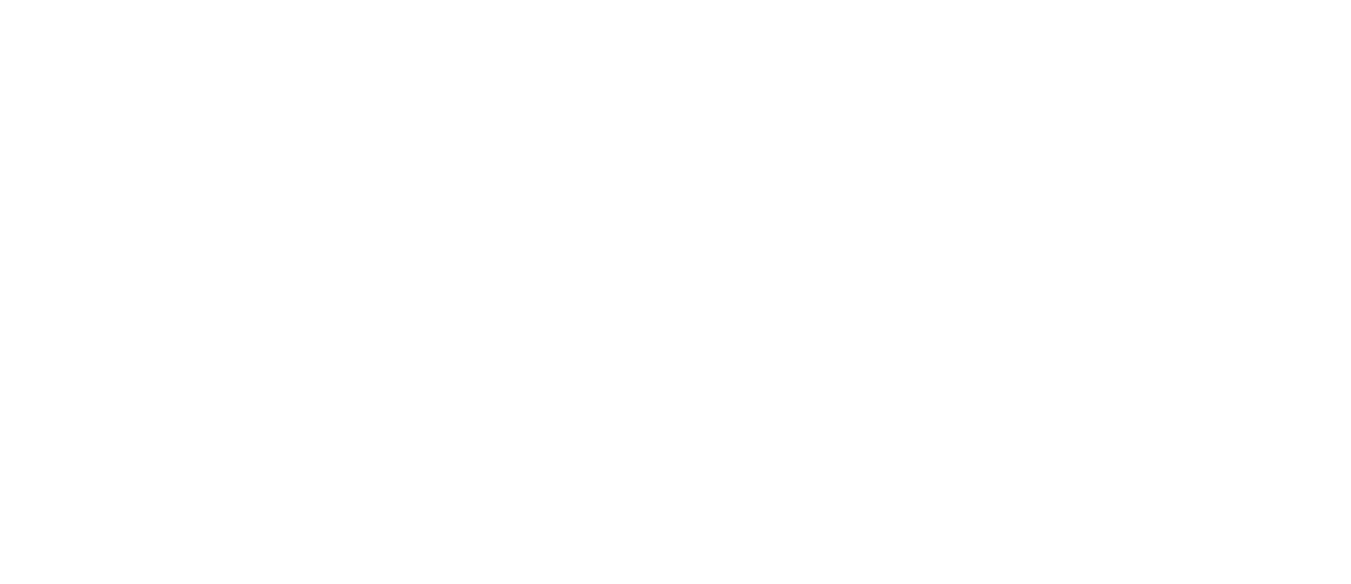 scroll, scrollTop: 144, scrollLeft: 0, axis: vertical 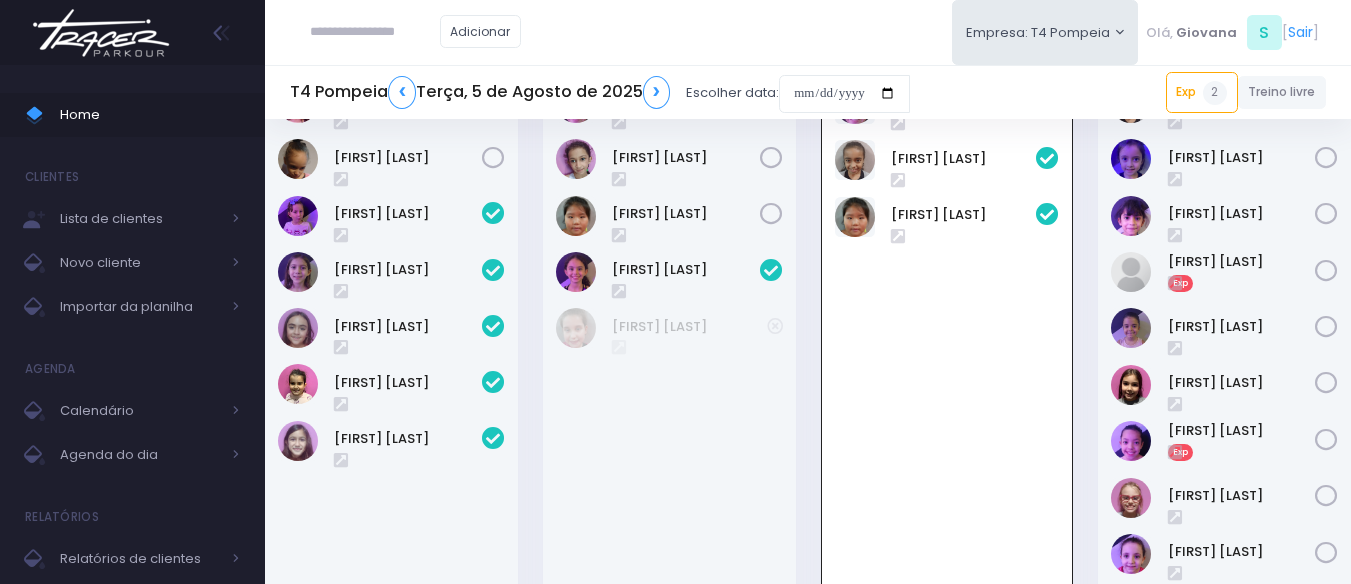 click on "16:00 GA Kids
1
8  / 12" at bounding box center [669, 342] 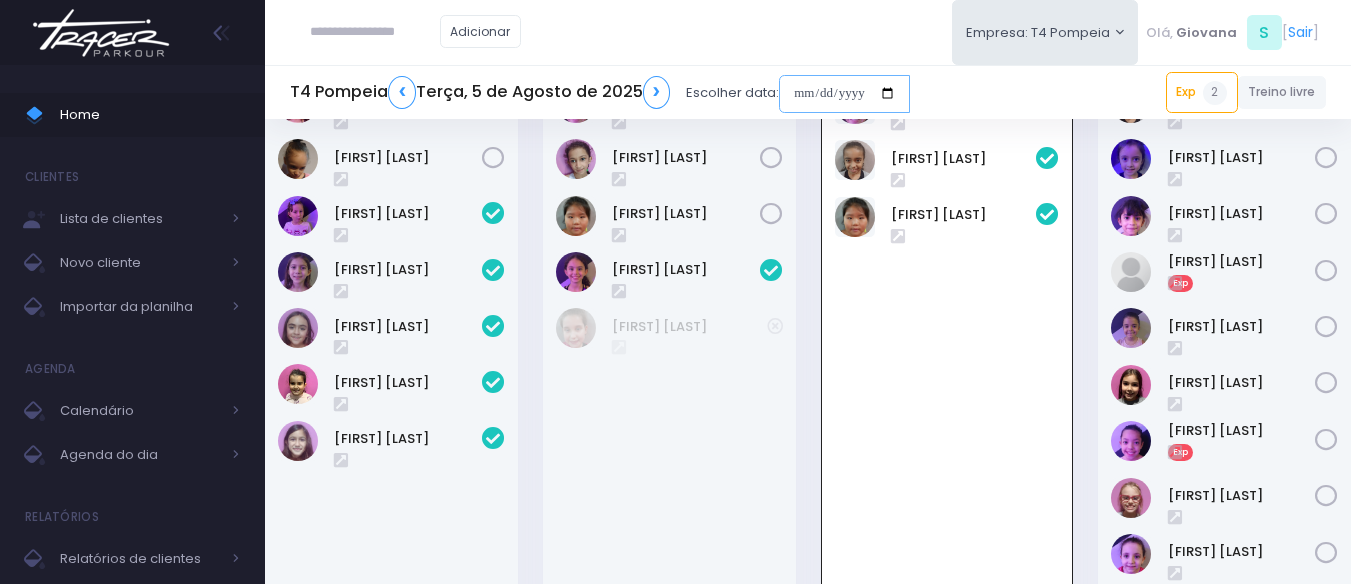 click at bounding box center [844, 94] 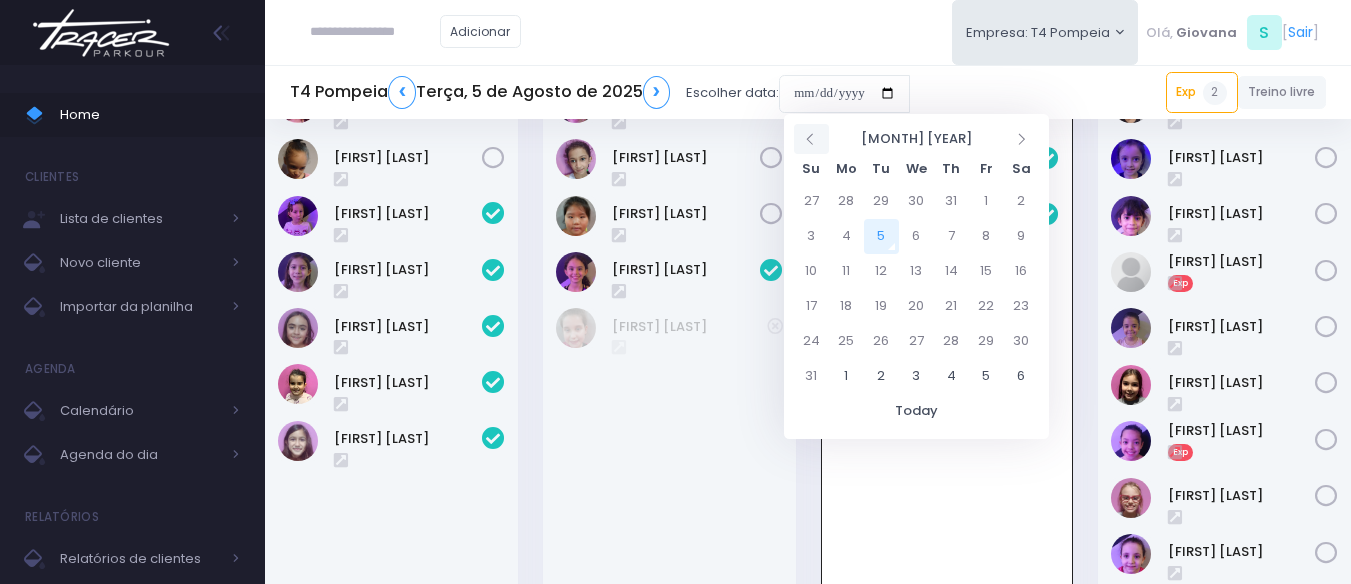 click at bounding box center (811, 139) 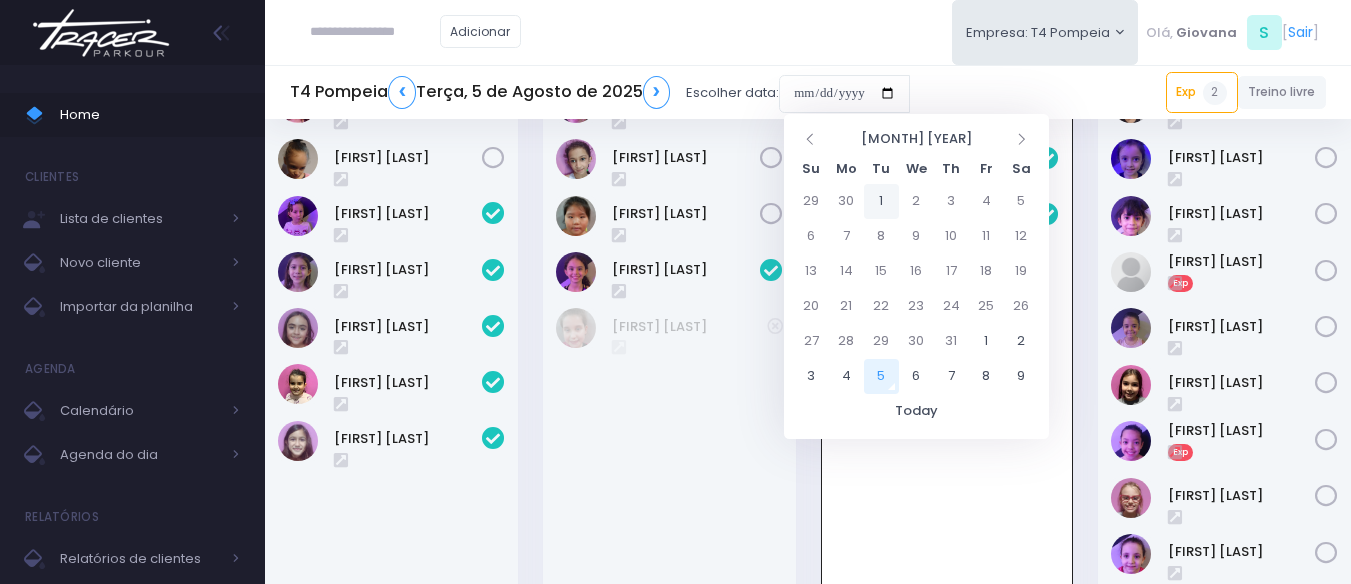 click on "1" at bounding box center [881, 201] 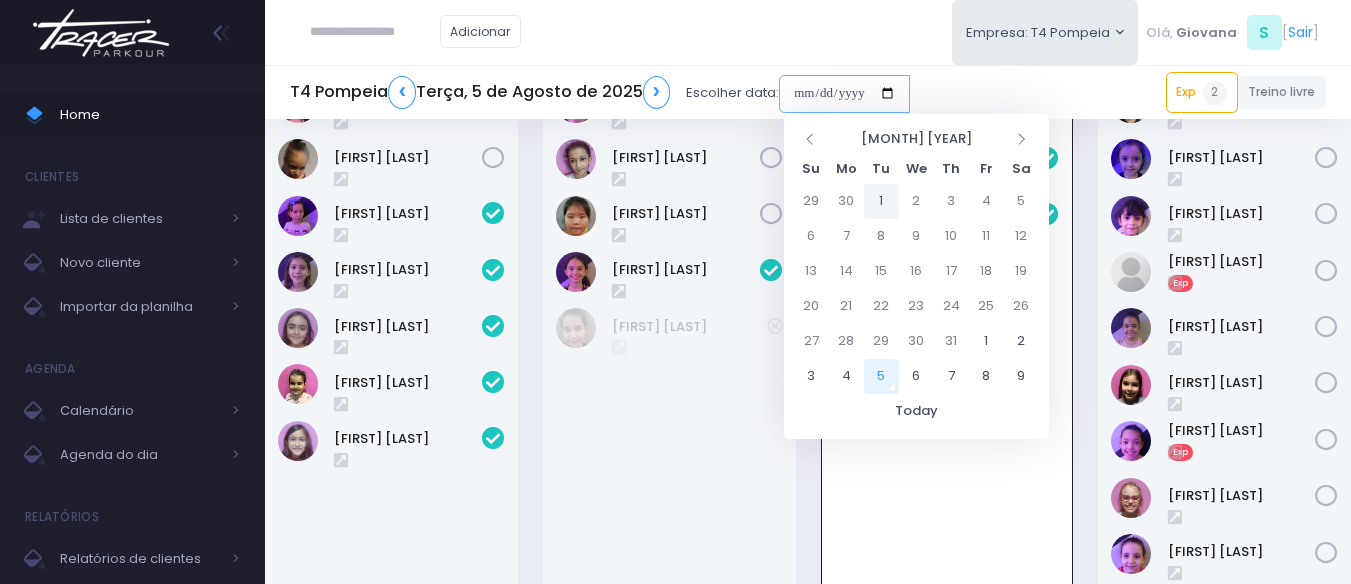 type on "**********" 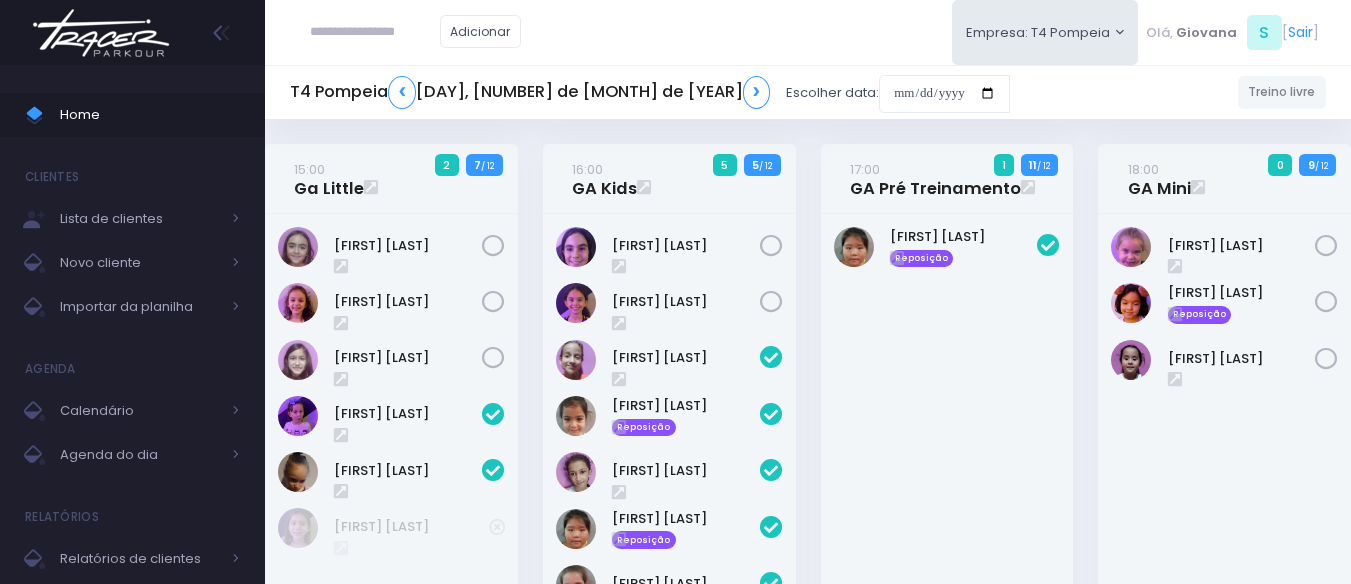 scroll, scrollTop: 0, scrollLeft: 0, axis: both 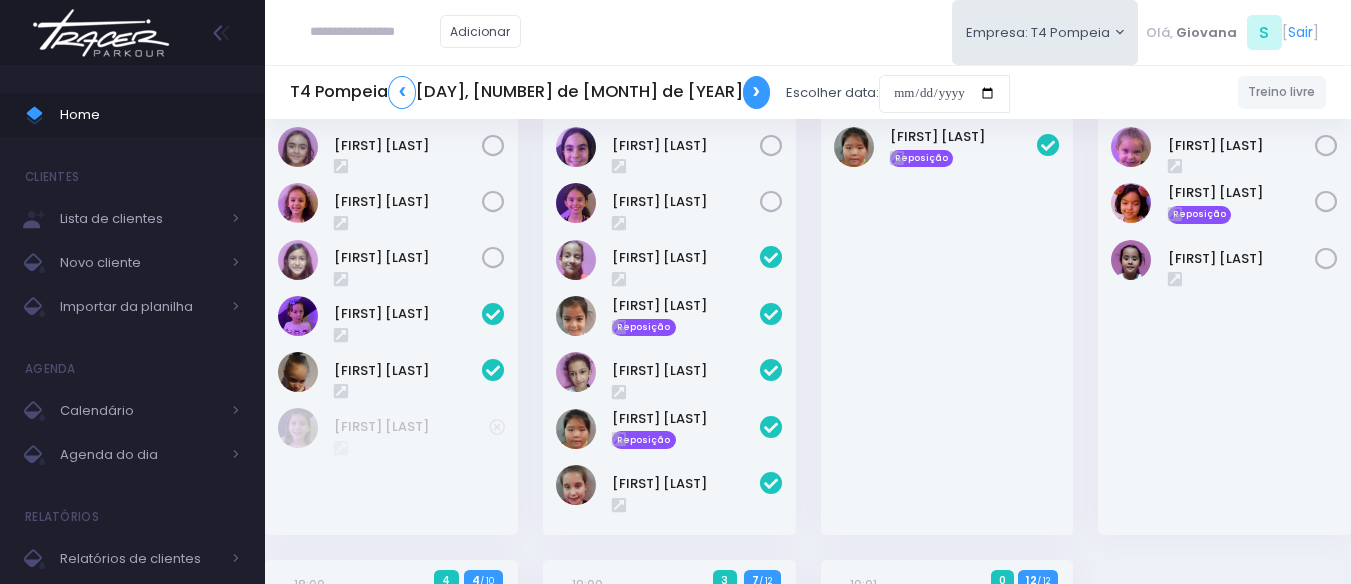click on "❯" at bounding box center (757, 92) 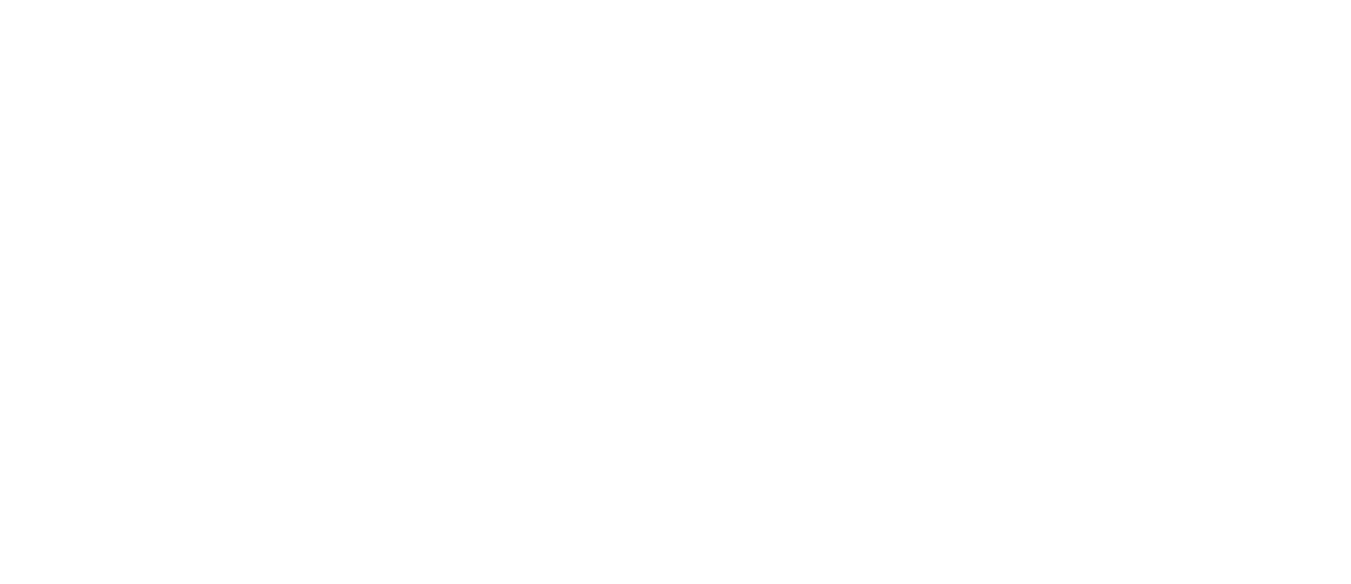 scroll, scrollTop: 0, scrollLeft: 0, axis: both 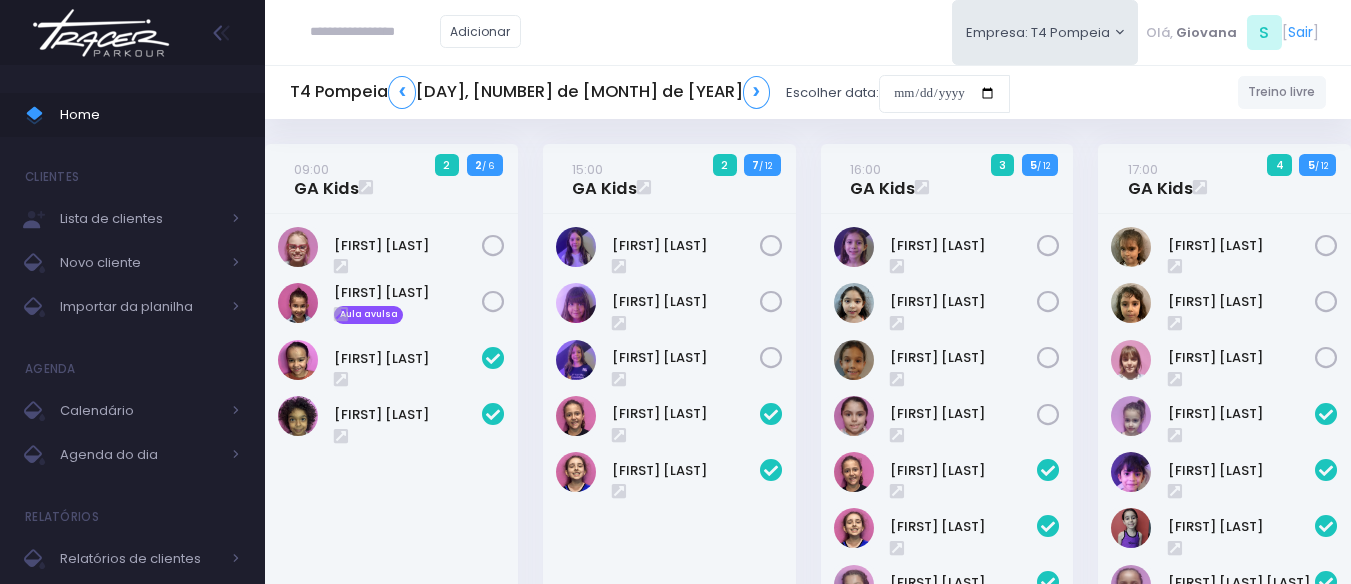 click on "15:00 GA Kids
2
7  / 12" at bounding box center (669, 401) 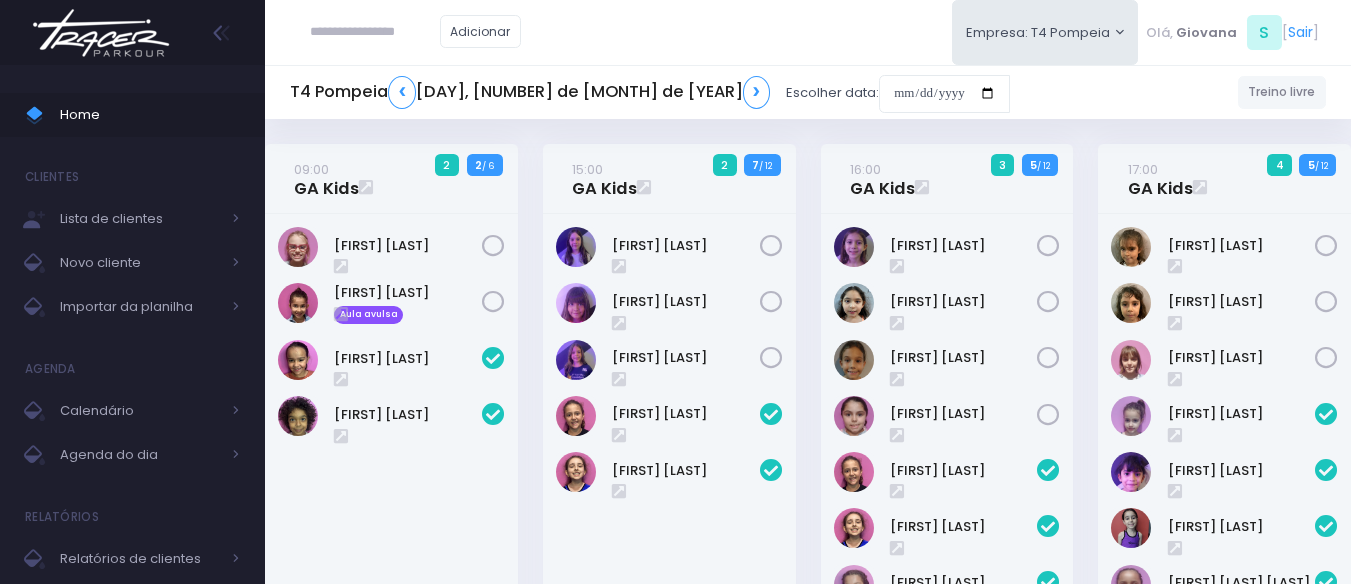 click on "16:00 GA Kids
3
5  / 12" at bounding box center (947, 401) 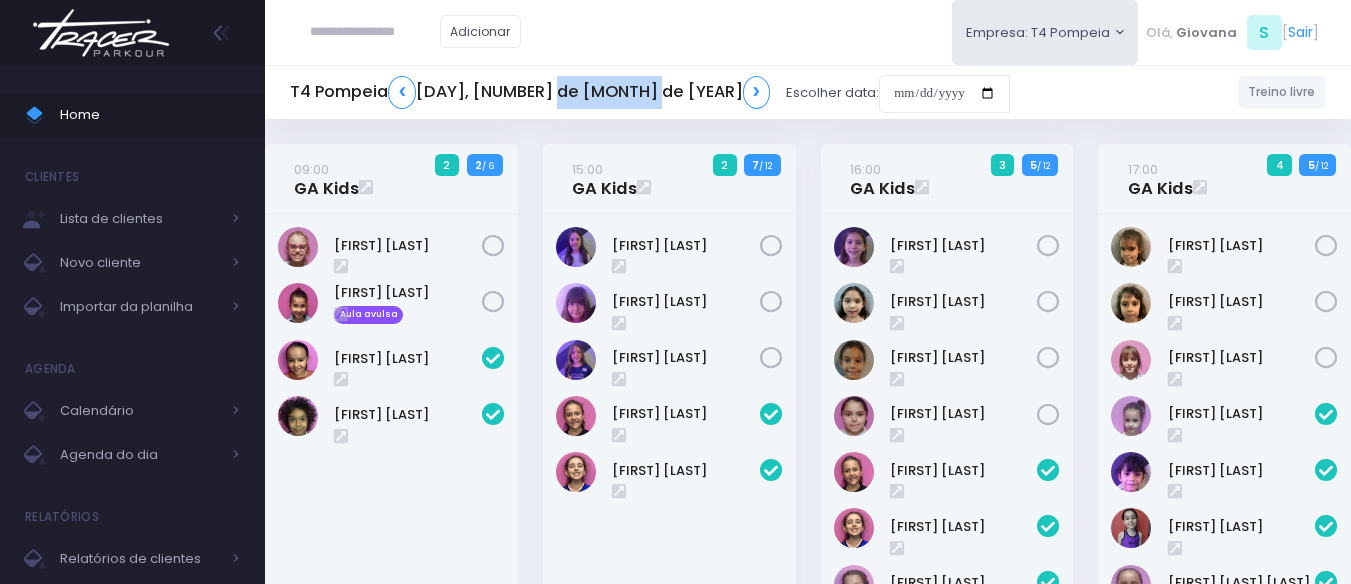 drag, startPoint x: 505, startPoint y: 88, endPoint x: 652, endPoint y: 107, distance: 148.22281 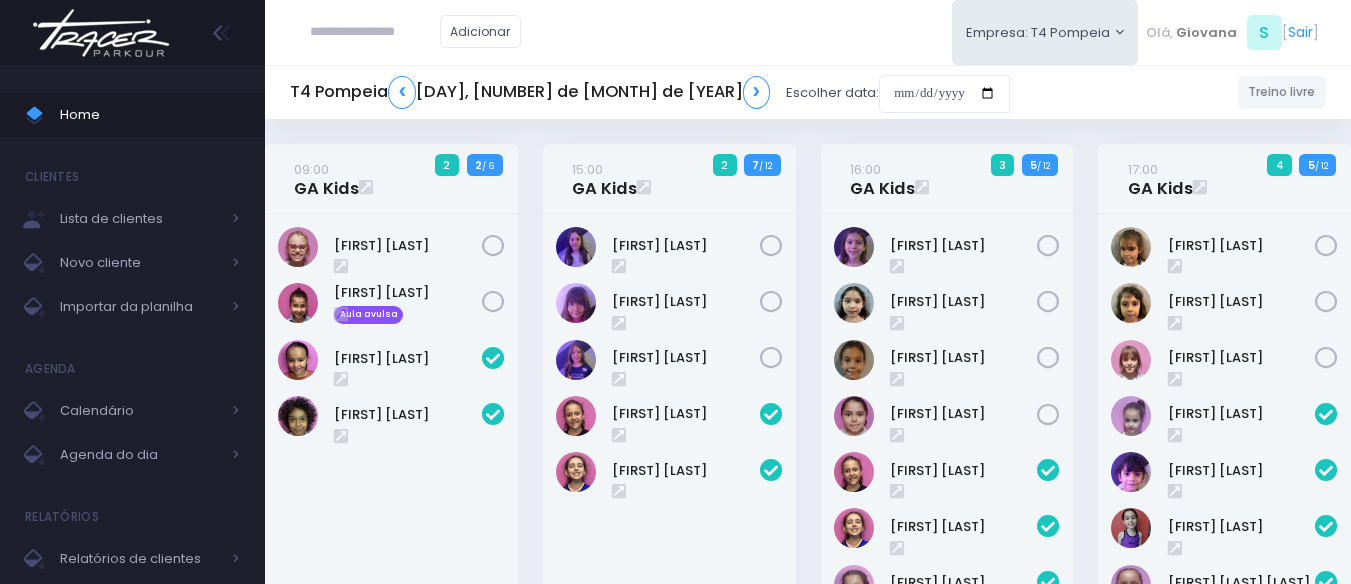 click on "15:00 GA Kids
2
7  / 12" at bounding box center [669, 401] 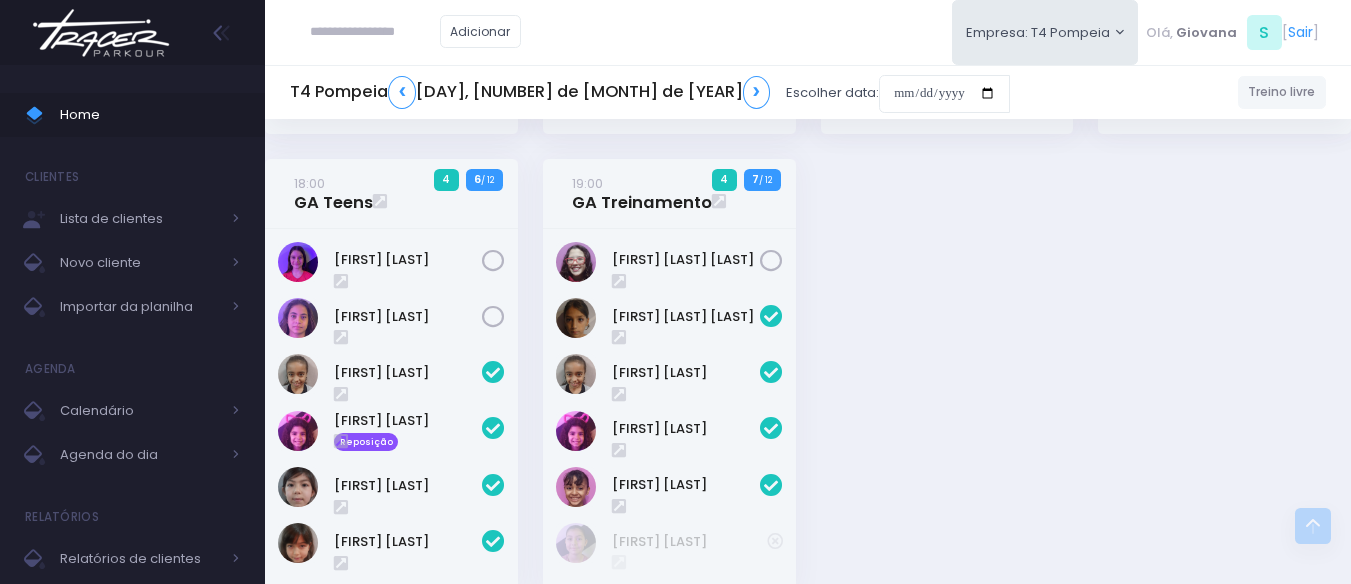 scroll, scrollTop: 628, scrollLeft: 0, axis: vertical 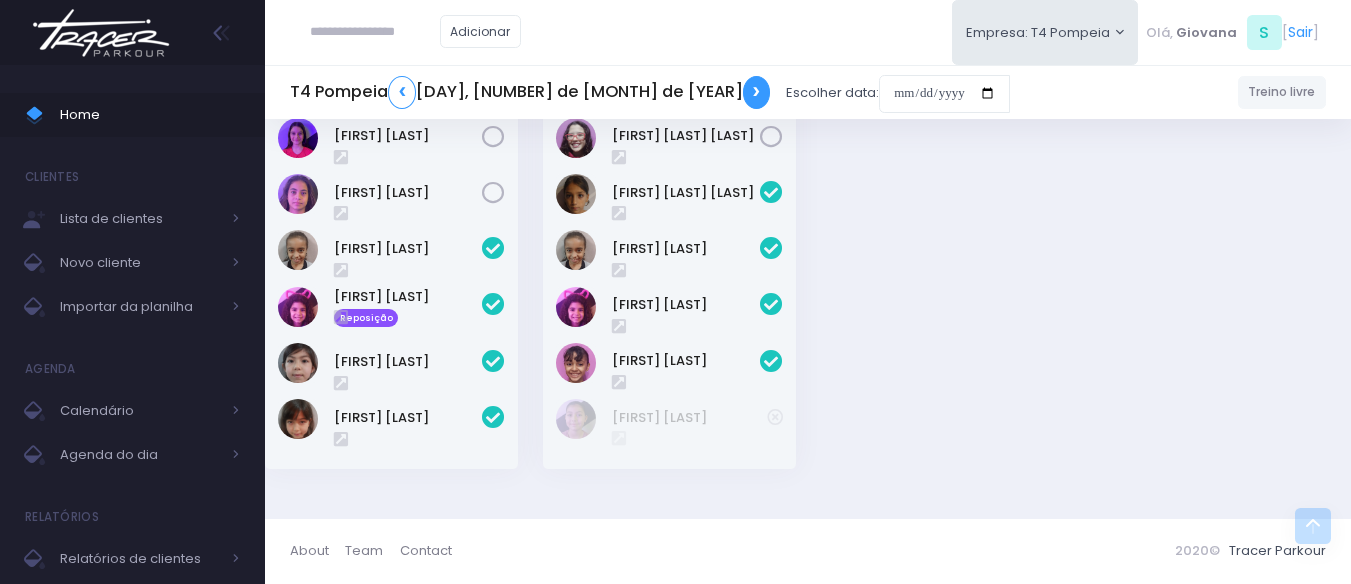 click on "❯" at bounding box center (757, 92) 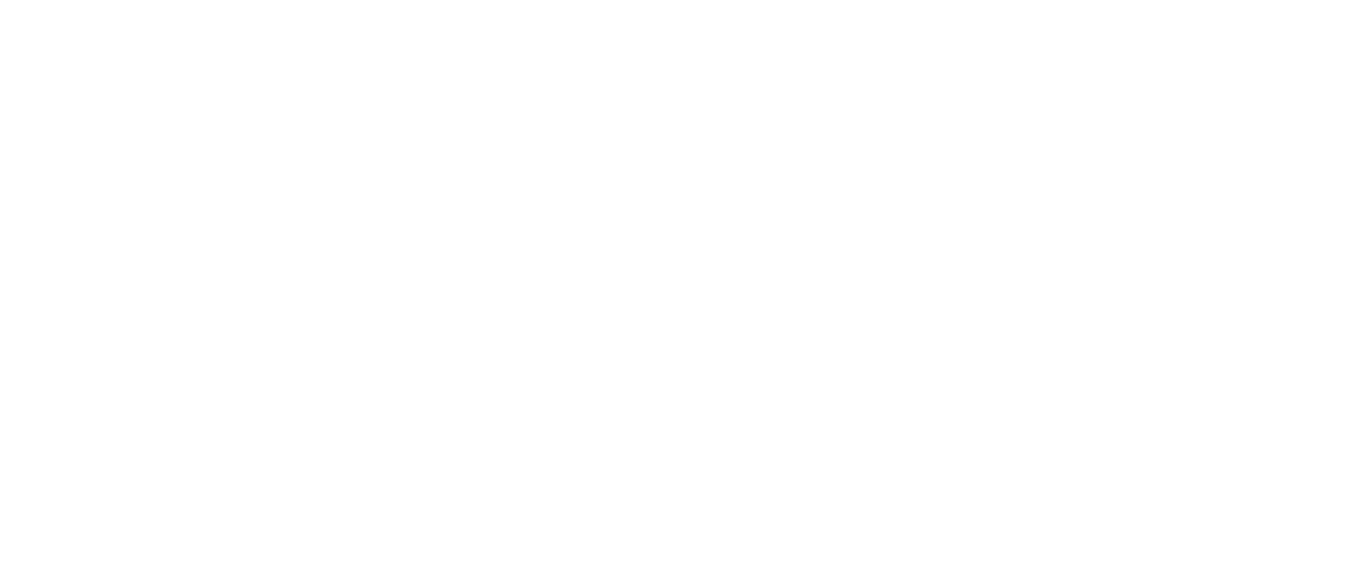 scroll, scrollTop: 0, scrollLeft: 0, axis: both 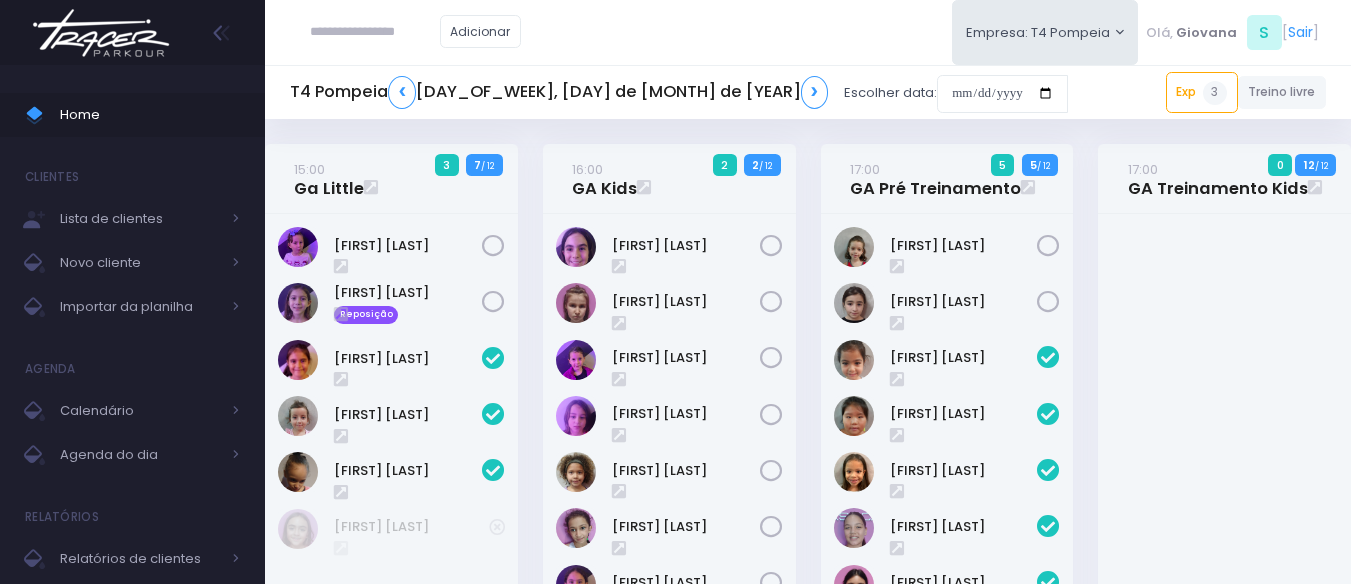 click on "17:00 GA Pré Treinamento
5
5  / 12" at bounding box center [947, 514] 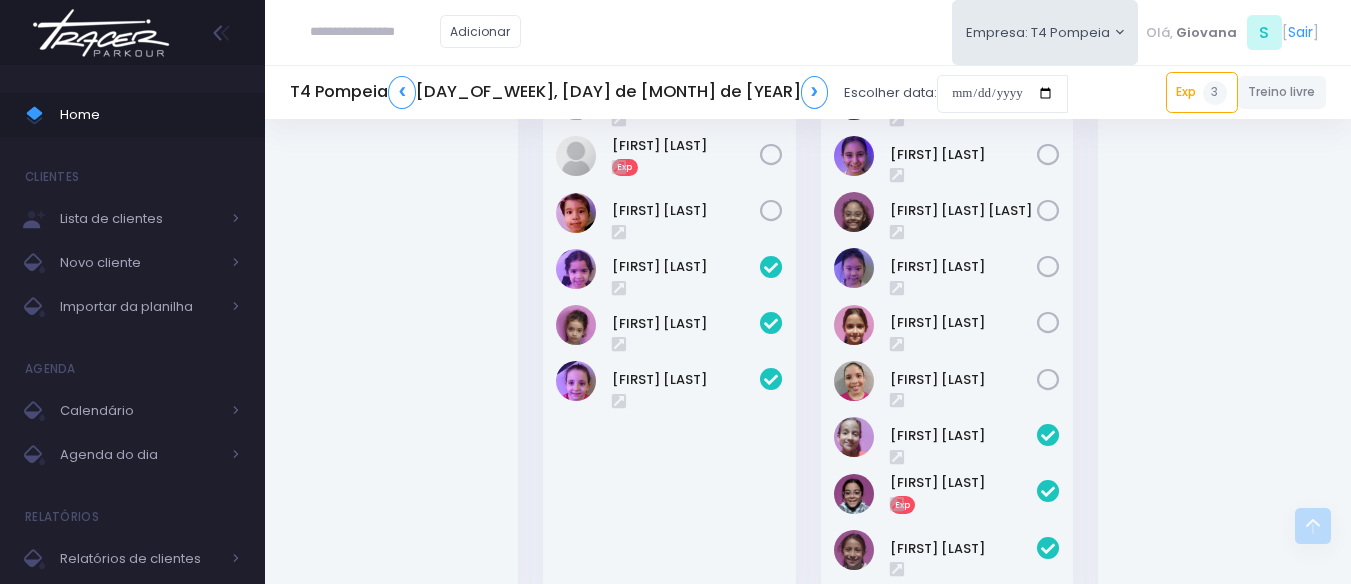 scroll, scrollTop: 1100, scrollLeft: 0, axis: vertical 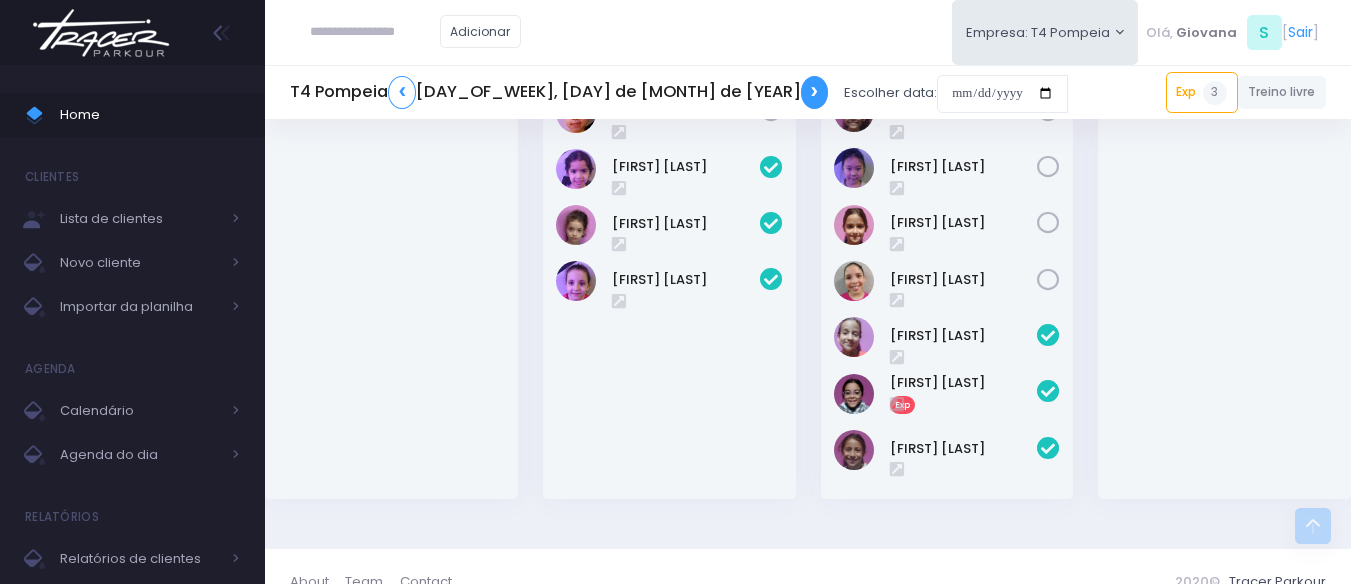 click on "❯" at bounding box center (815, 92) 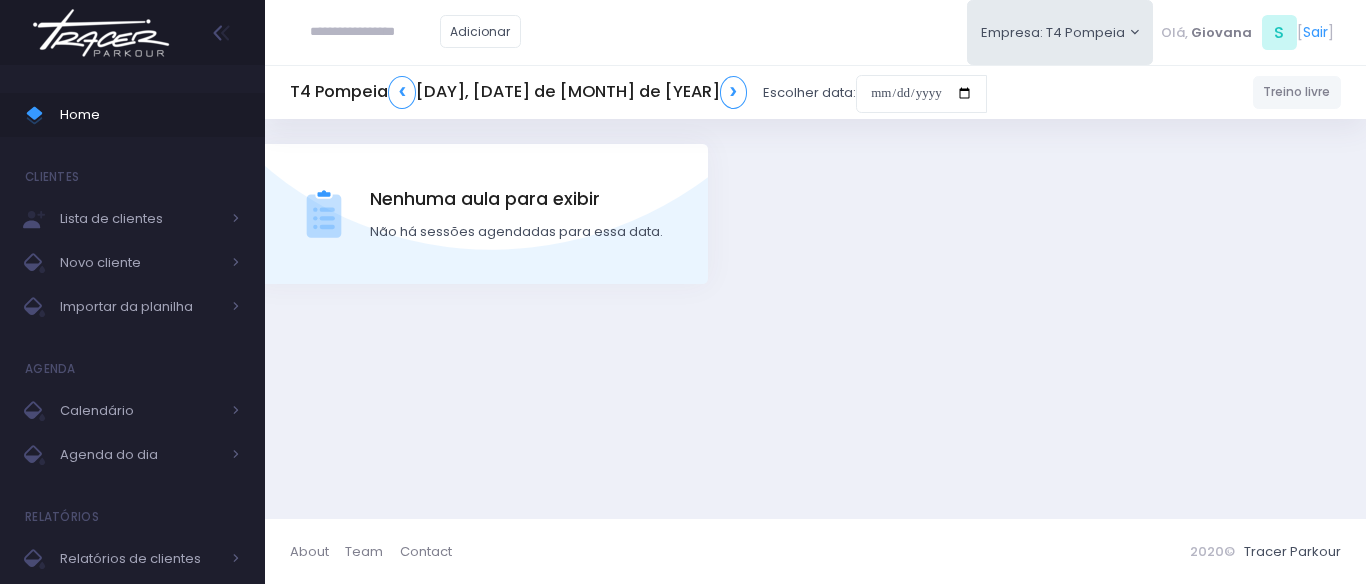 scroll, scrollTop: 0, scrollLeft: 0, axis: both 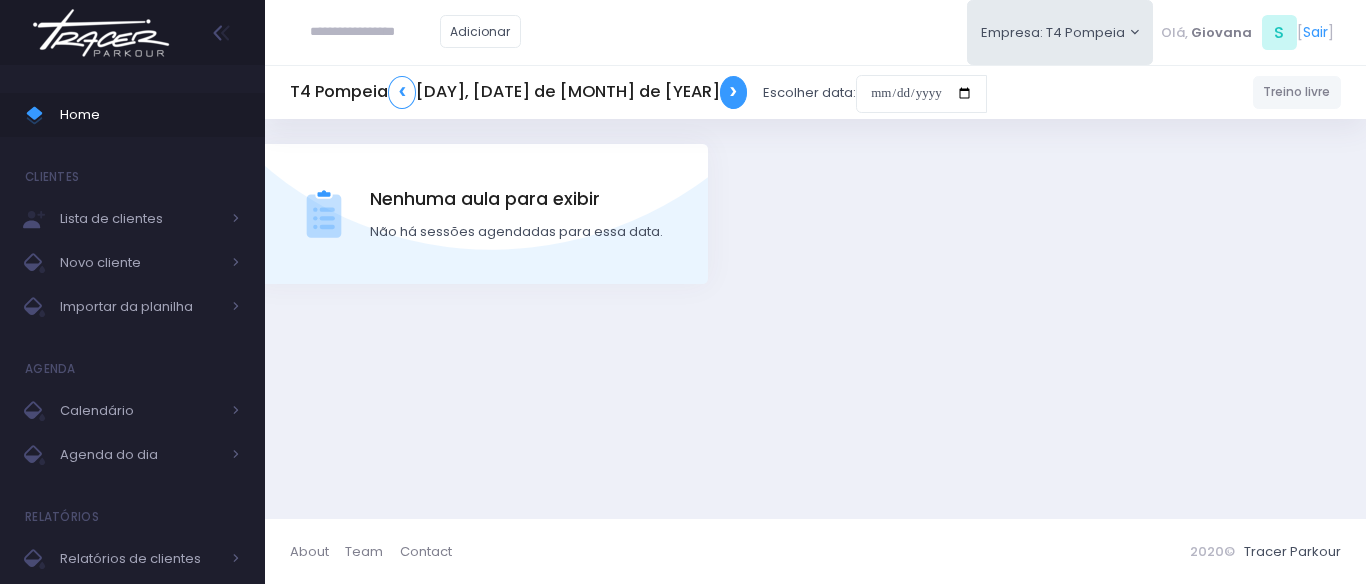 click on "❯" at bounding box center [734, 92] 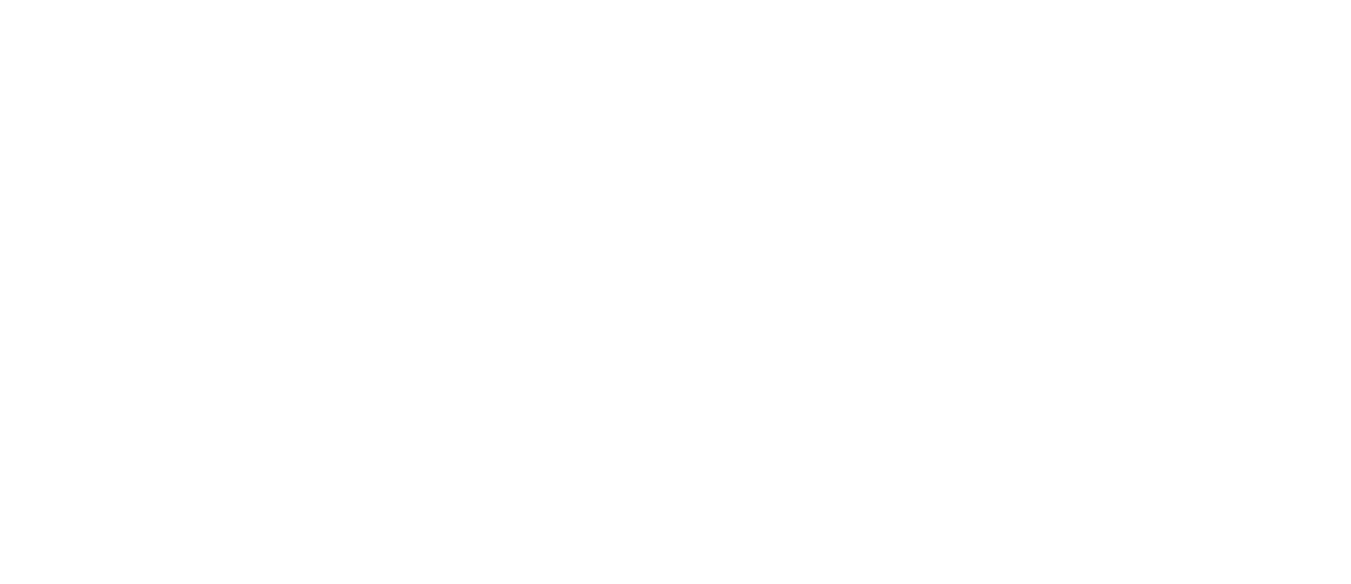 scroll, scrollTop: 0, scrollLeft: 0, axis: both 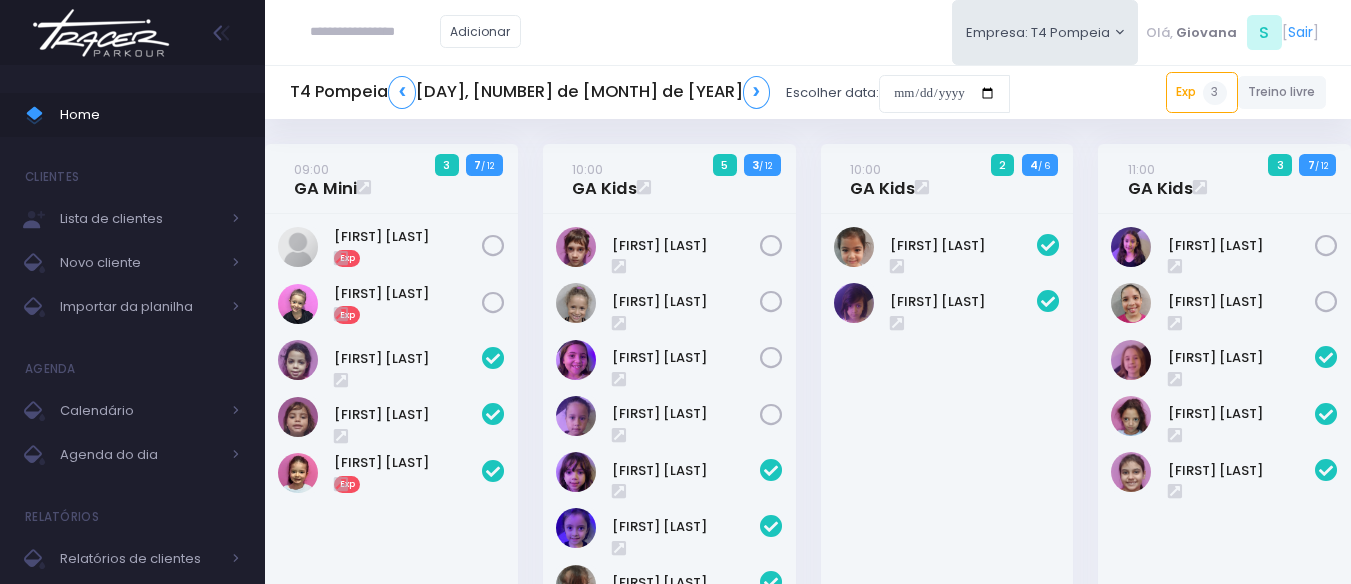 click at bounding box center [493, 303] 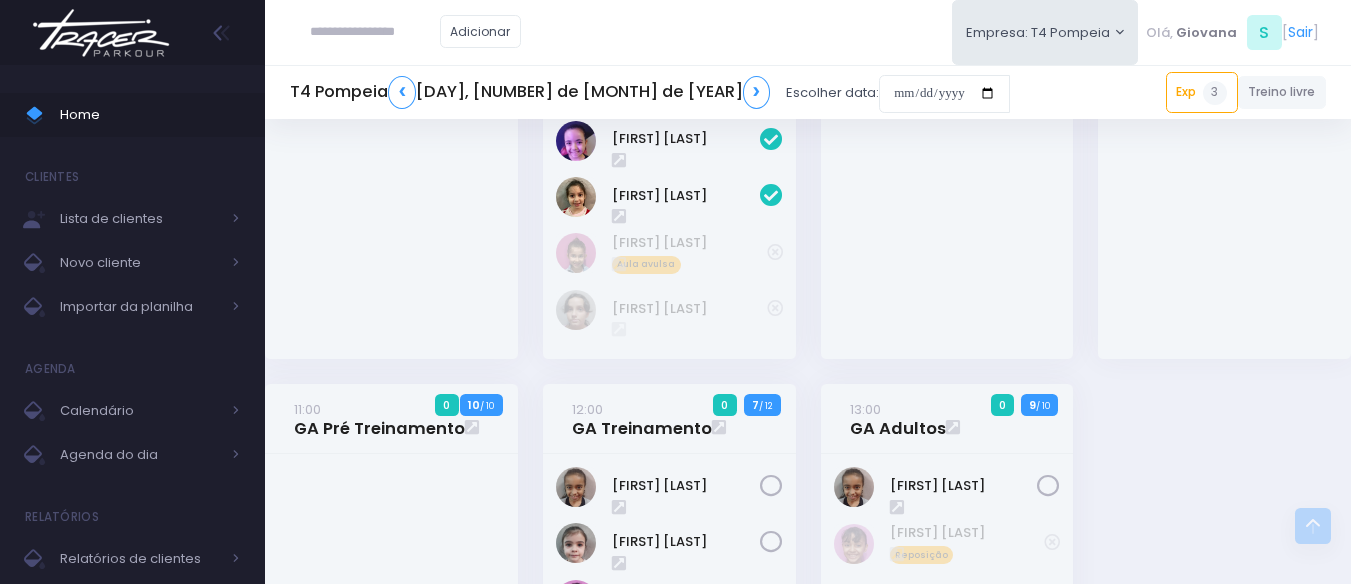 scroll, scrollTop: 700, scrollLeft: 0, axis: vertical 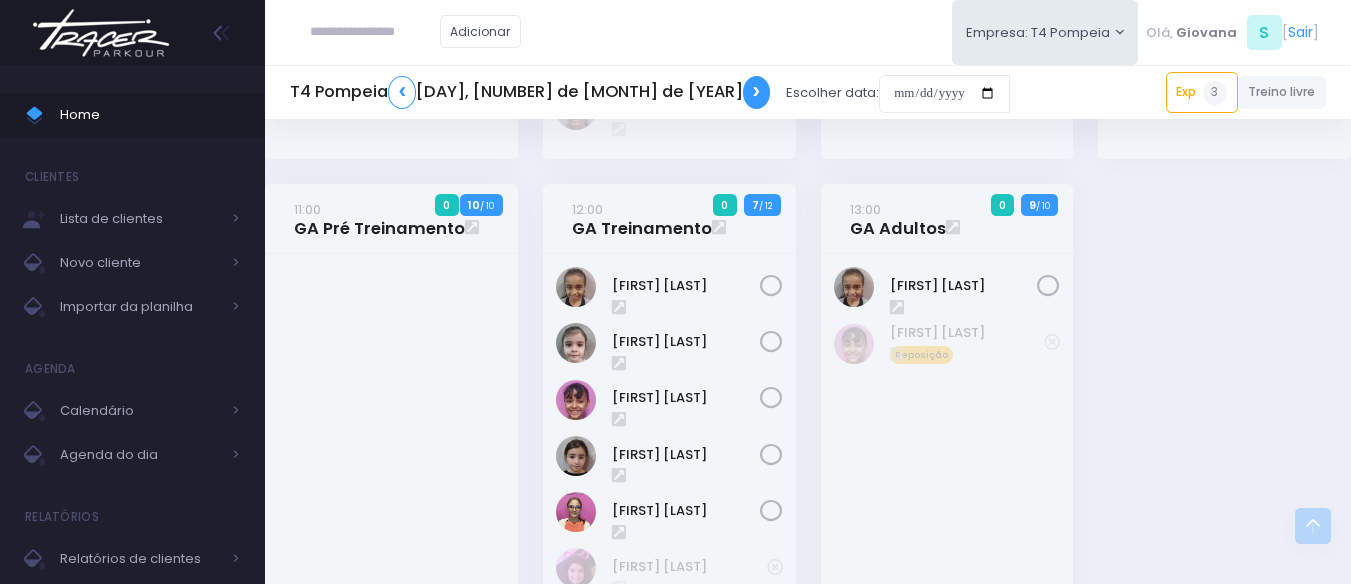 click on "❯" at bounding box center (757, 92) 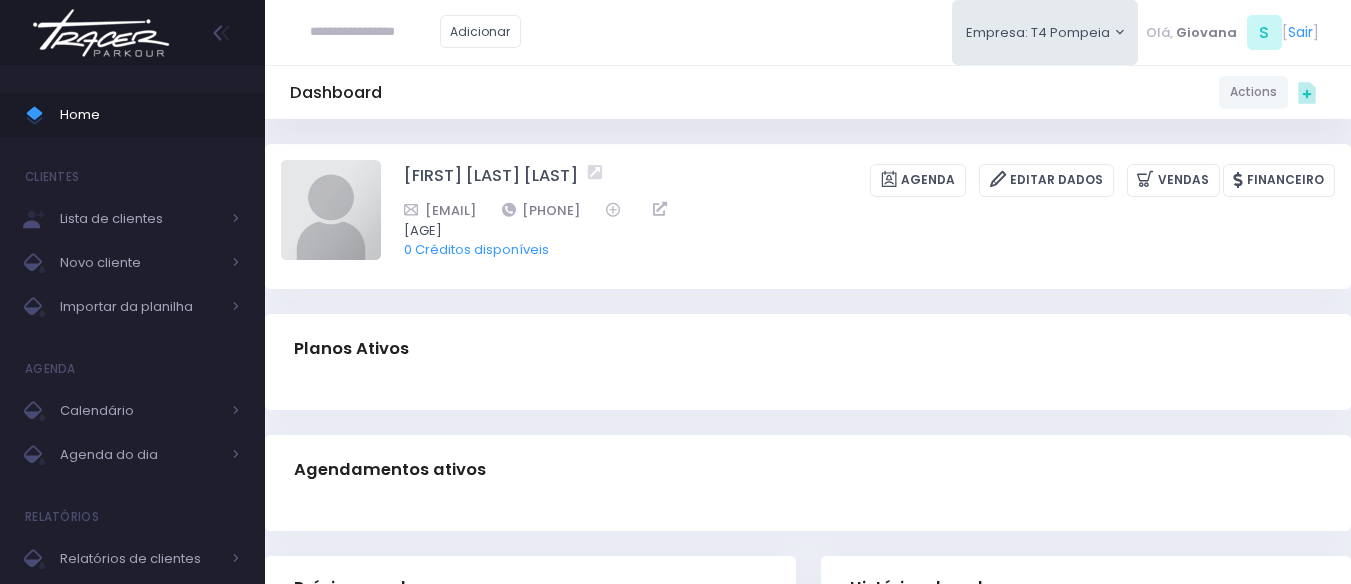 scroll, scrollTop: 0, scrollLeft: 0, axis: both 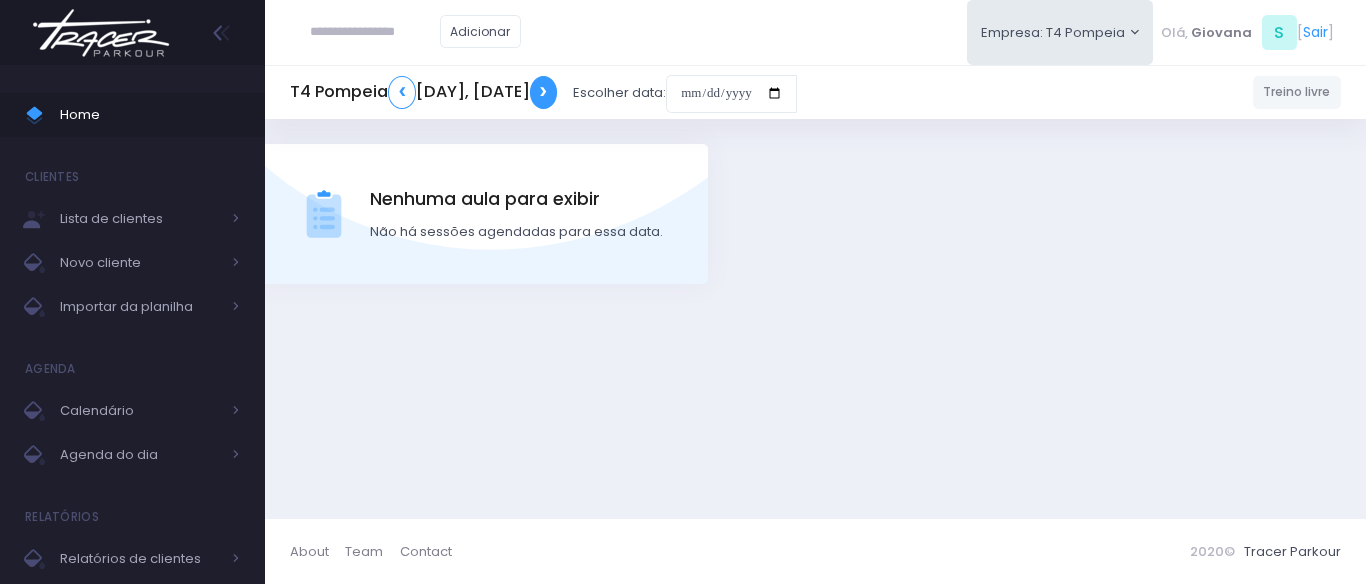 click on "T4 Pompeia  ❮
Domingo, 6 de Julho de 2025  ❯" at bounding box center (423, 92) 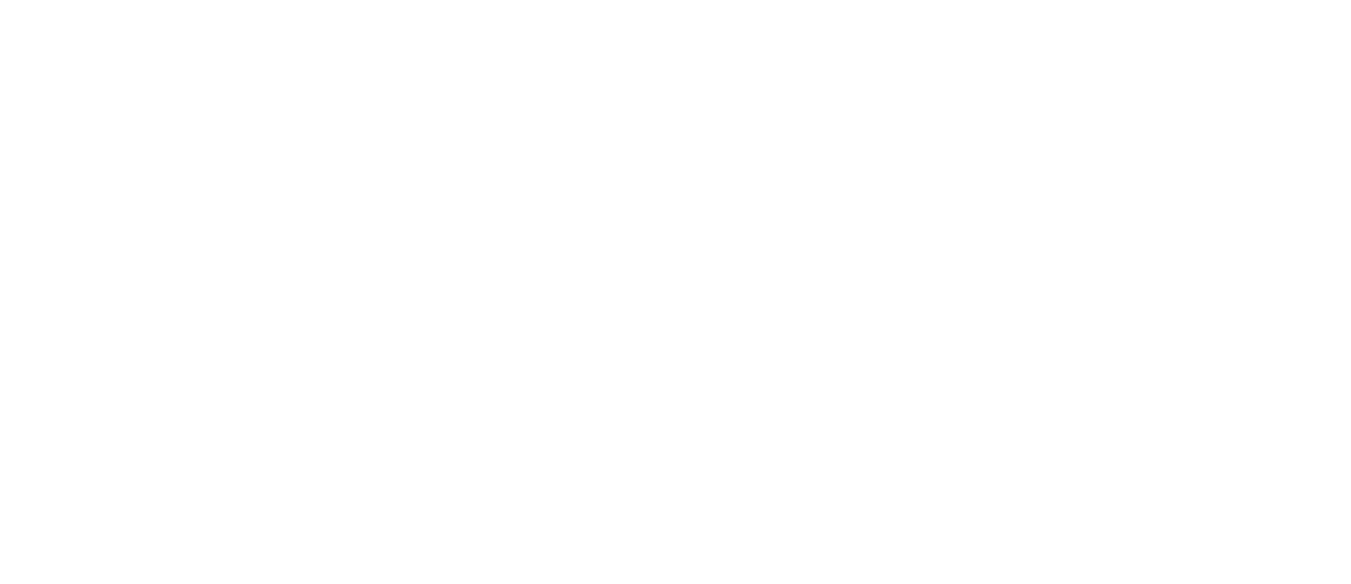 scroll, scrollTop: 0, scrollLeft: 0, axis: both 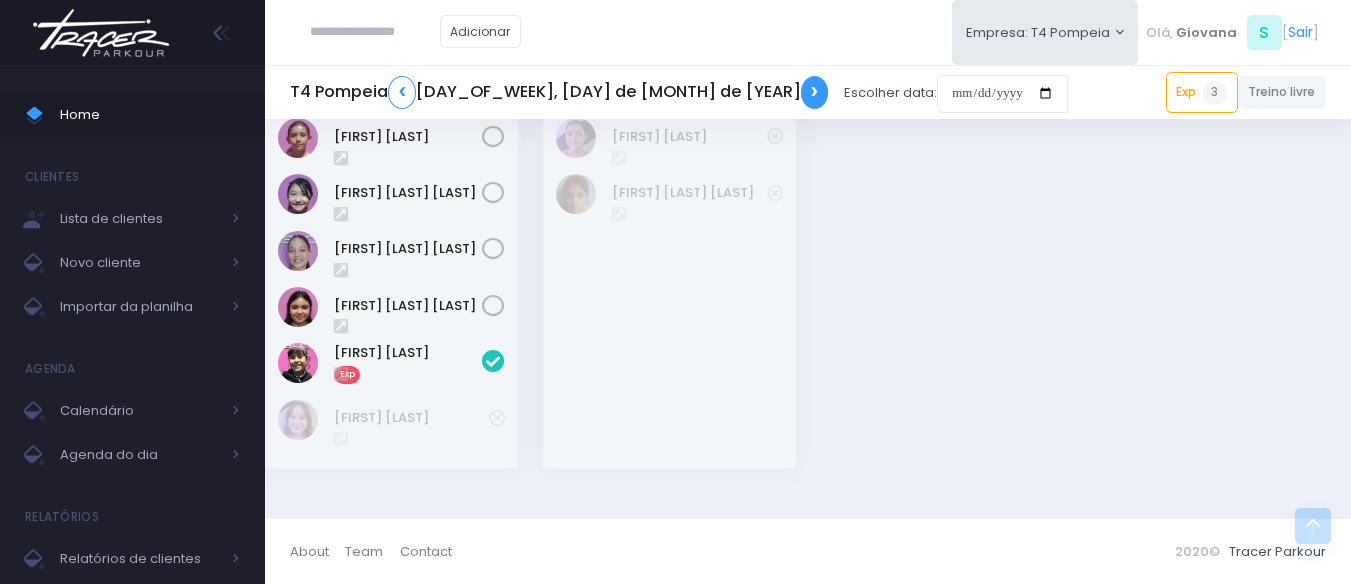 click on "❯" at bounding box center (815, 92) 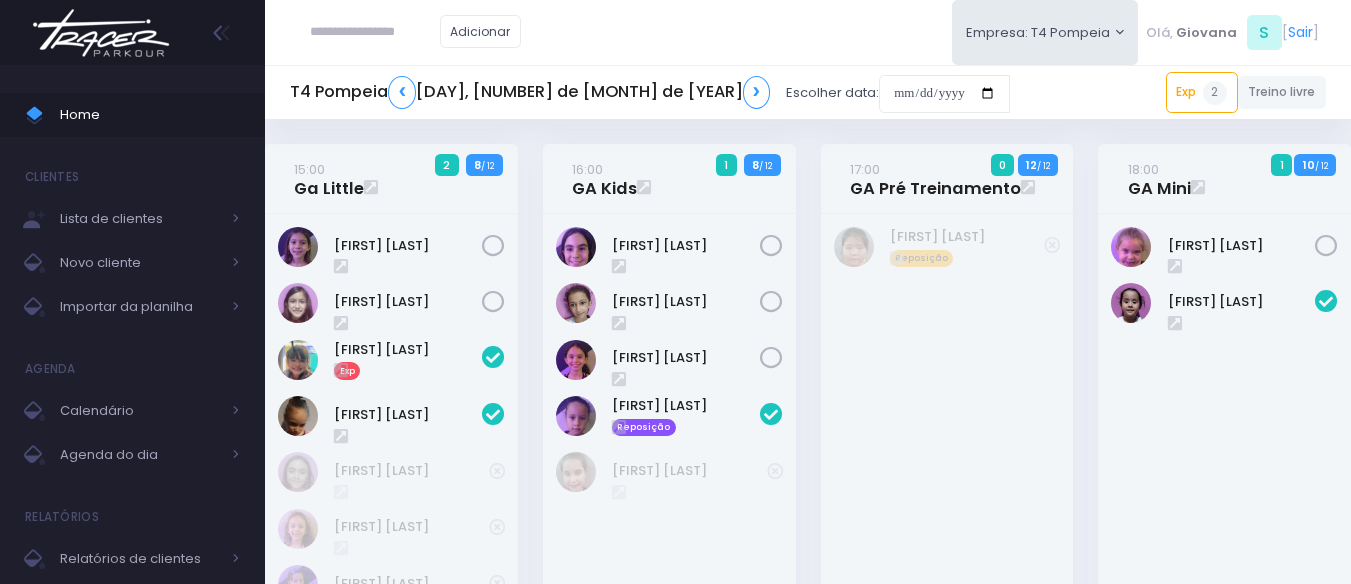 scroll, scrollTop: 100, scrollLeft: 0, axis: vertical 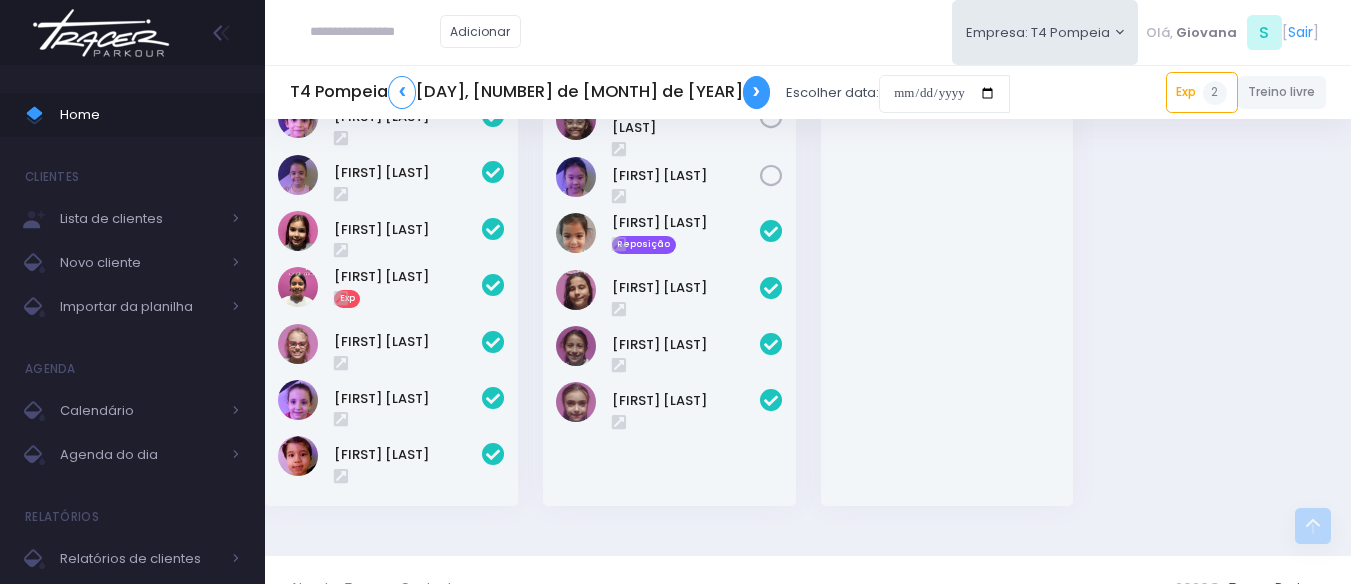 click on "❯" at bounding box center (757, 92) 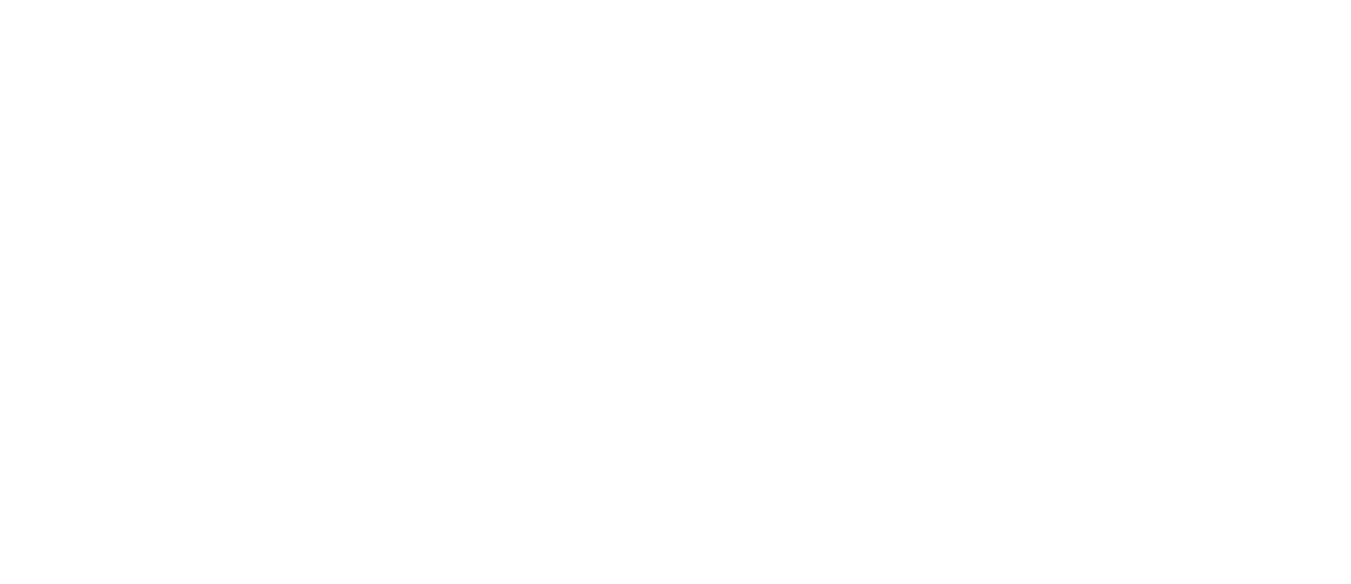 scroll, scrollTop: 0, scrollLeft: 0, axis: both 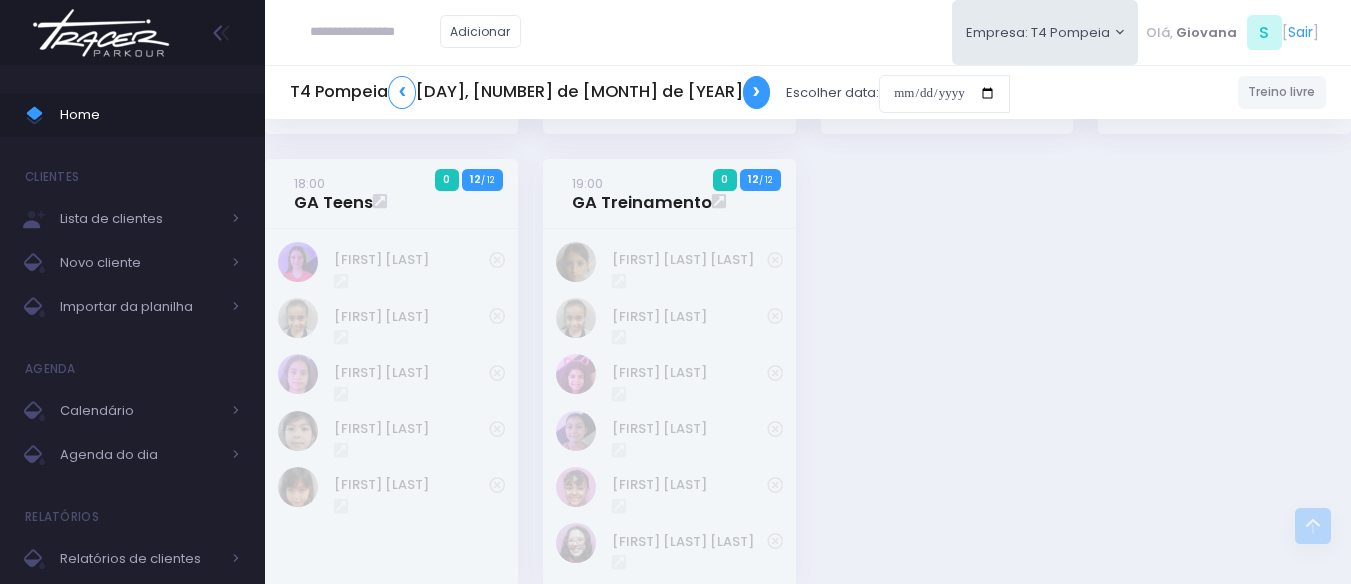 click on "❯" at bounding box center [757, 92] 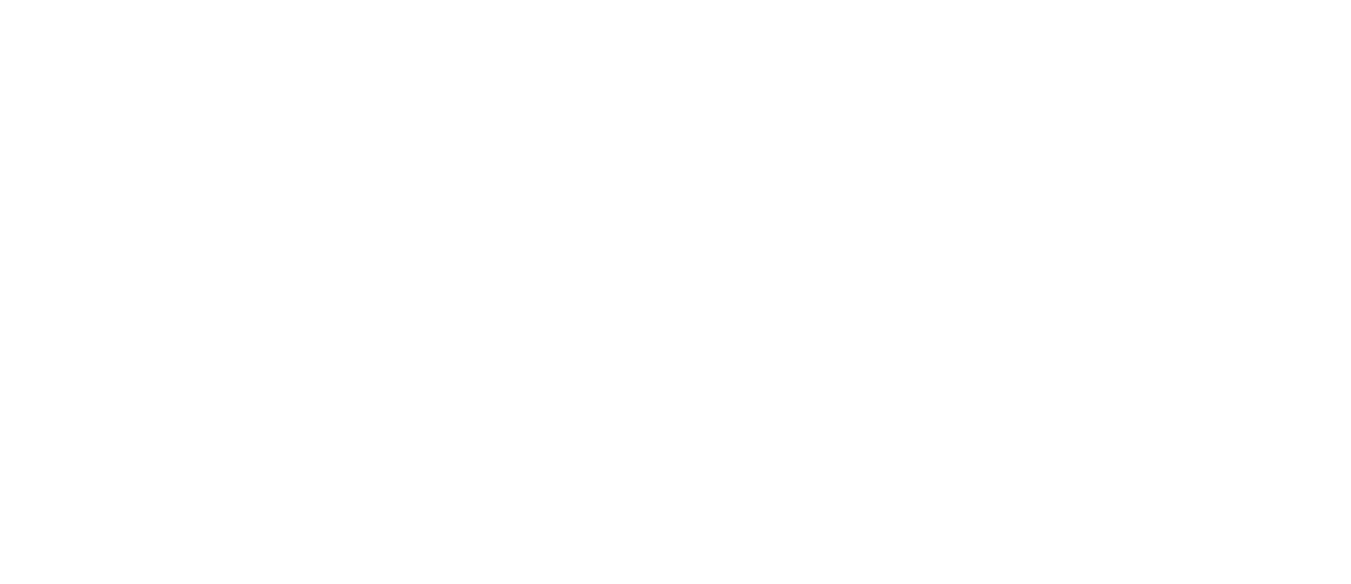scroll, scrollTop: 0, scrollLeft: 0, axis: both 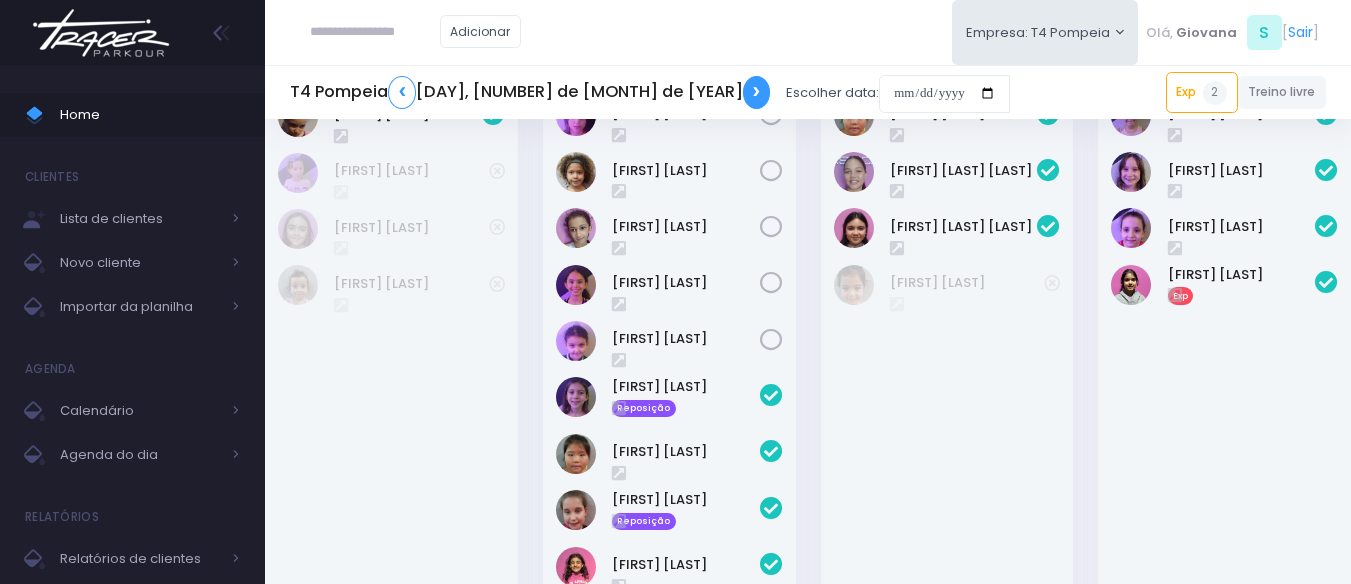 click on "❯" at bounding box center [757, 92] 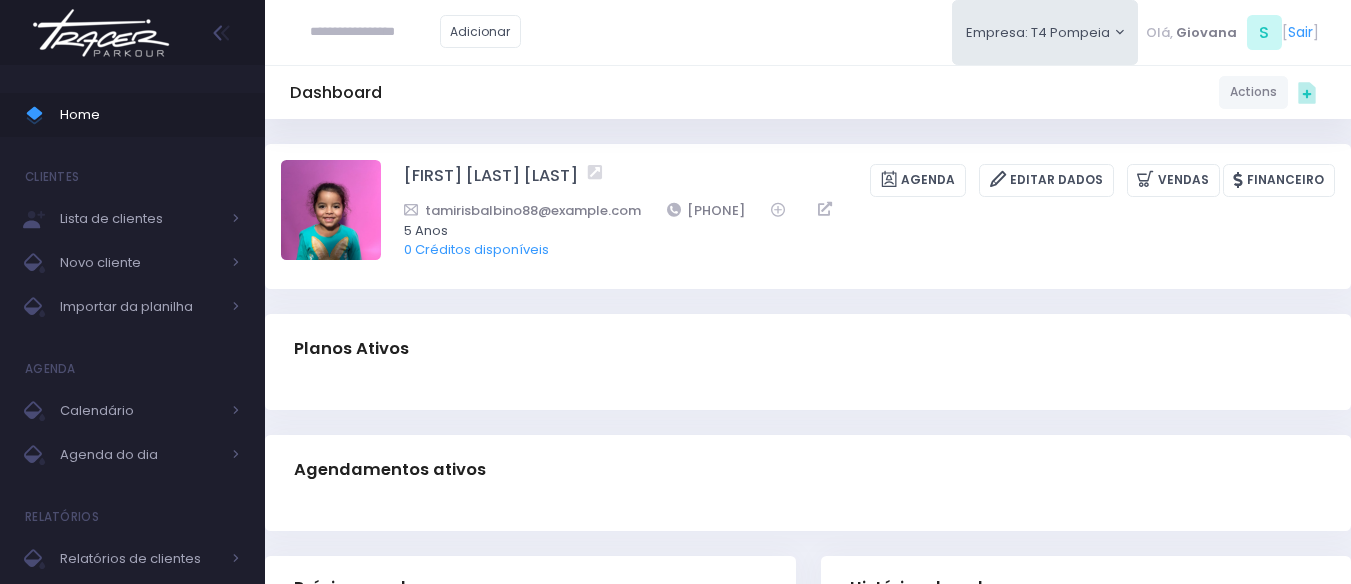 scroll, scrollTop: 0, scrollLeft: 0, axis: both 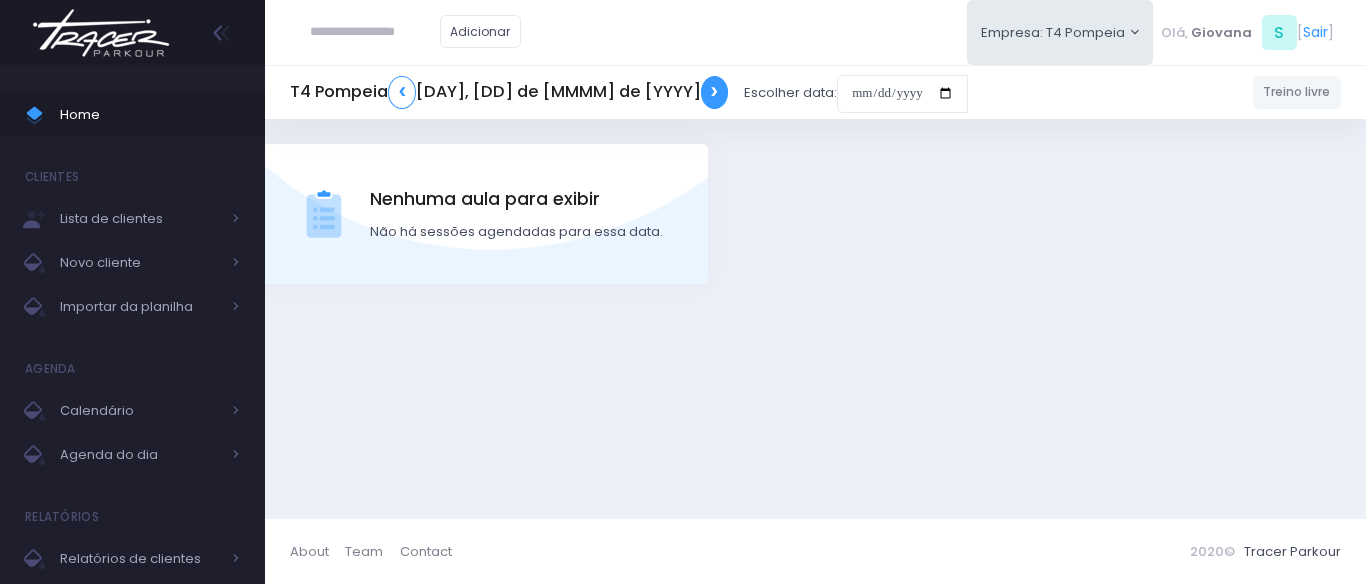 click on "❯" at bounding box center [715, 92] 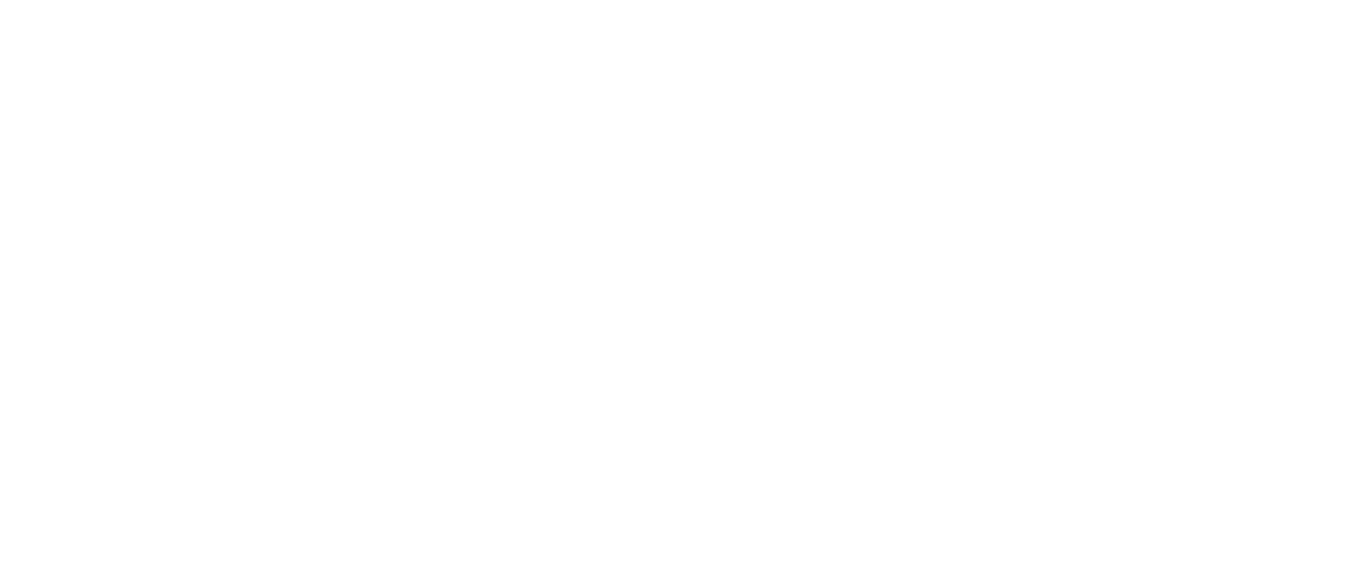 scroll, scrollTop: 0, scrollLeft: 0, axis: both 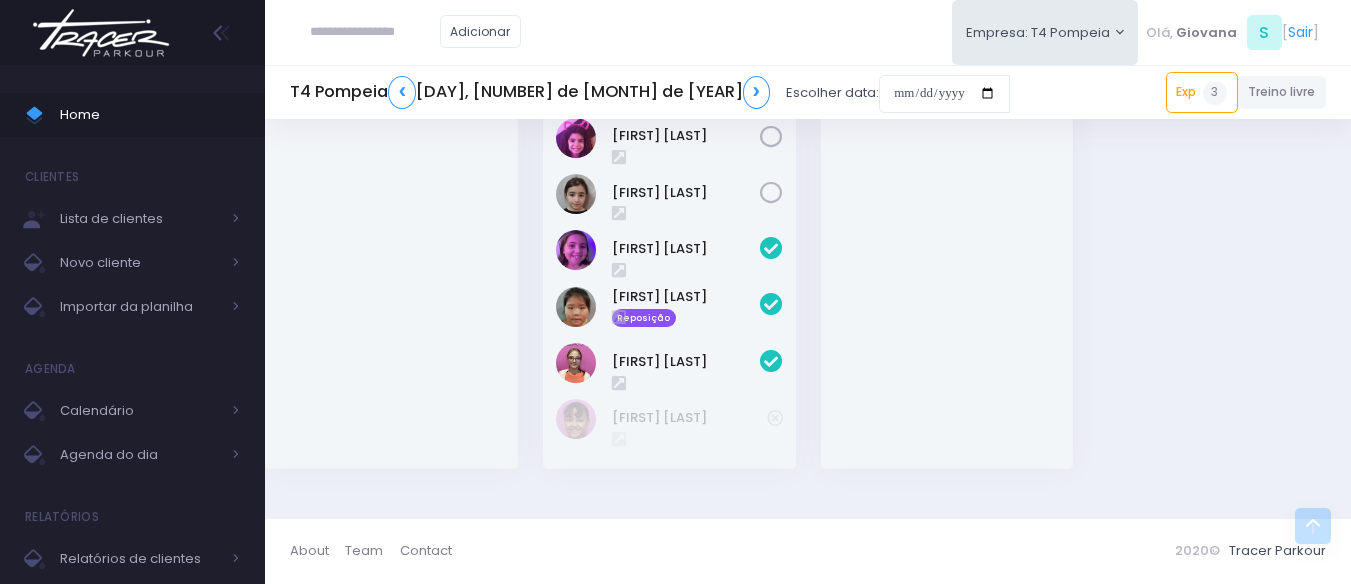 click on "T4 Pompeia  ❮
[DAY], [NUMBER] de [MONTH] de [YEAR]  ❯" at bounding box center [530, 92] 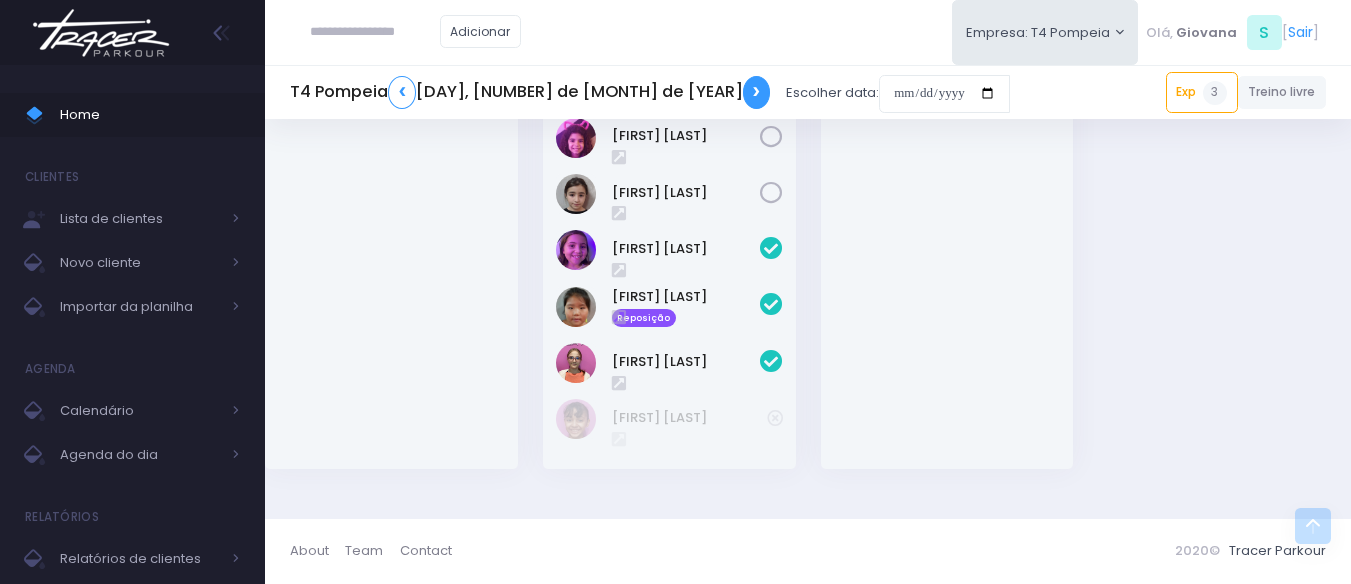 click on "❯" at bounding box center [757, 92] 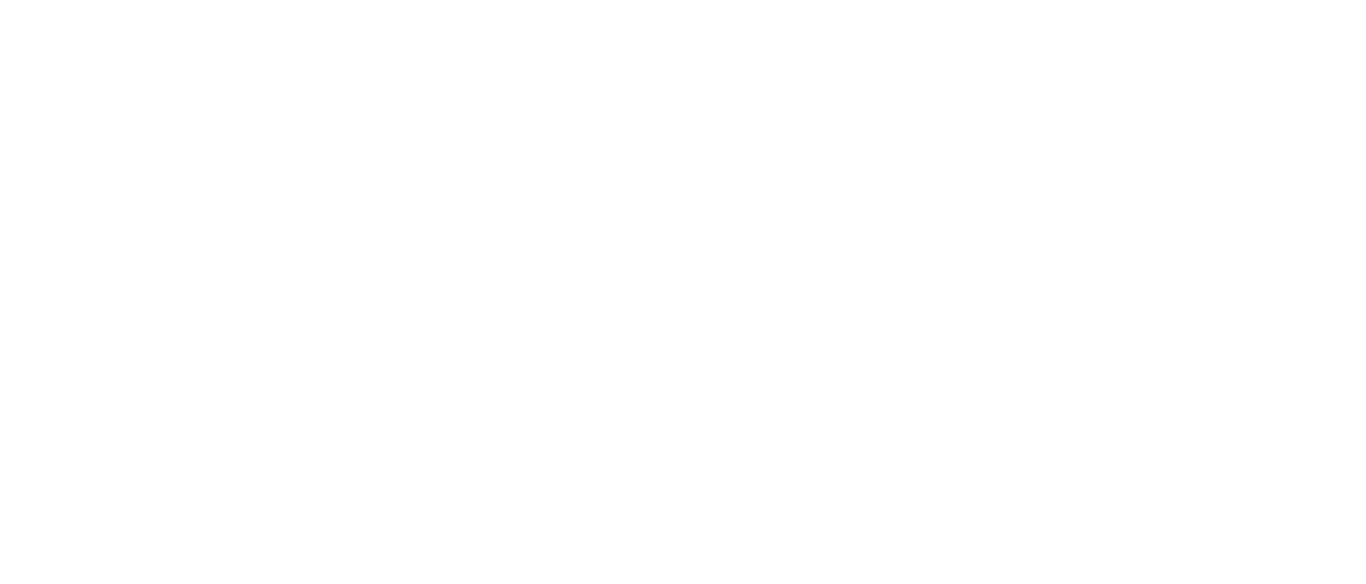 scroll, scrollTop: 0, scrollLeft: 0, axis: both 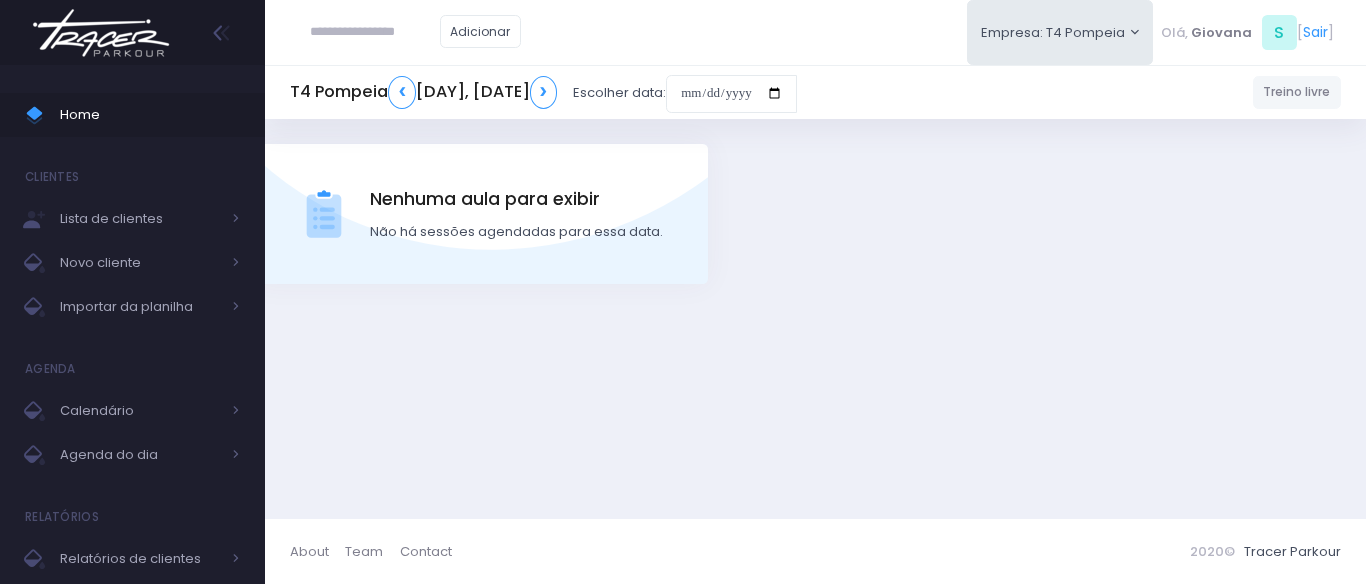click on "T4 Pompeia  ❮
Domingo, 13 de Julho de 2025  ❯
Escolher data:" at bounding box center (543, 93) 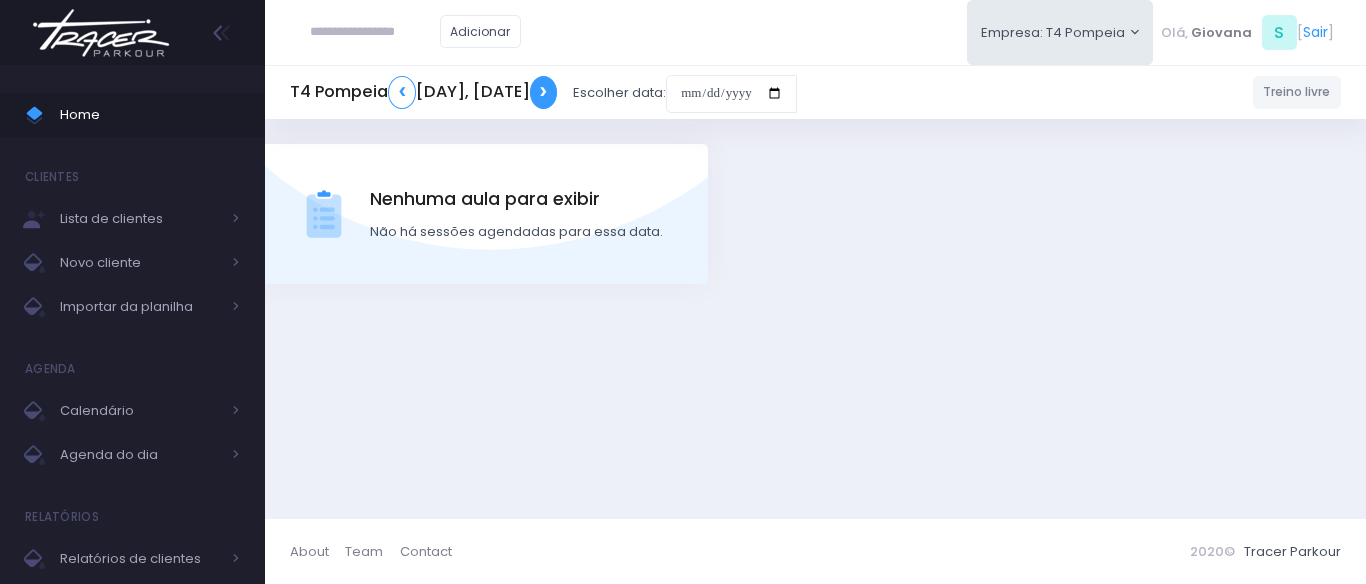 click on "❯" at bounding box center [544, 92] 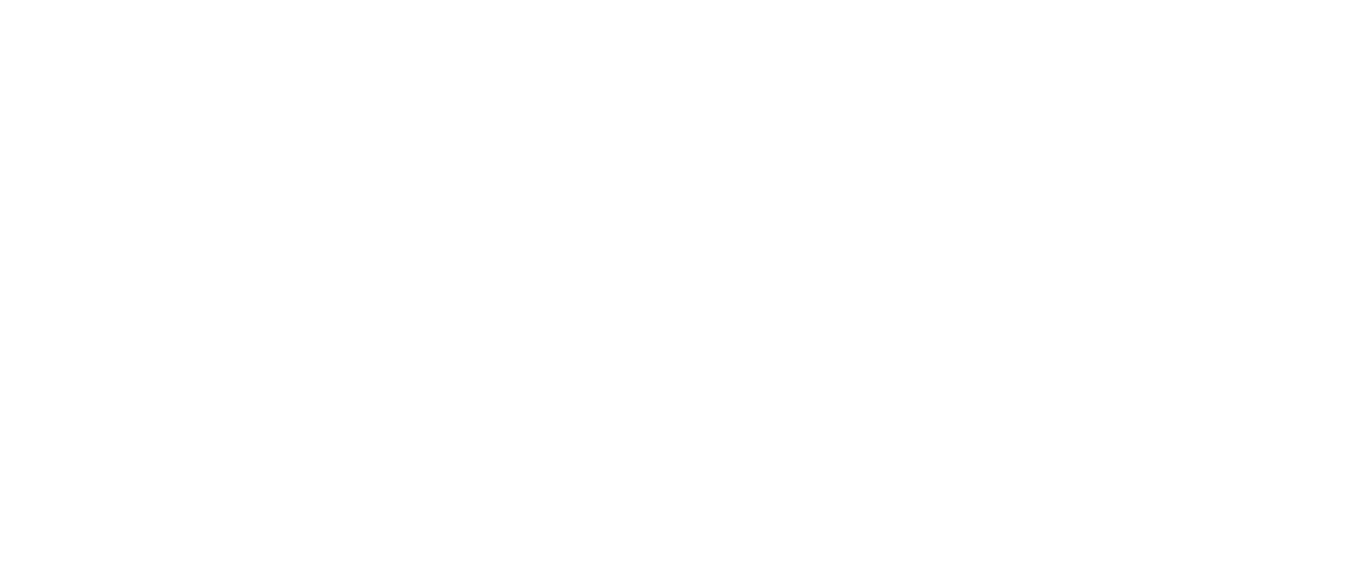 scroll, scrollTop: 0, scrollLeft: 0, axis: both 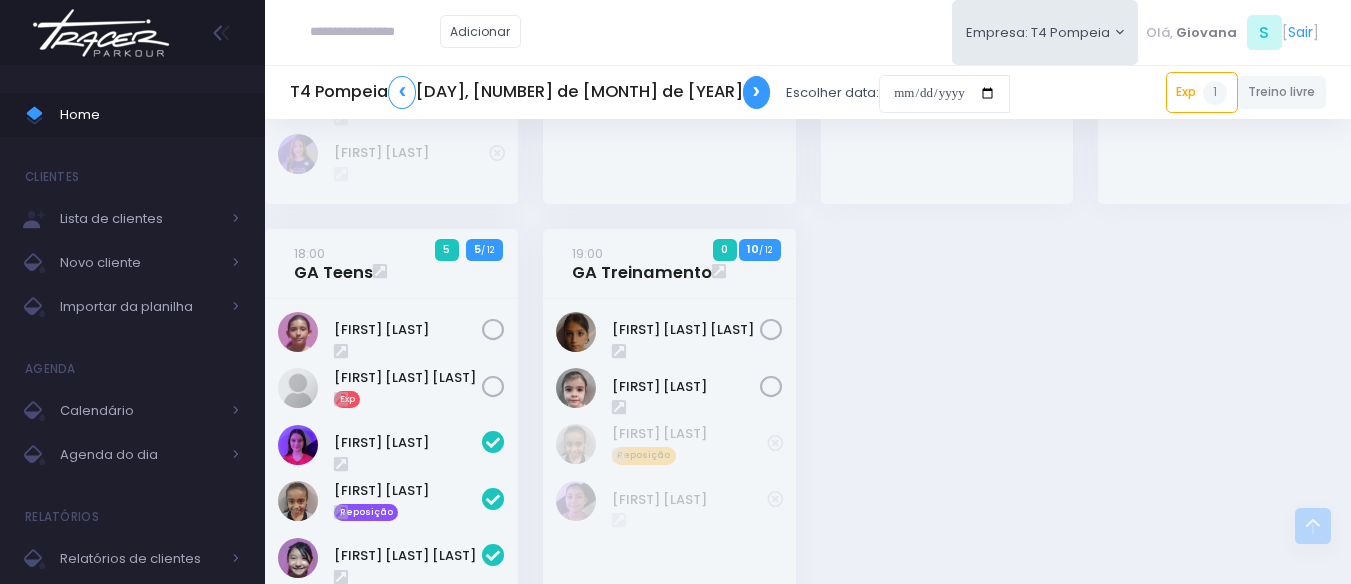 click on "❯" at bounding box center [757, 92] 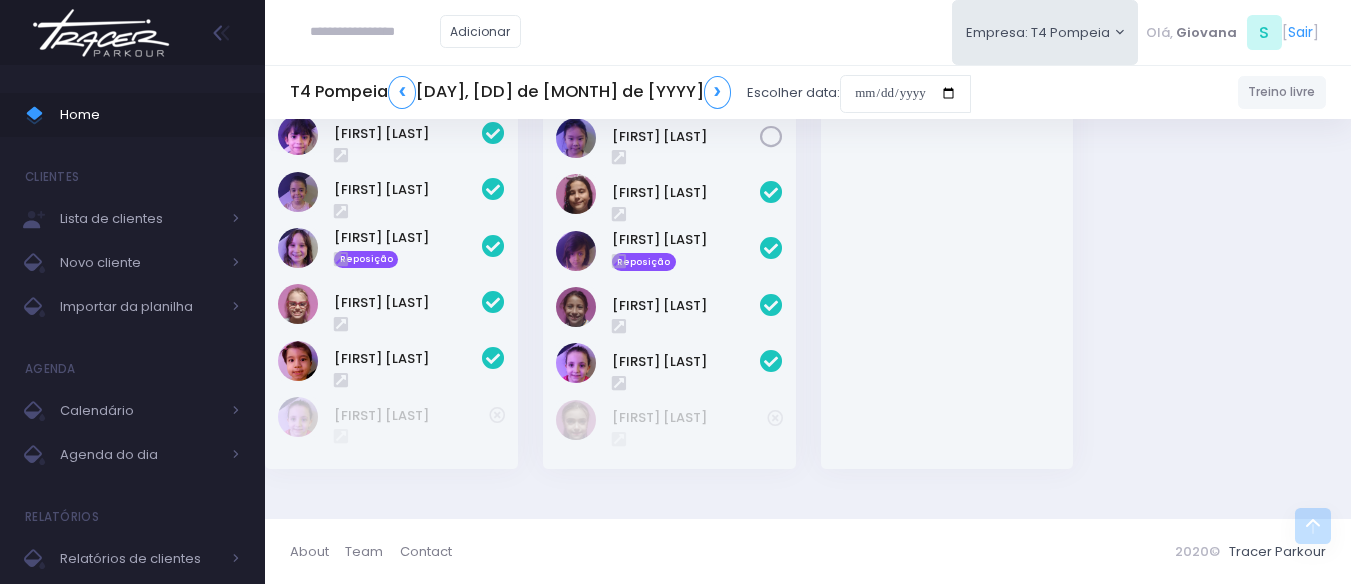scroll, scrollTop: 239, scrollLeft: 0, axis: vertical 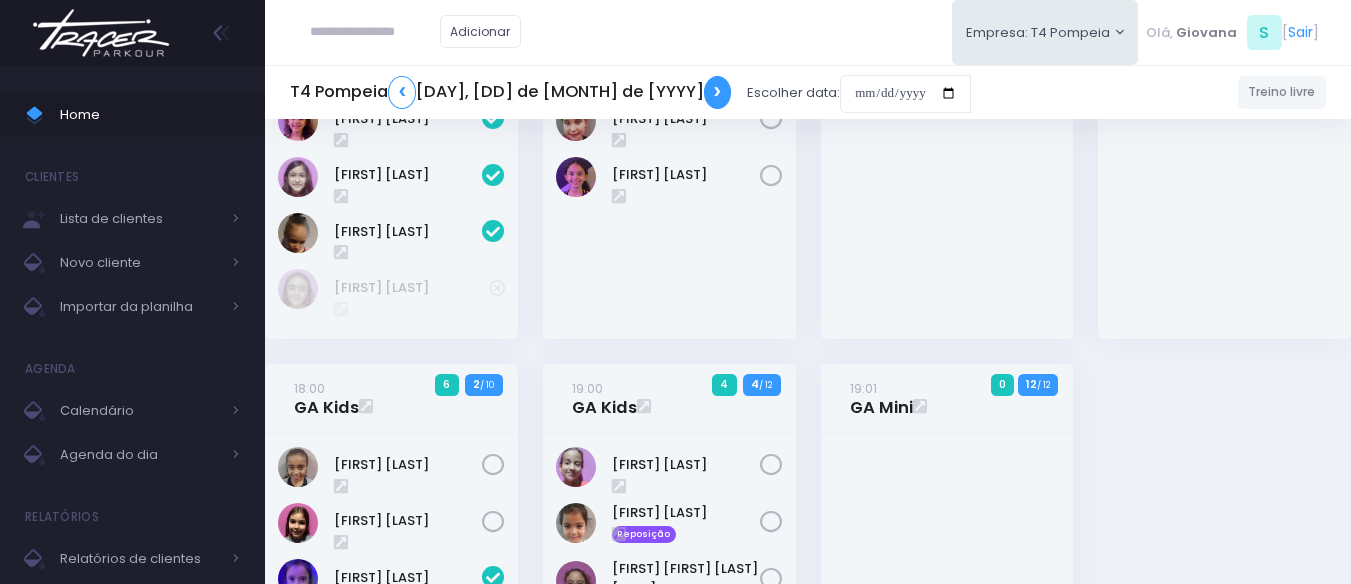 click on "❯" at bounding box center [718, 92] 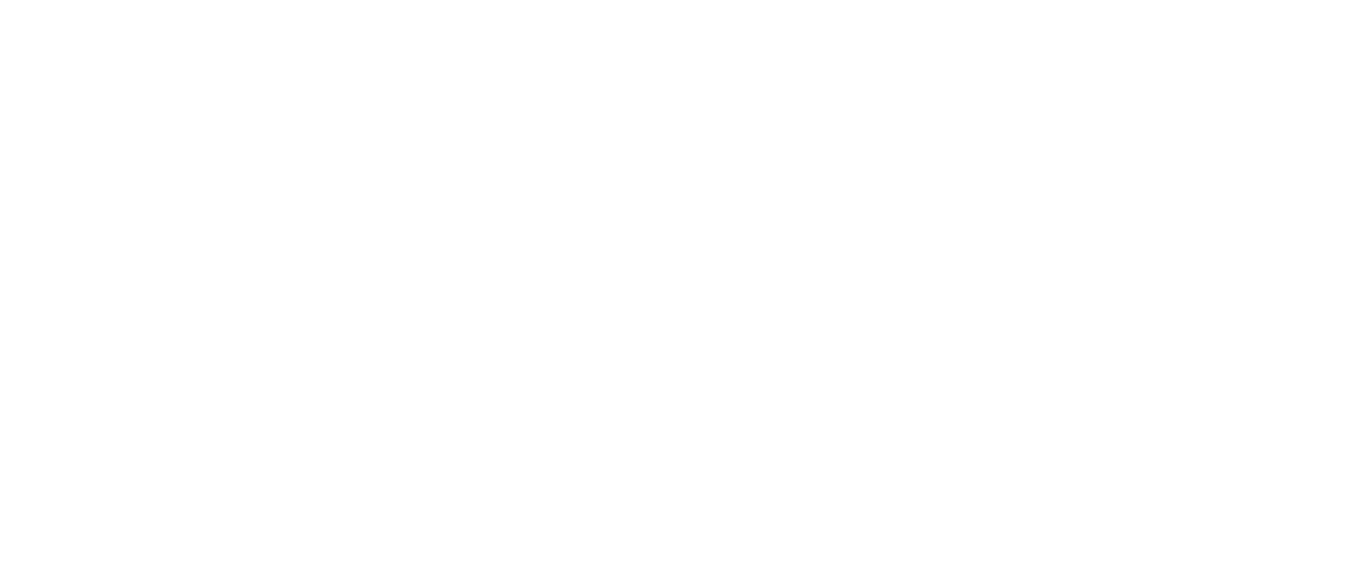 scroll, scrollTop: 0, scrollLeft: 0, axis: both 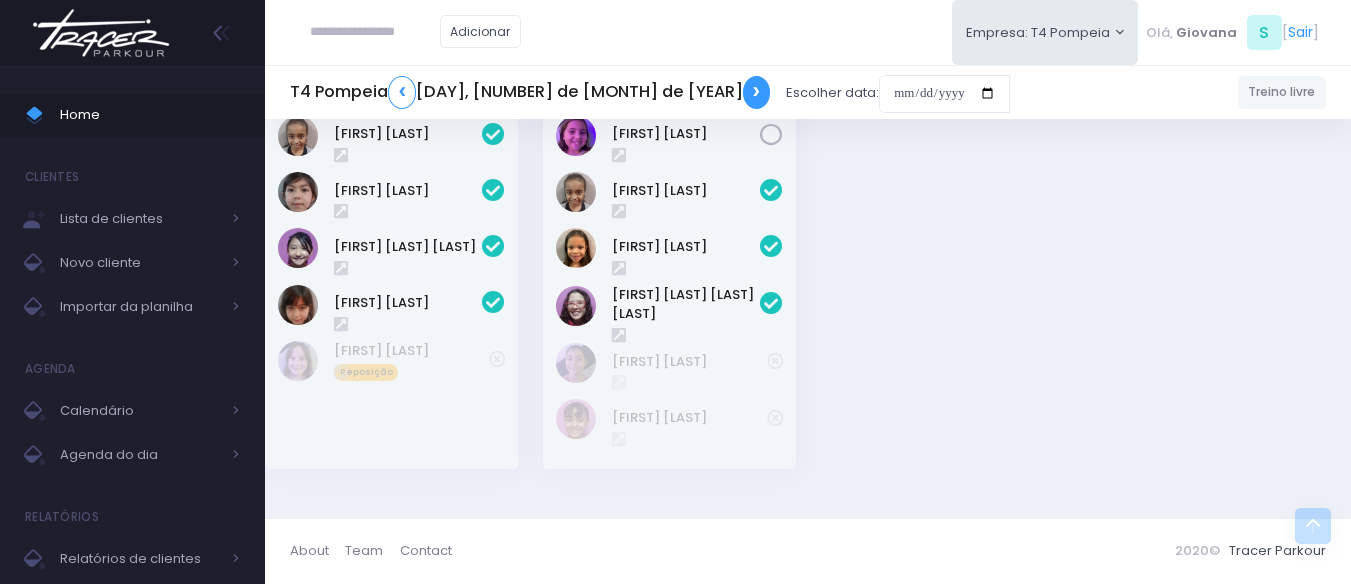 click on "❯" at bounding box center [757, 92] 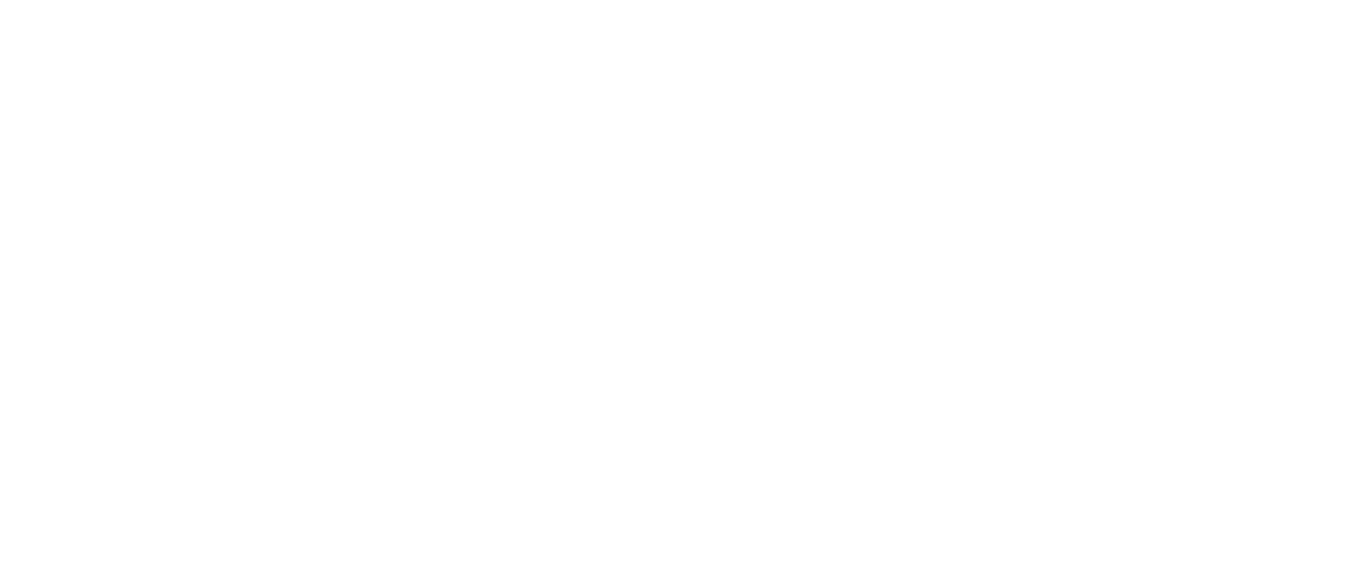 scroll, scrollTop: 0, scrollLeft: 0, axis: both 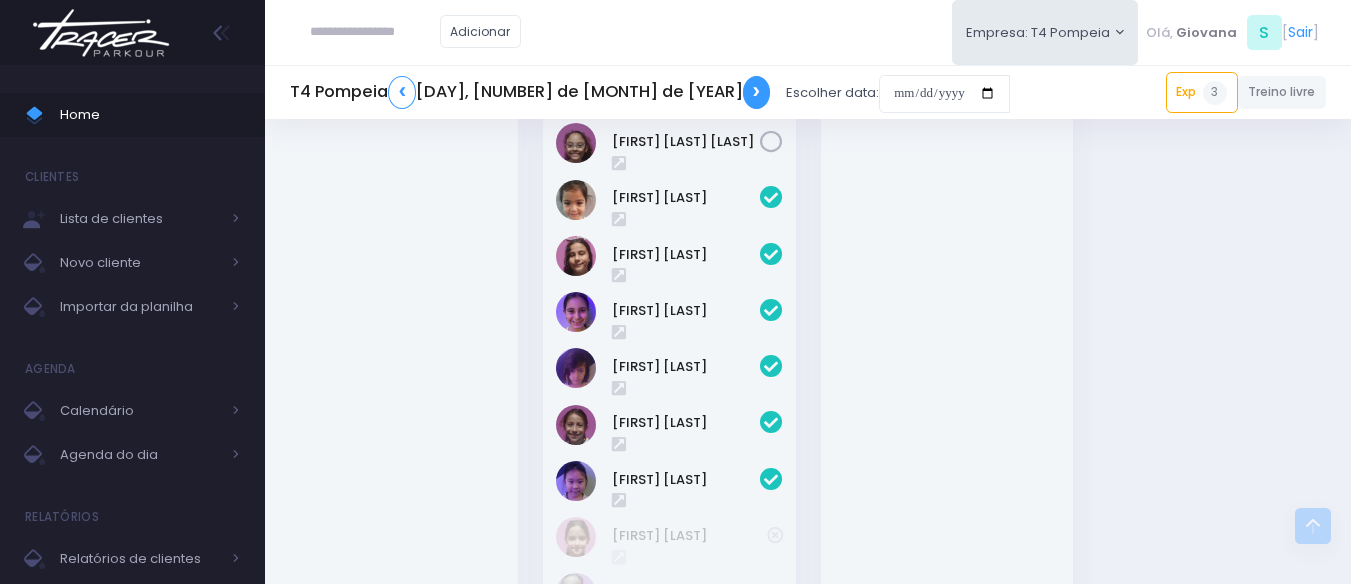 click on "❯" at bounding box center (757, 92) 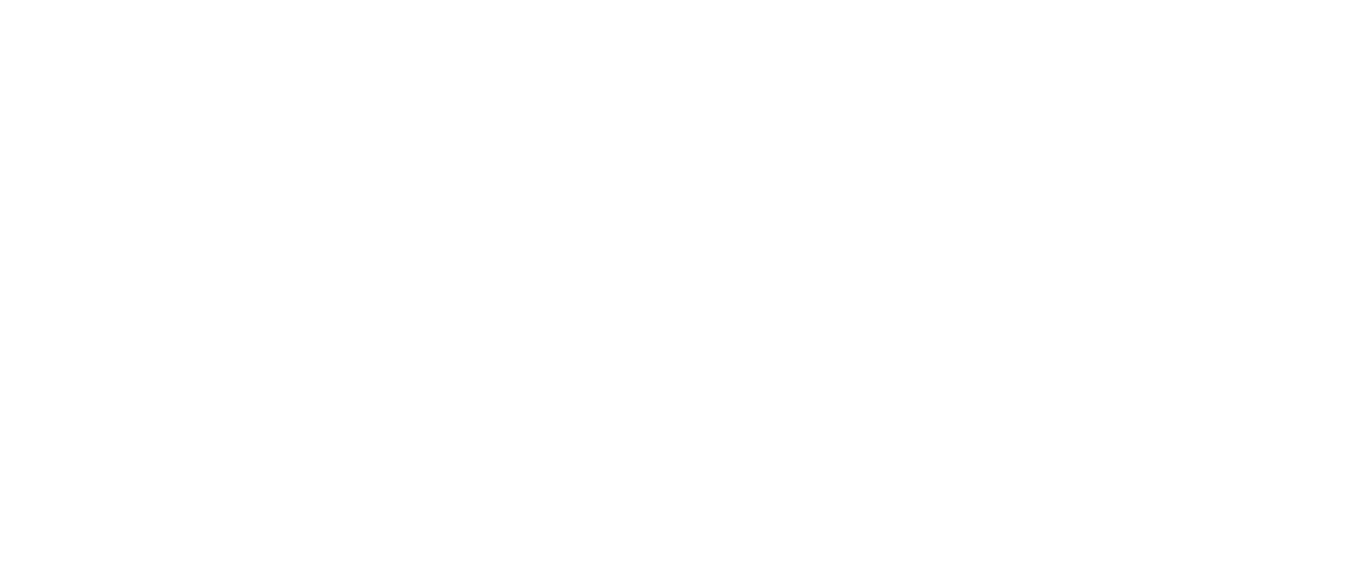 scroll, scrollTop: 0, scrollLeft: 0, axis: both 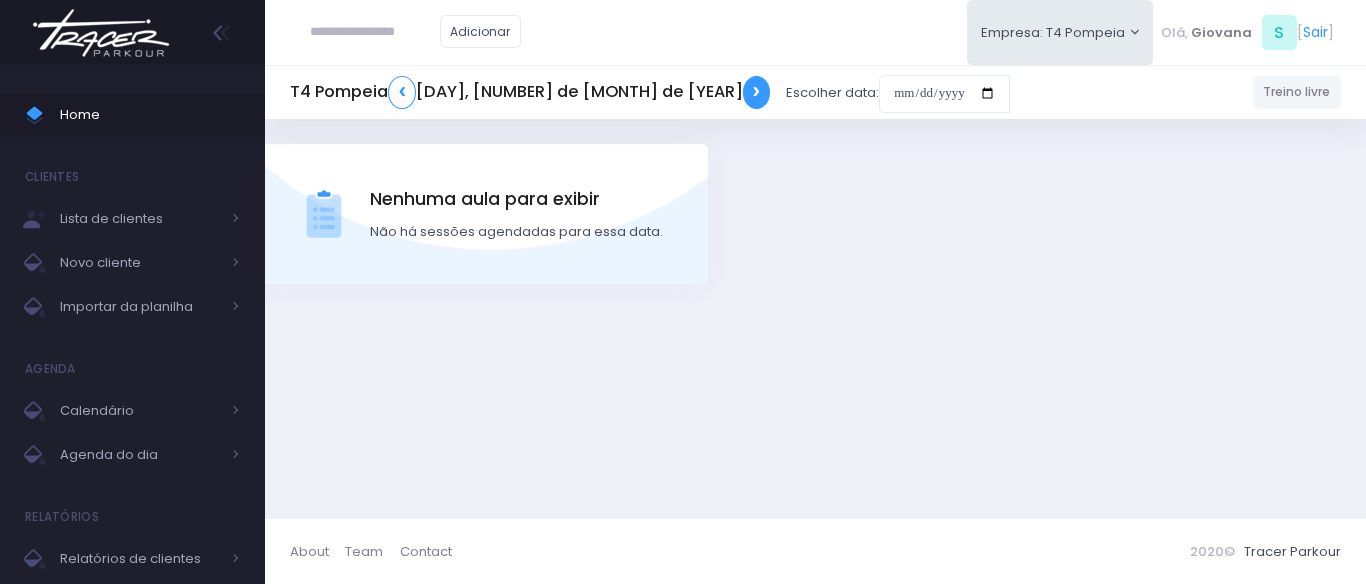 click on "❯" at bounding box center (757, 92) 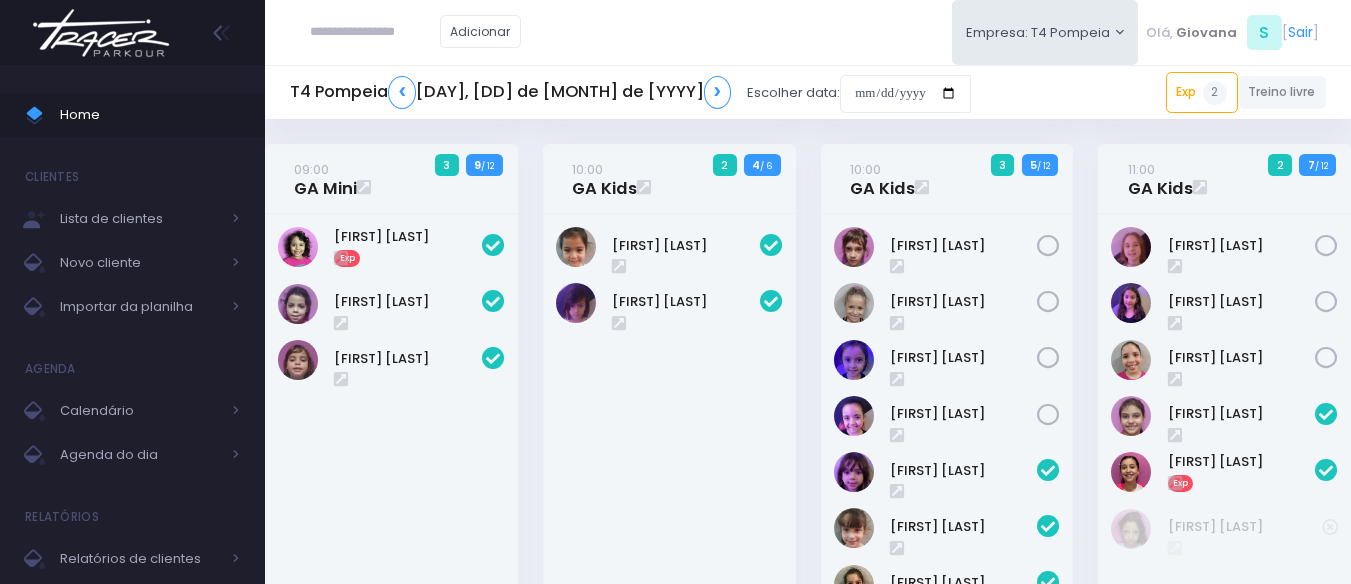 scroll, scrollTop: 100, scrollLeft: 0, axis: vertical 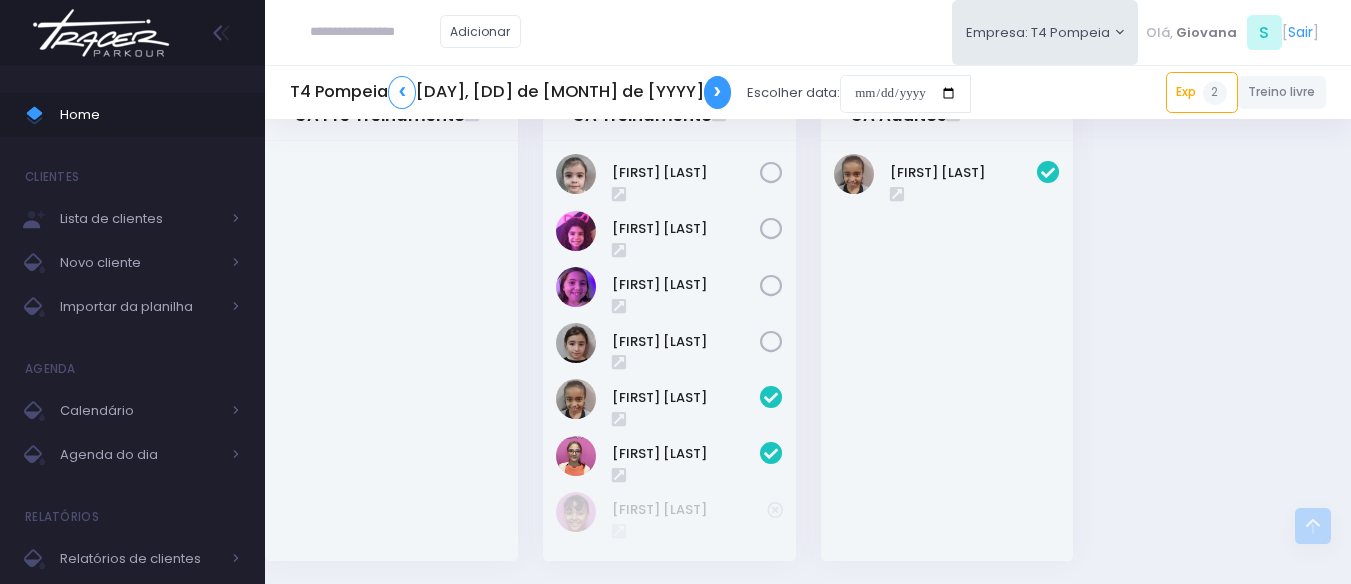 click on "❯" at bounding box center (718, 92) 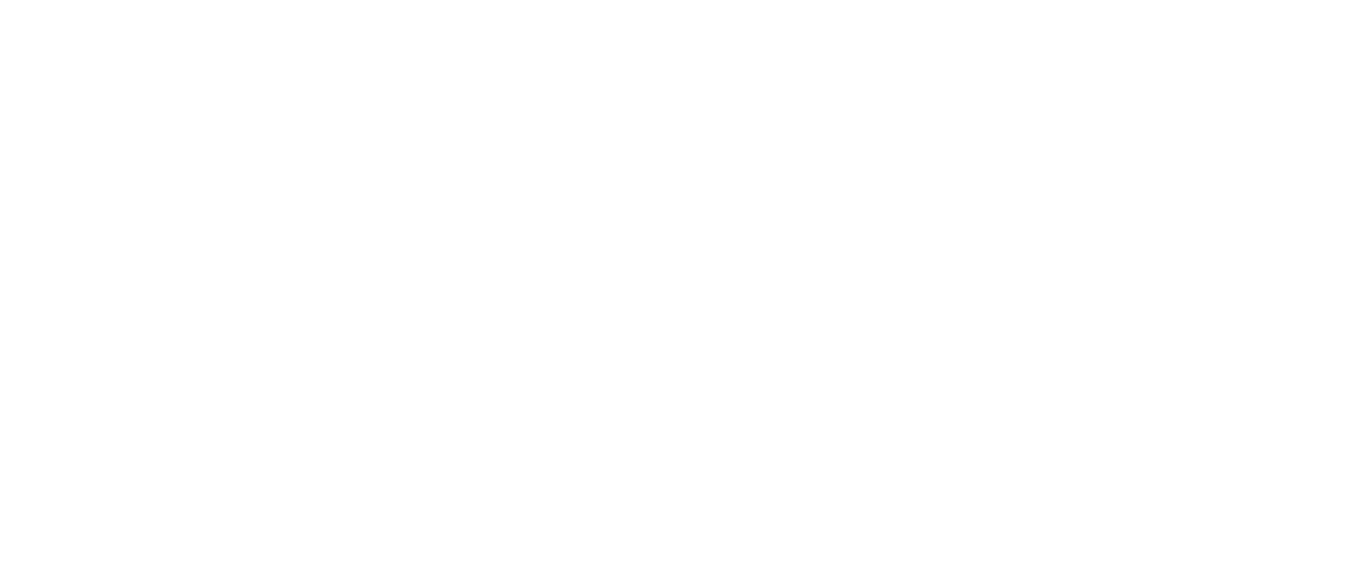 scroll, scrollTop: 0, scrollLeft: 0, axis: both 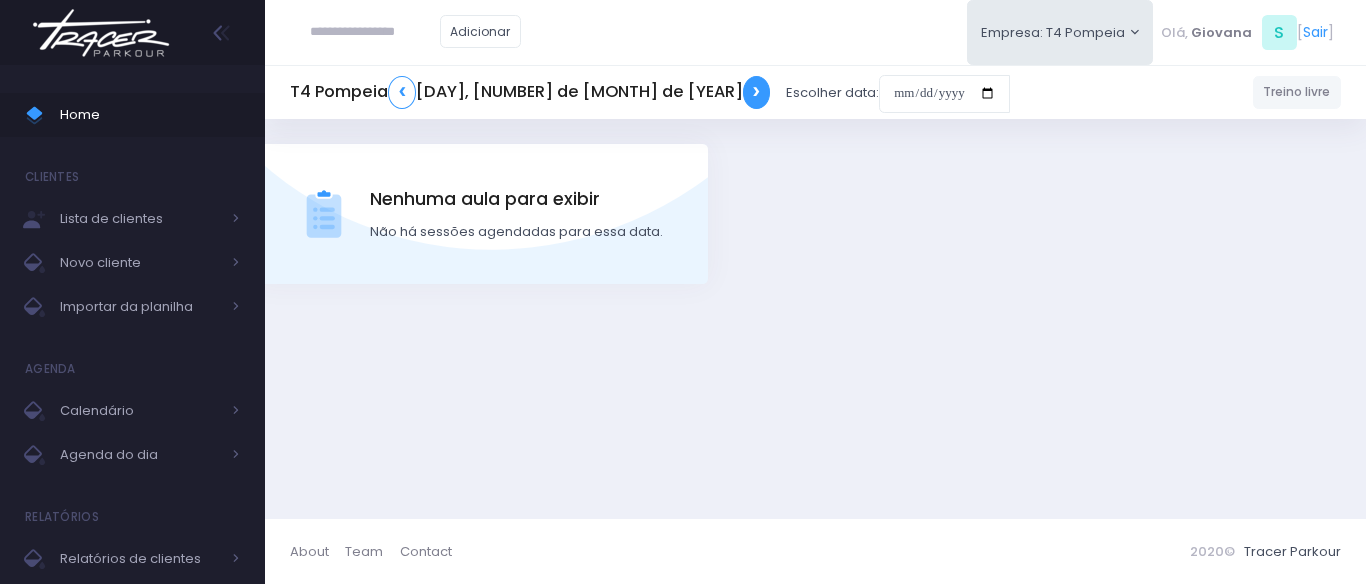 click on "❯" at bounding box center (757, 92) 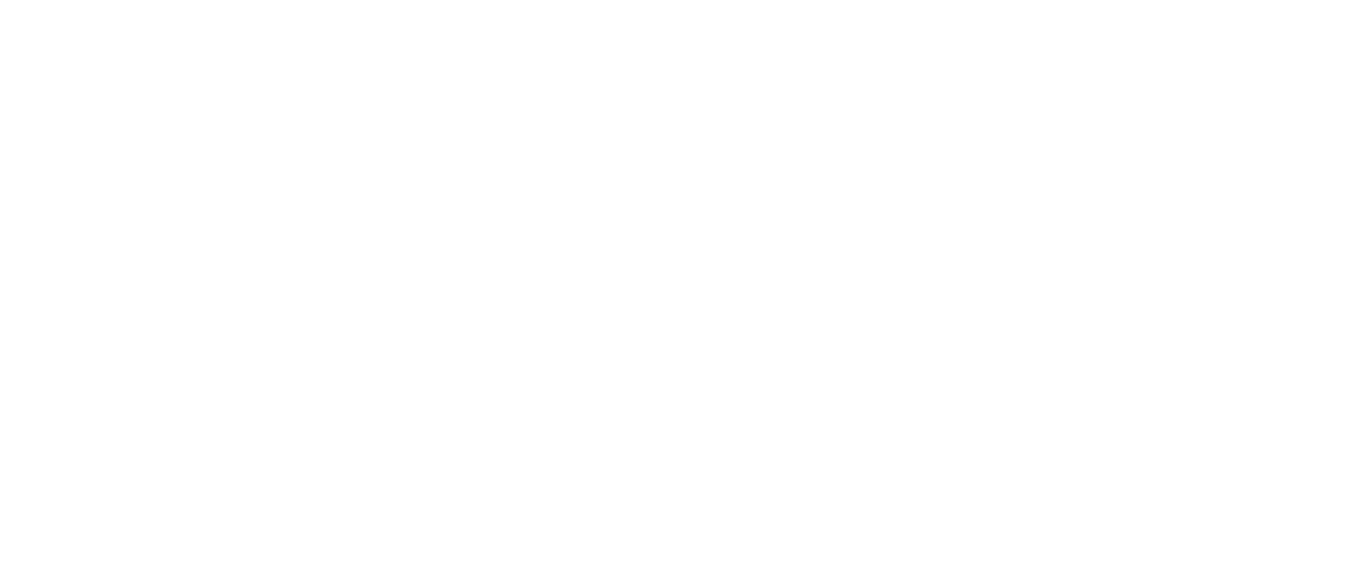 scroll, scrollTop: 0, scrollLeft: 0, axis: both 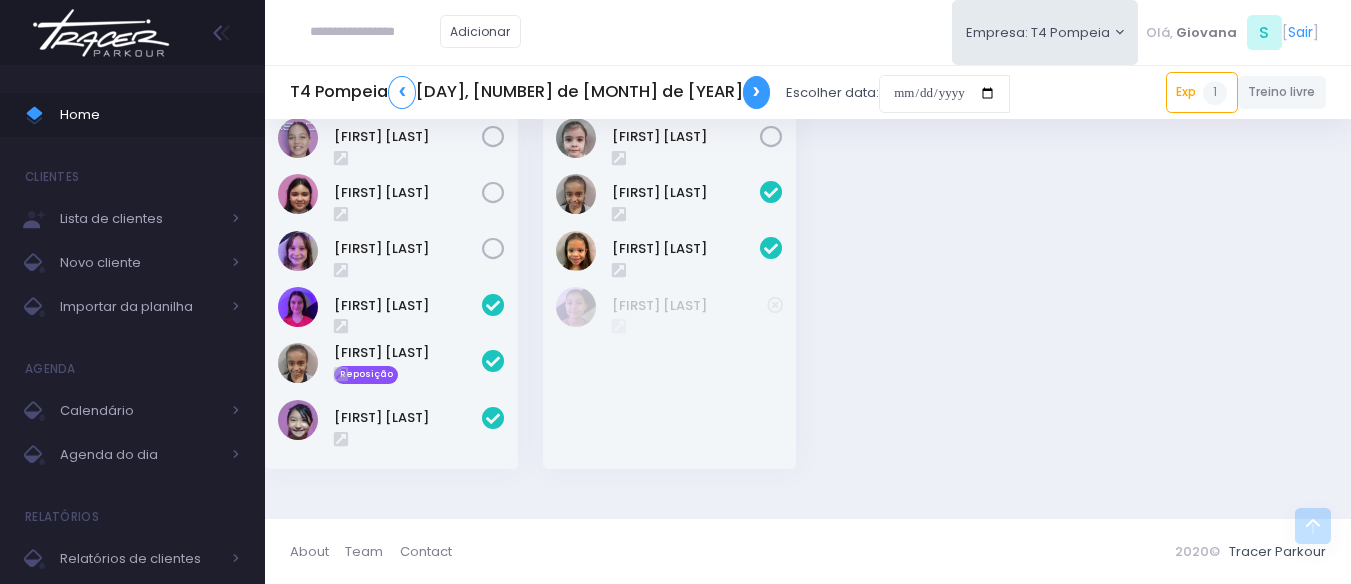 click on "❯" at bounding box center (757, 92) 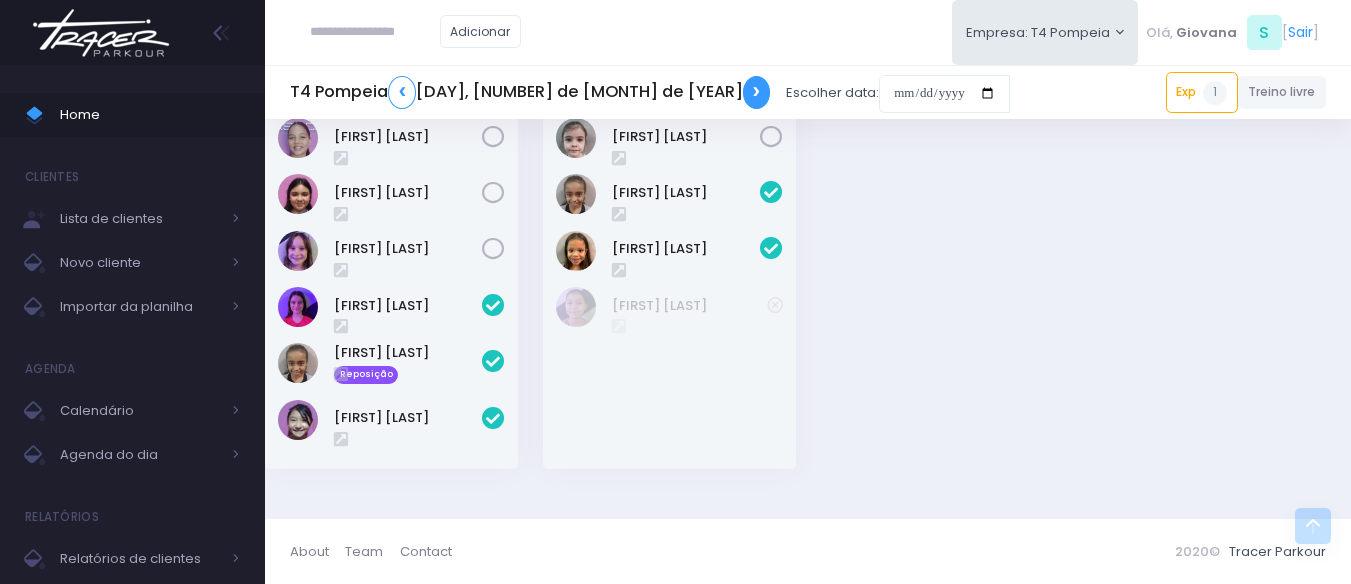 drag, startPoint x: 803, startPoint y: 119, endPoint x: 680, endPoint y: 99, distance: 124.61541 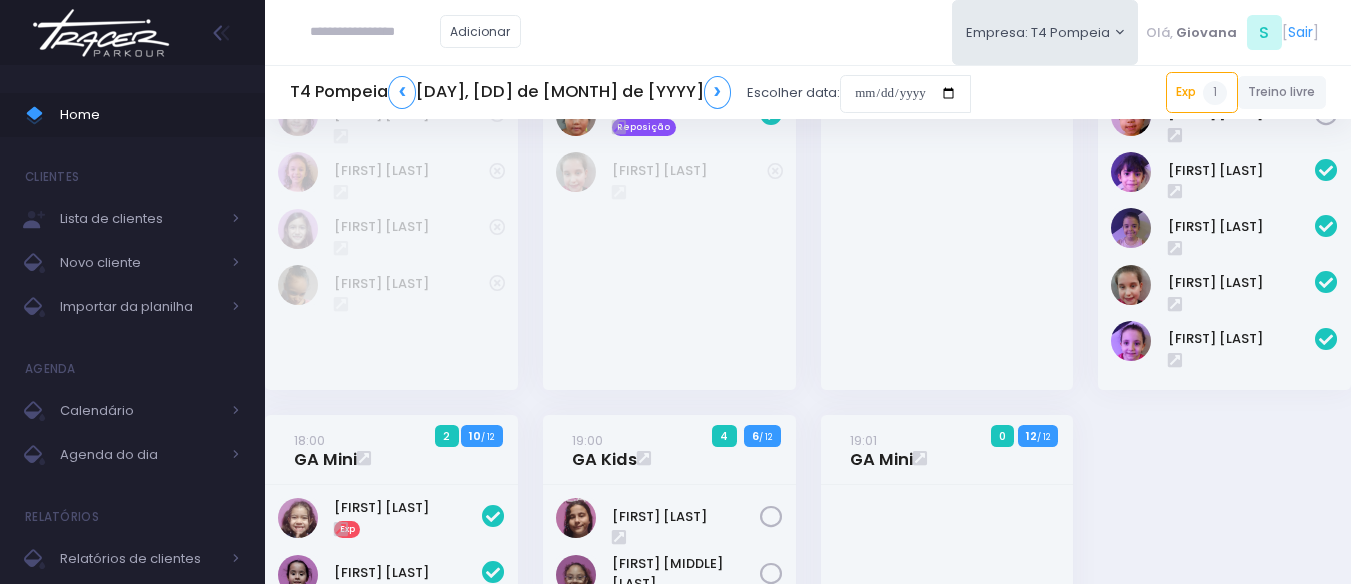 scroll, scrollTop: 500, scrollLeft: 0, axis: vertical 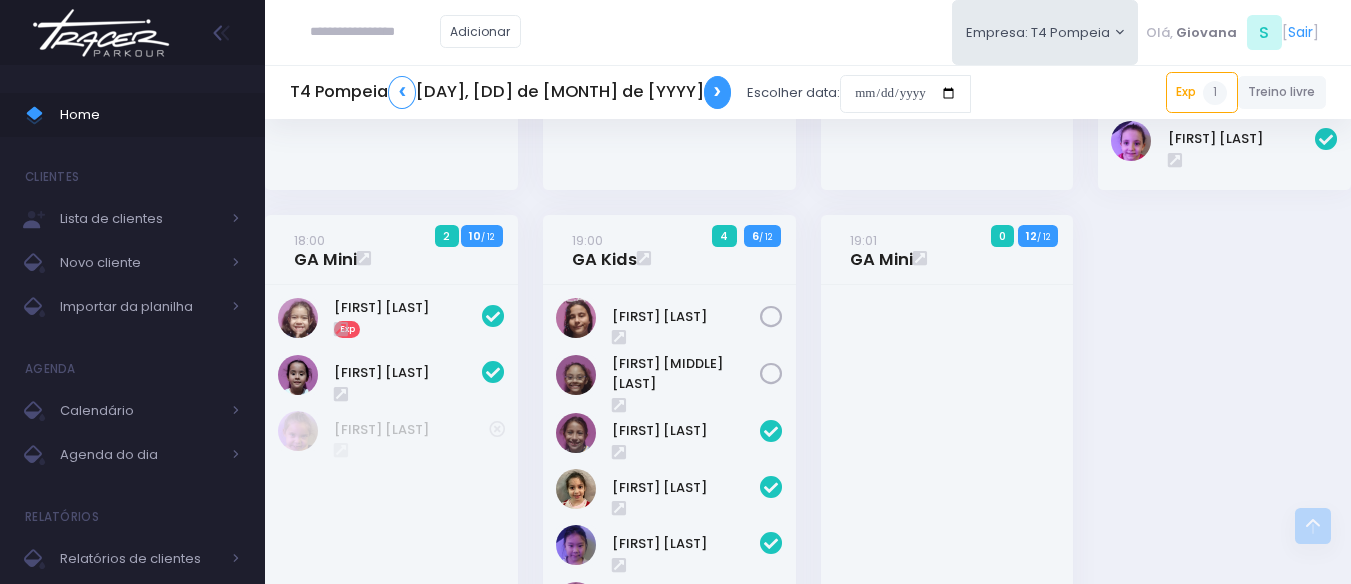 click on "❯" at bounding box center (718, 92) 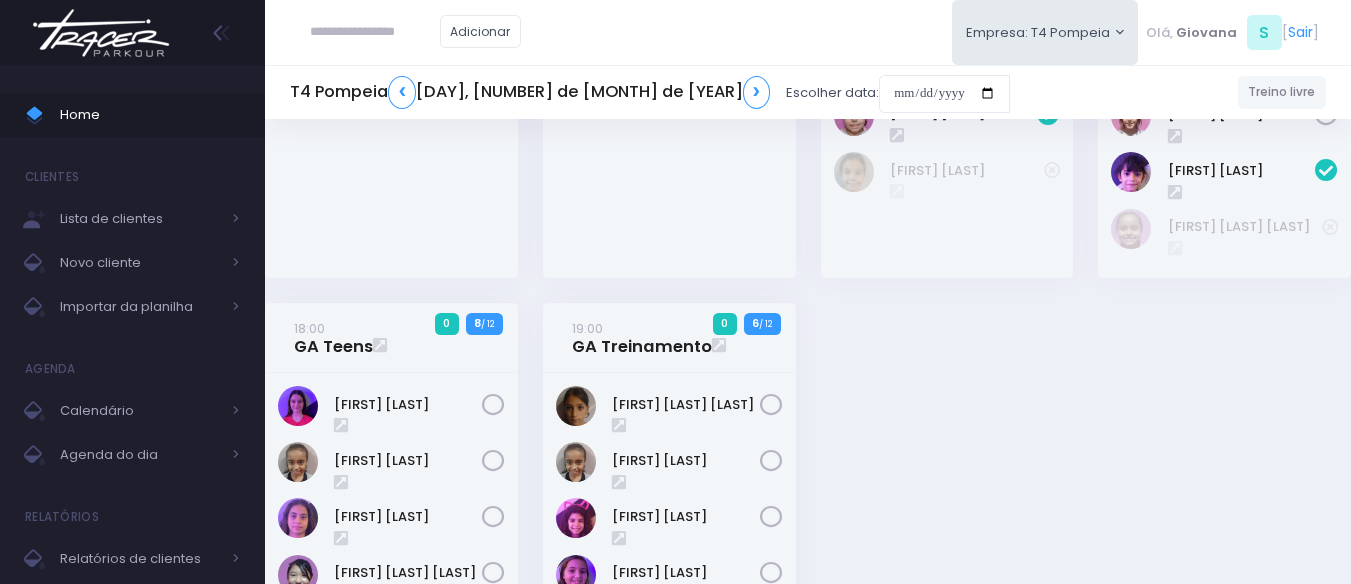 scroll, scrollTop: 500, scrollLeft: 0, axis: vertical 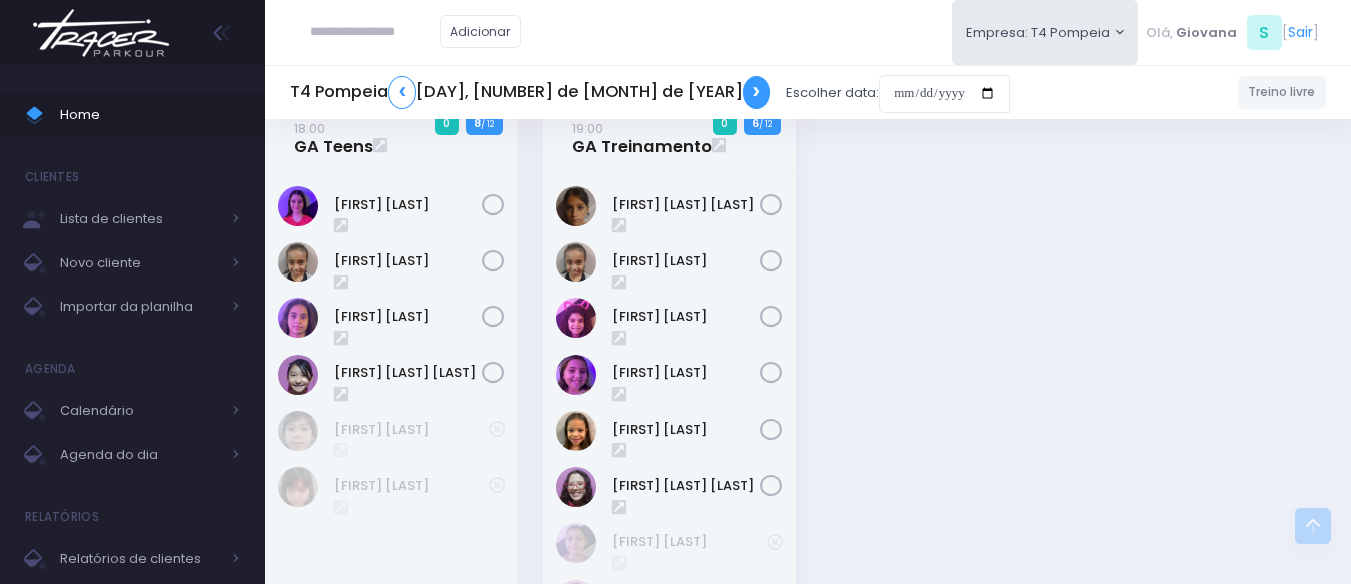 click on "❯" at bounding box center [757, 92] 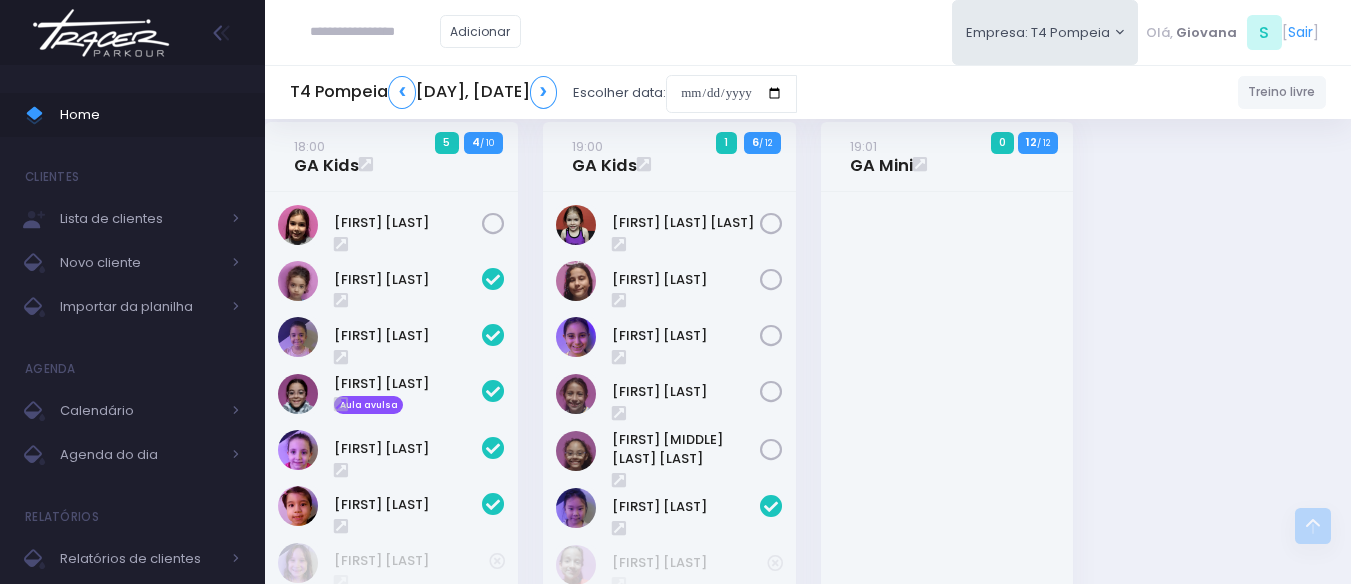 scroll, scrollTop: 855, scrollLeft: 0, axis: vertical 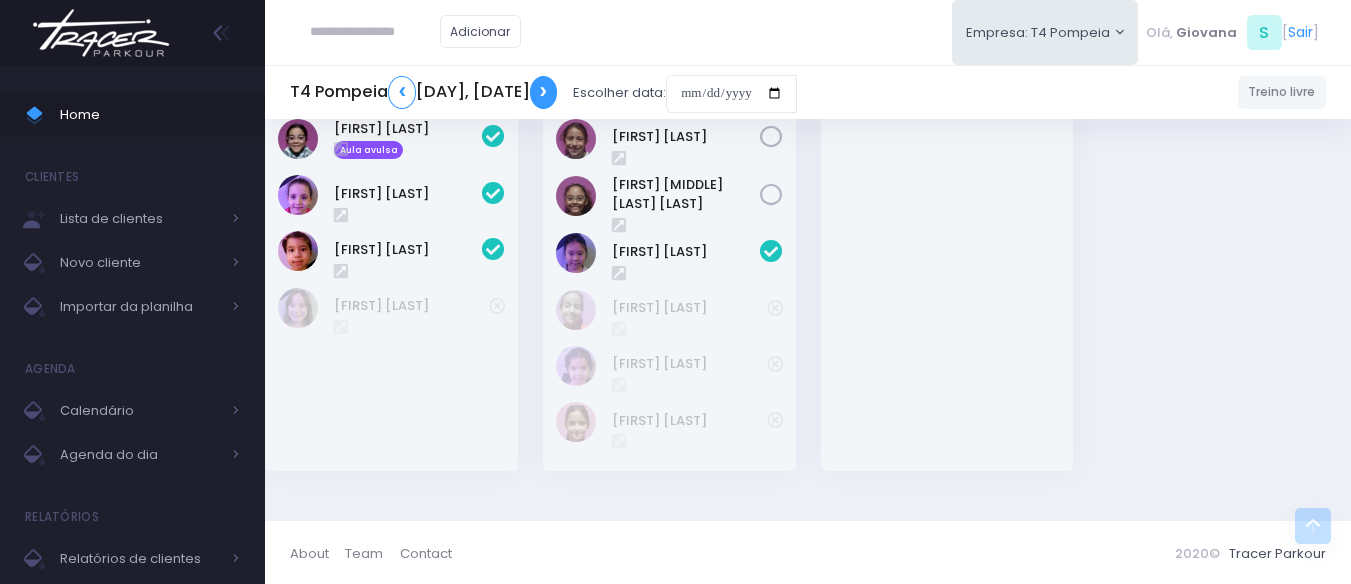 click on "❯" at bounding box center (544, 92) 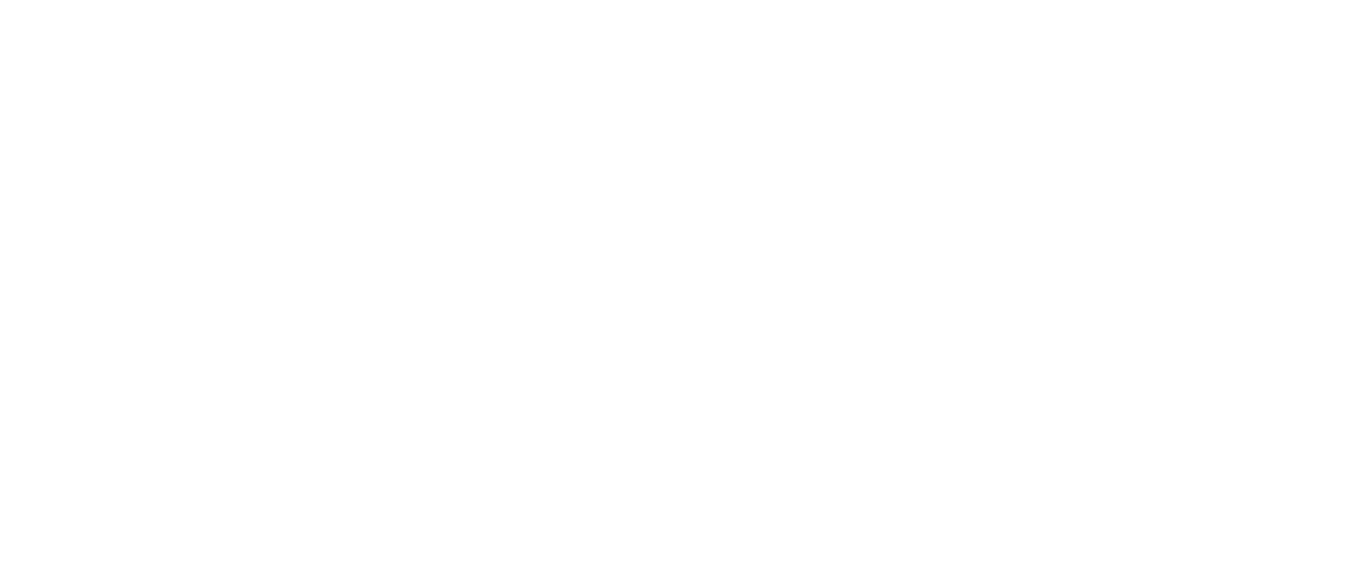 scroll, scrollTop: 0, scrollLeft: 0, axis: both 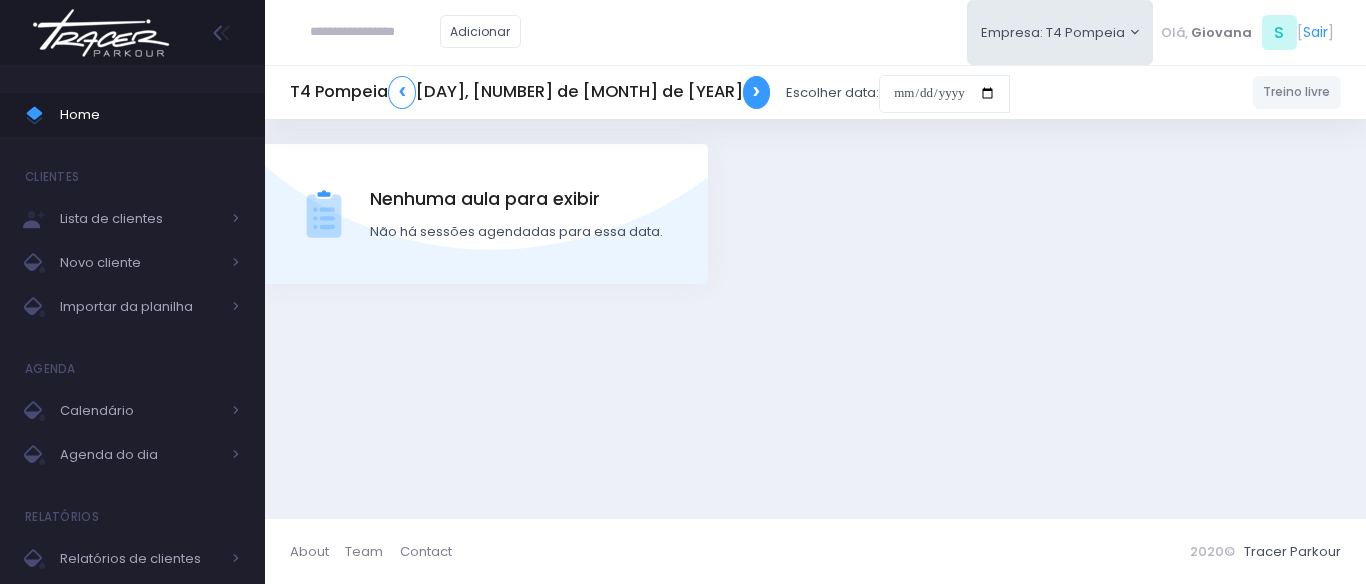 click on "❯" at bounding box center [757, 92] 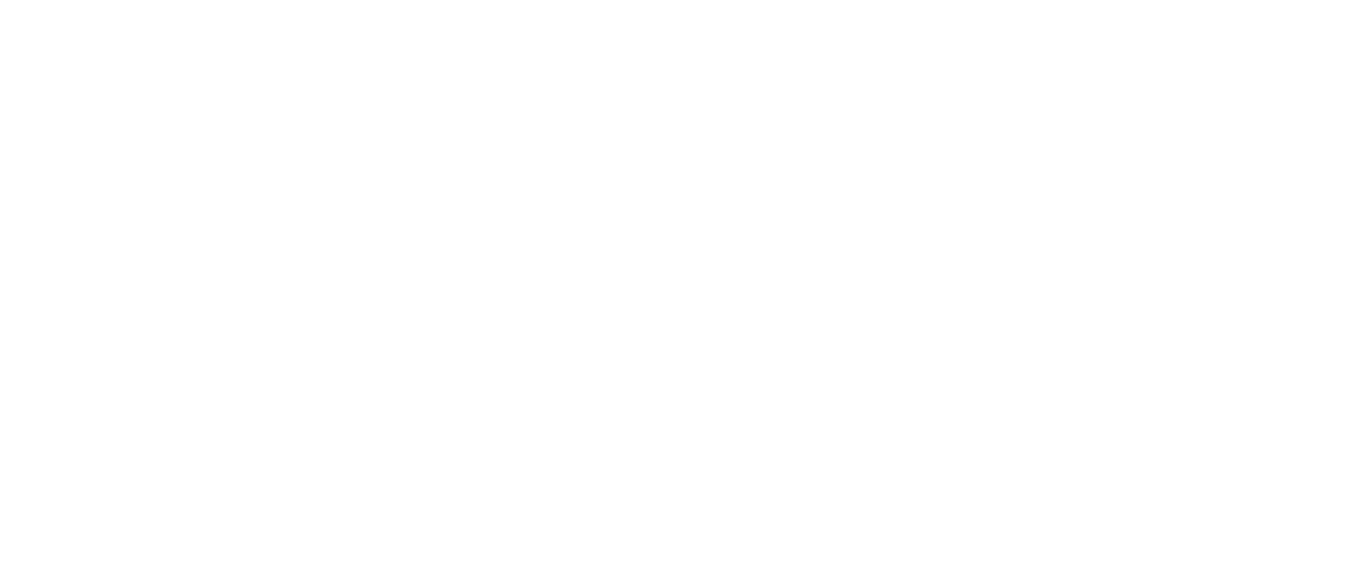 scroll, scrollTop: 0, scrollLeft: 0, axis: both 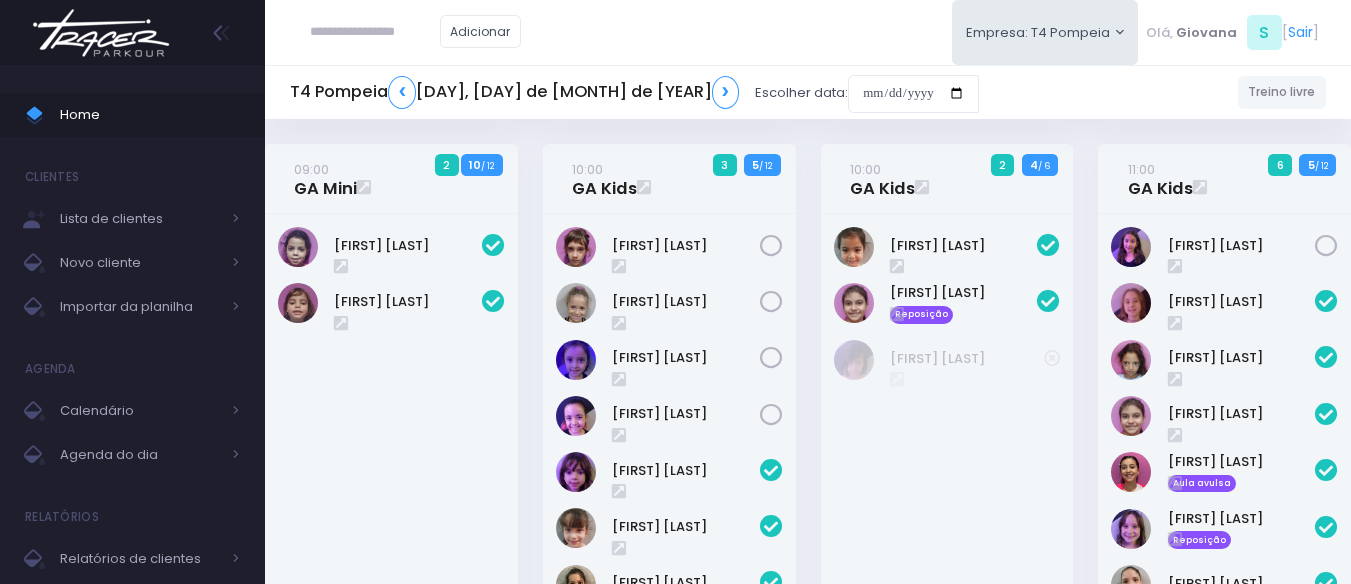 click on "10:00 GA Kids
2
4  / 6" at bounding box center [947, 457] 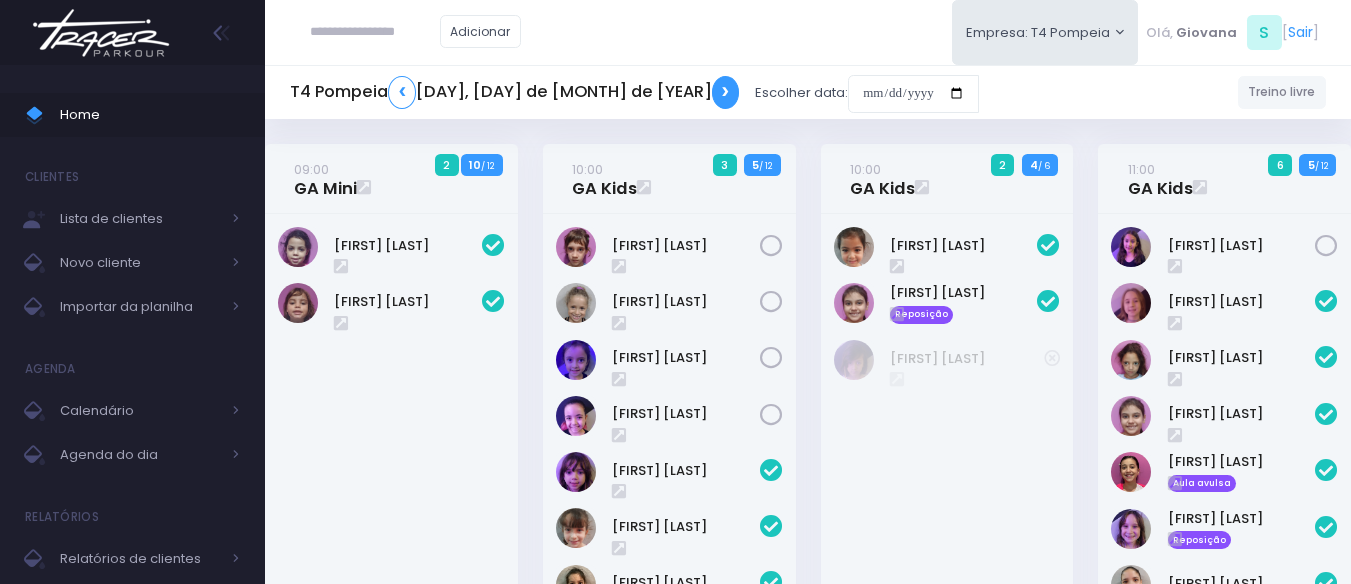 click on "❯" at bounding box center (726, 92) 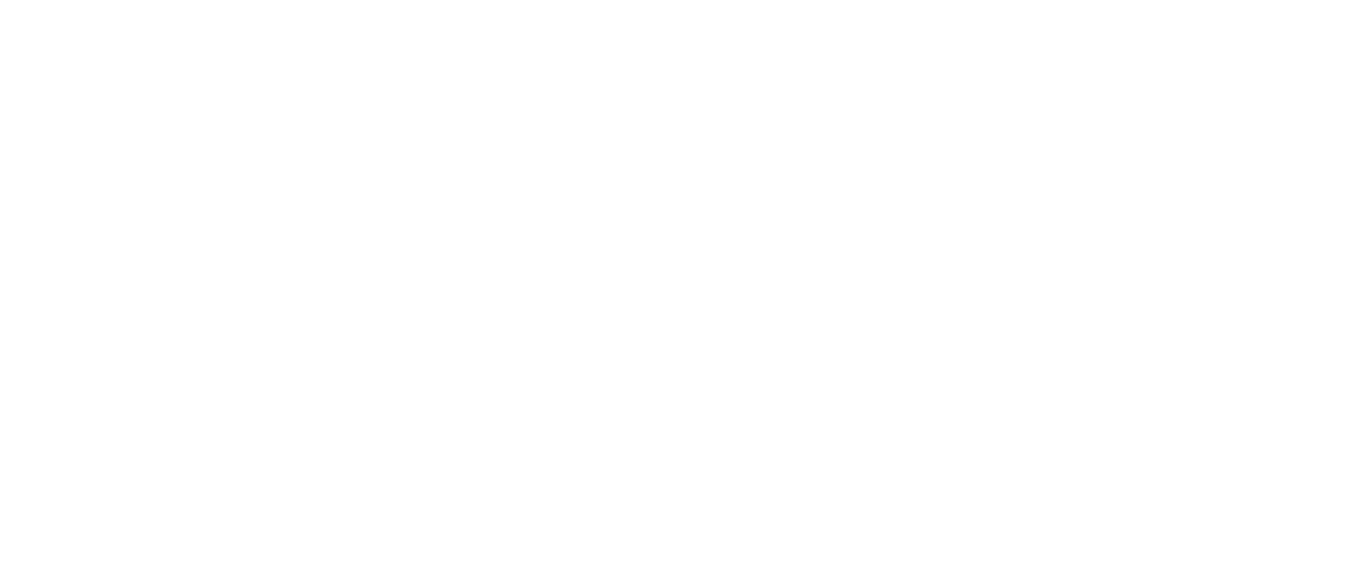 scroll, scrollTop: 0, scrollLeft: 0, axis: both 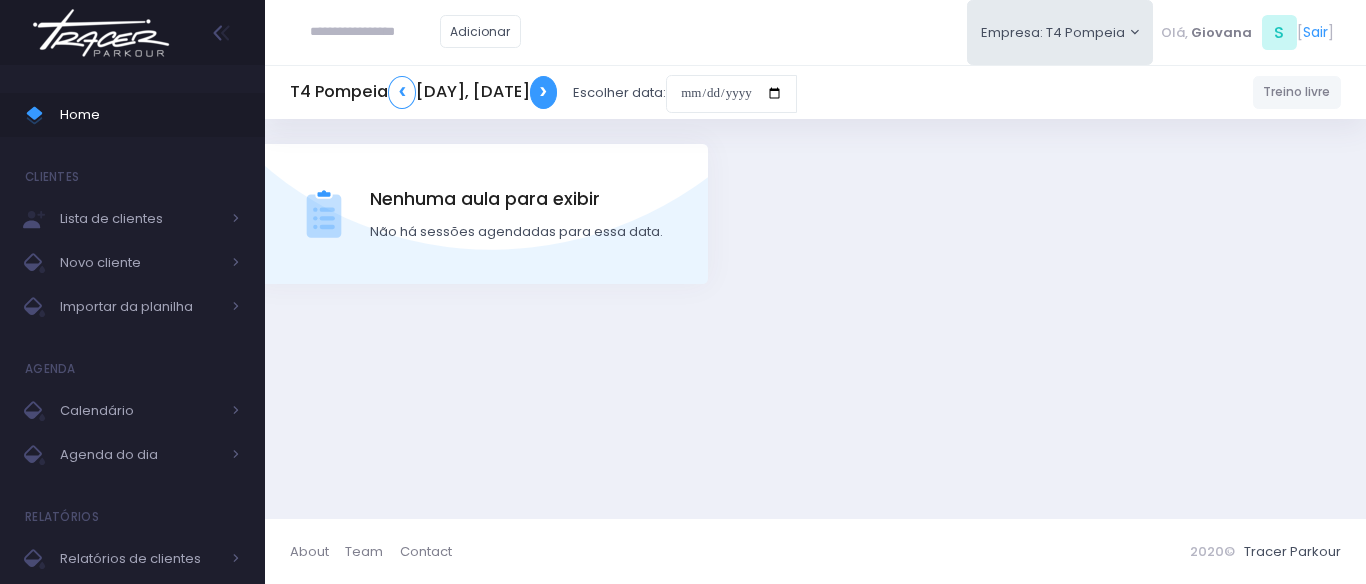 click on "❯" at bounding box center (544, 92) 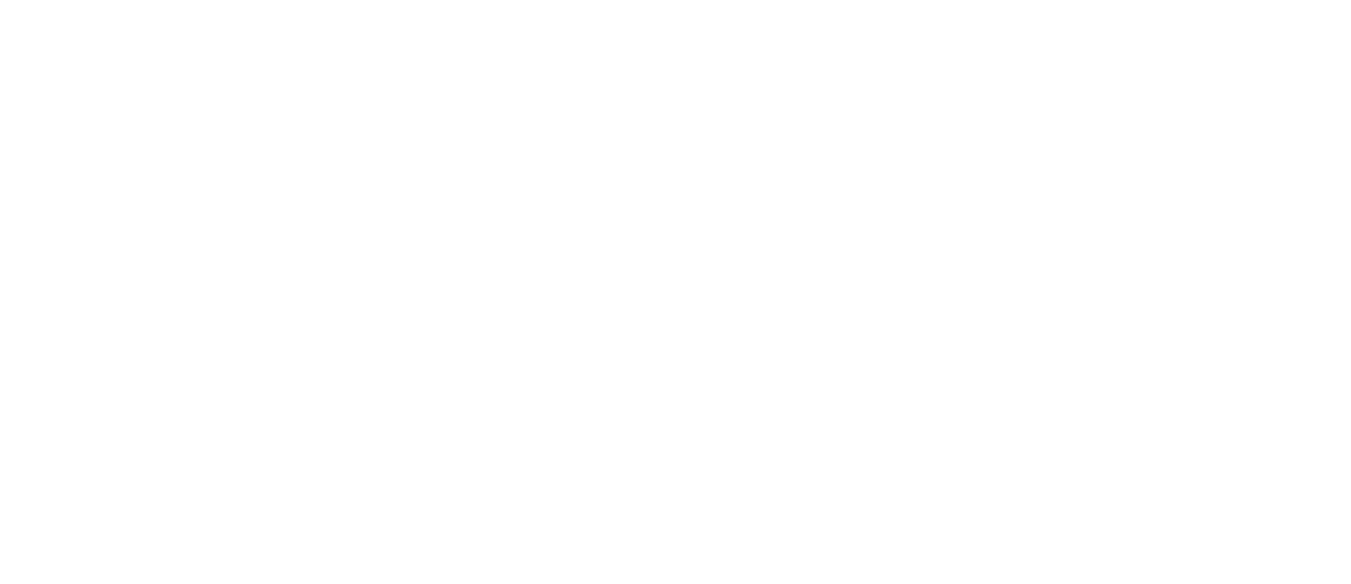 scroll, scrollTop: 0, scrollLeft: 0, axis: both 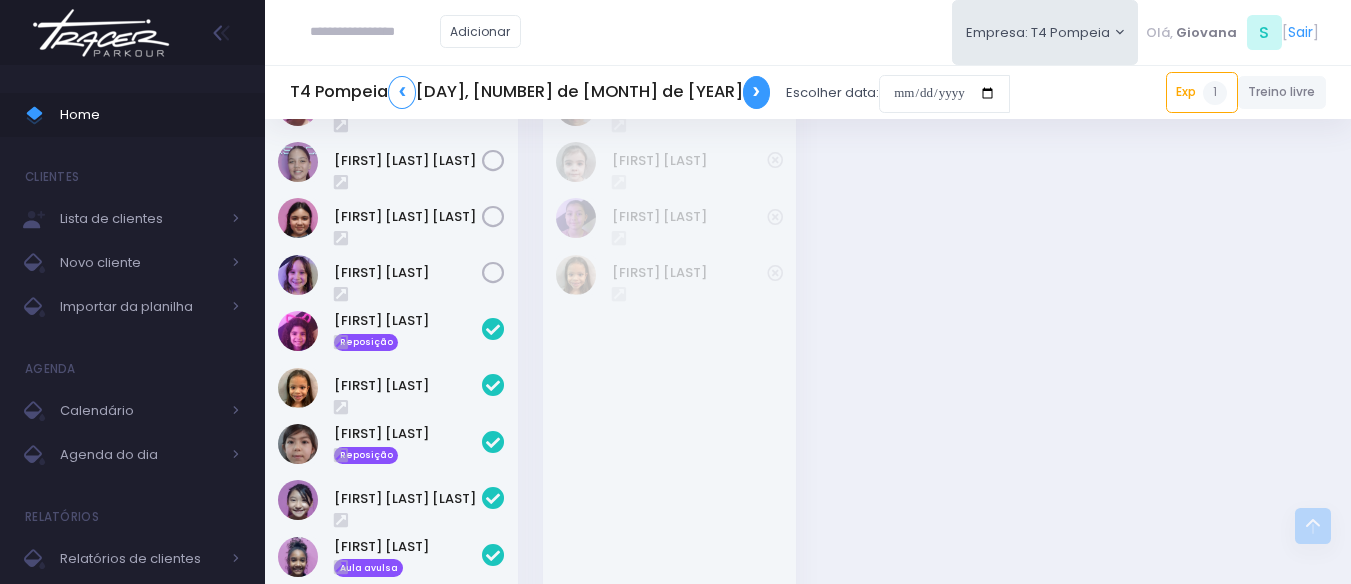 click on "❯" at bounding box center [757, 92] 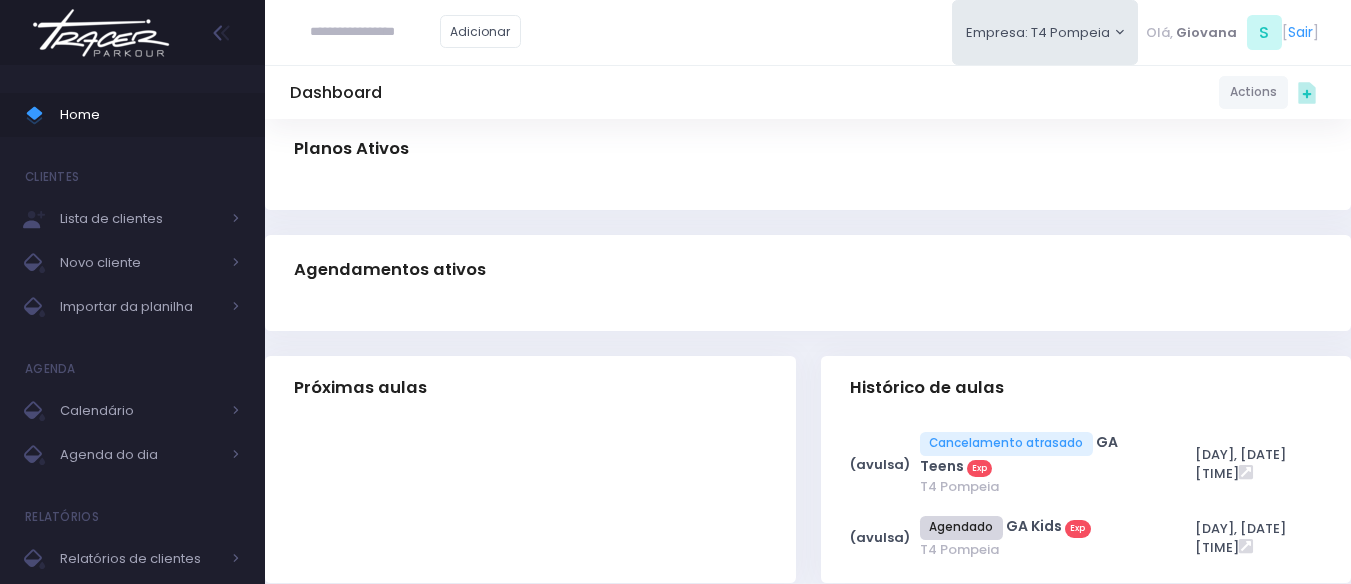 scroll, scrollTop: 0, scrollLeft: 0, axis: both 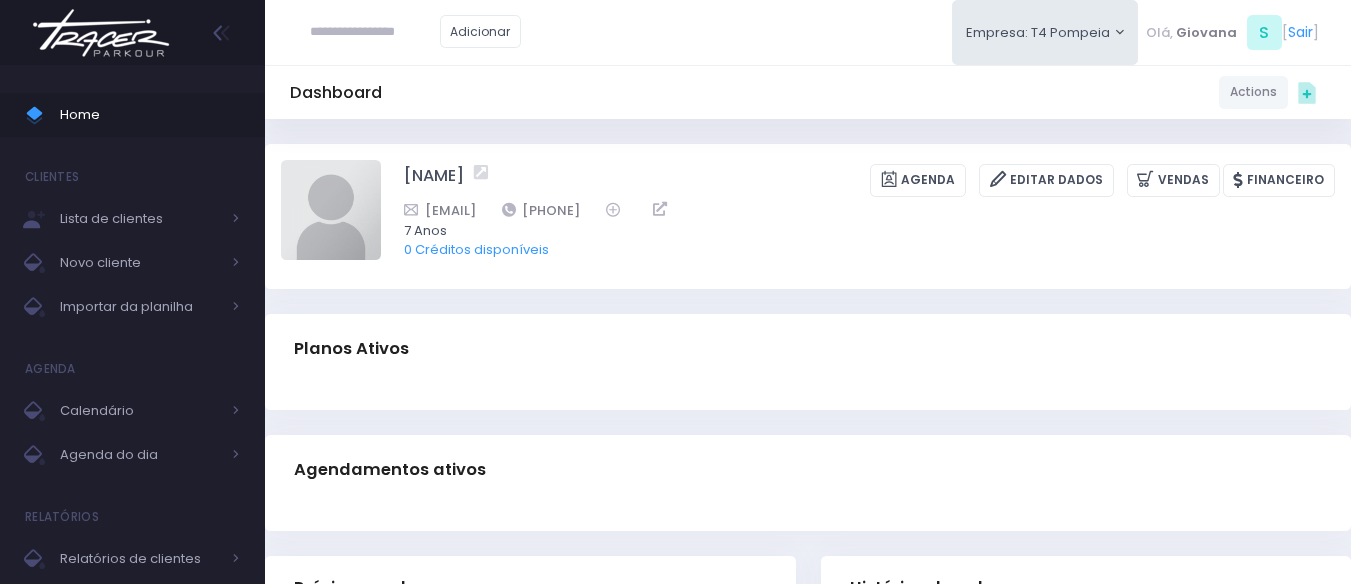 drag, startPoint x: 750, startPoint y: 205, endPoint x: 632, endPoint y: 207, distance: 118.016945 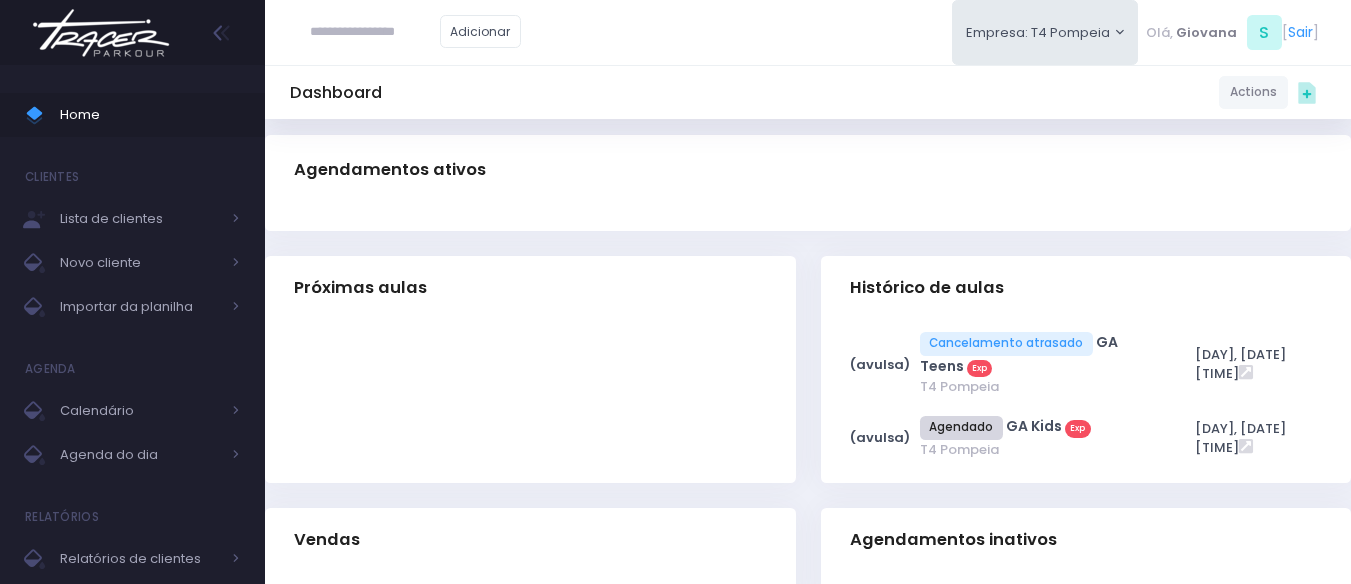 scroll, scrollTop: 0, scrollLeft: 0, axis: both 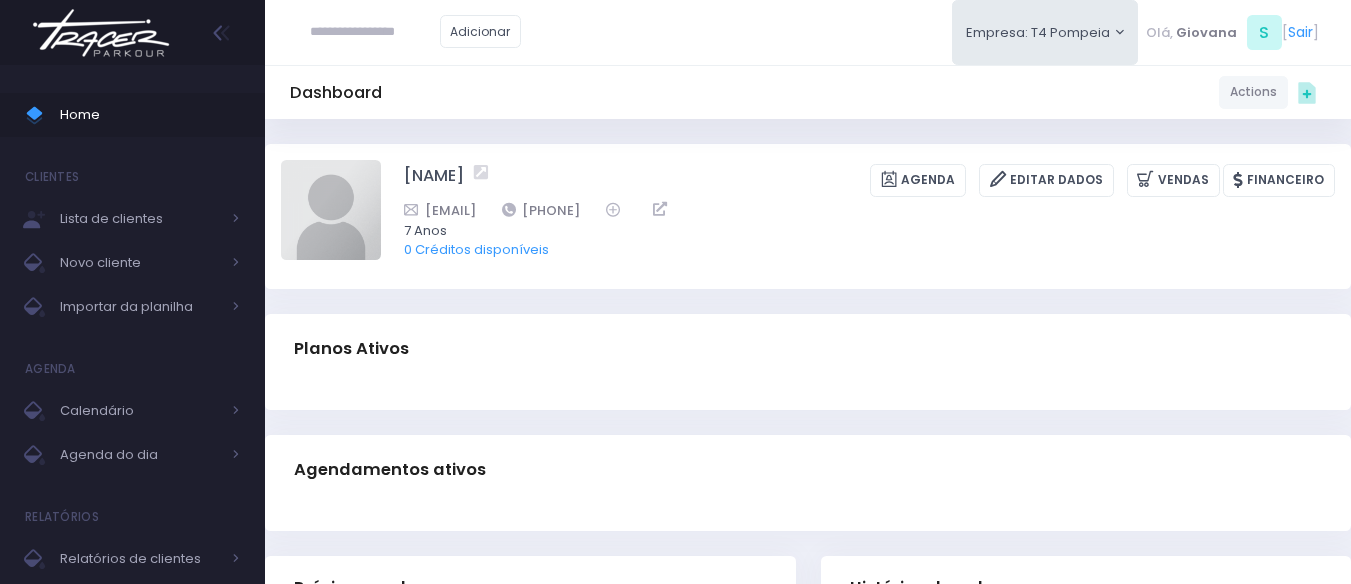 click on "Dashboard
Actions
Choose Label:
Customer
Partner
Suplier
Member
Staff
Add new" at bounding box center (808, 614) 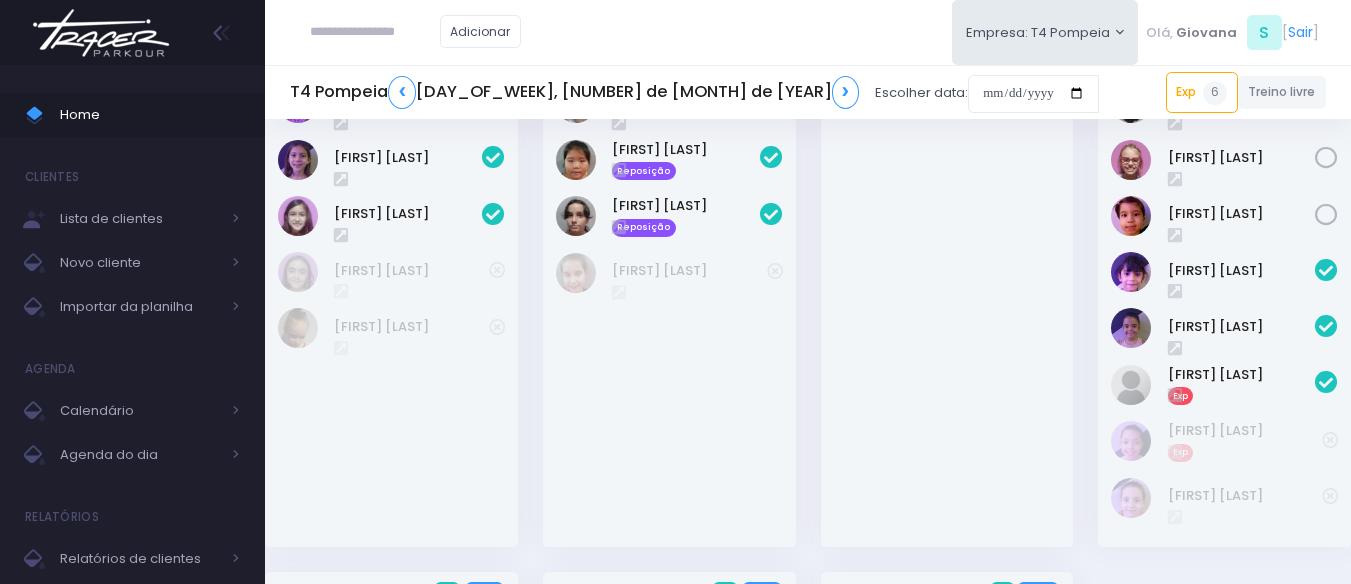 scroll, scrollTop: 300, scrollLeft: 0, axis: vertical 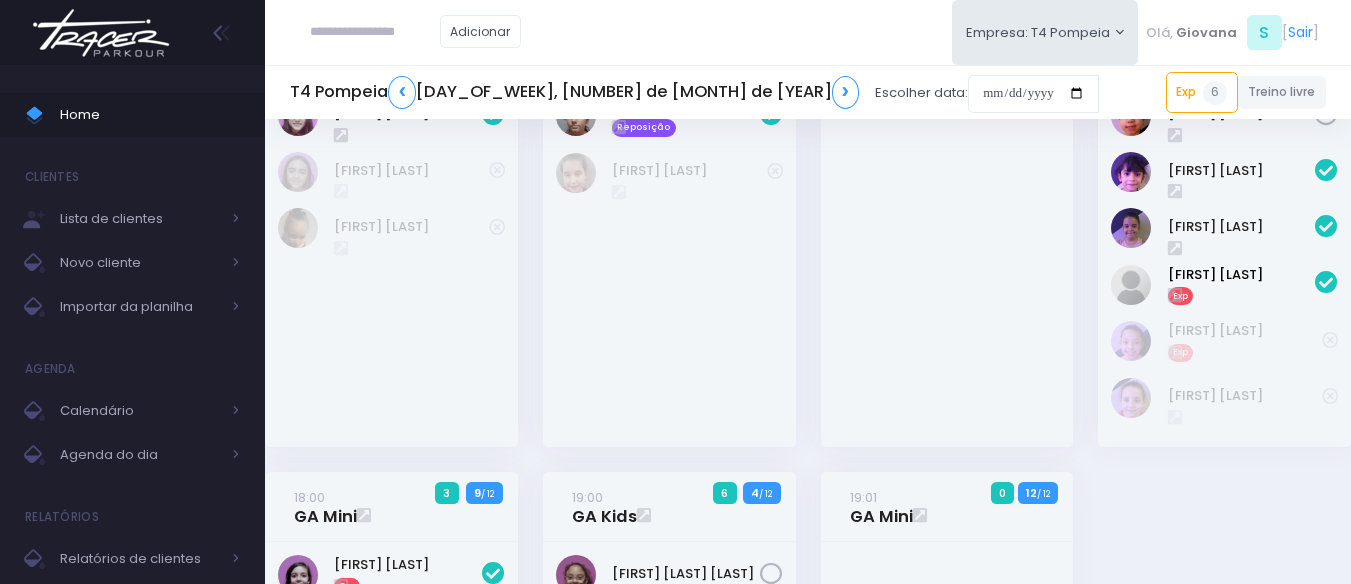 drag, startPoint x: 1186, startPoint y: 264, endPoint x: 1196, endPoint y: 260, distance: 10.770329 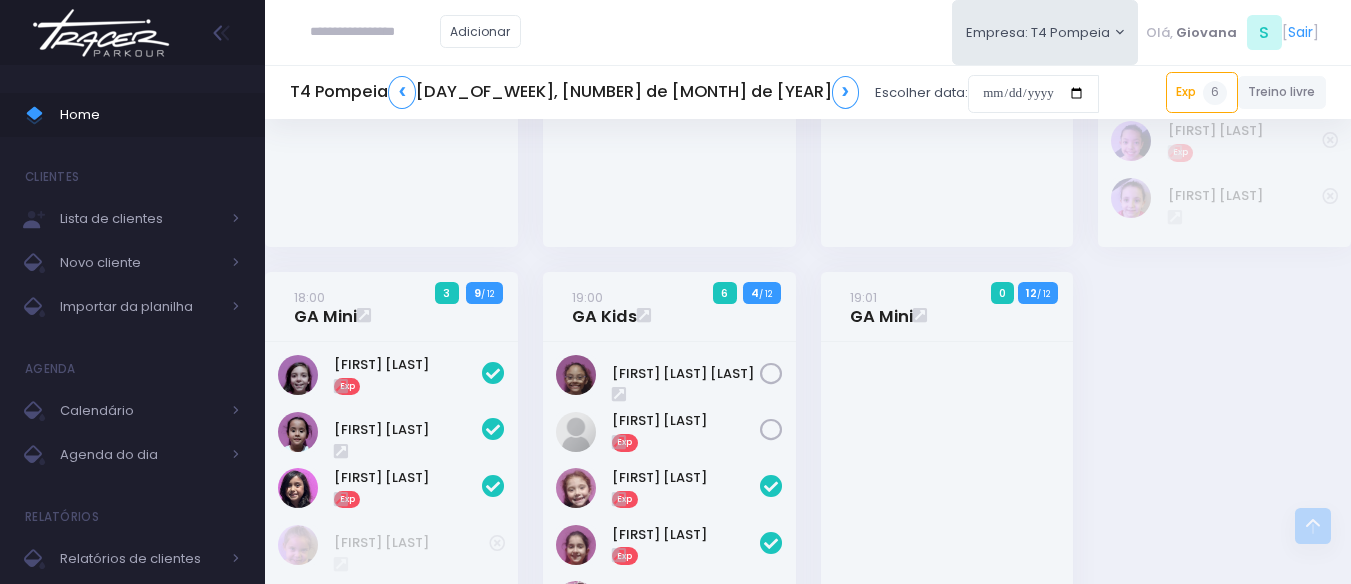 scroll, scrollTop: 600, scrollLeft: 0, axis: vertical 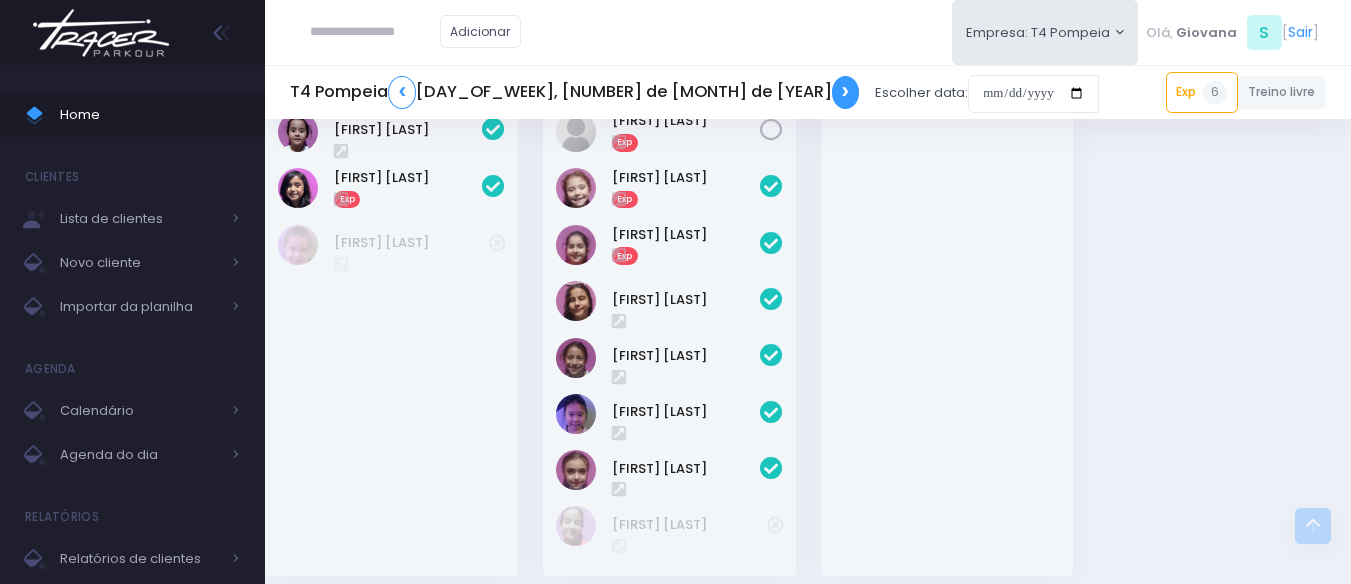 click on "❯" at bounding box center (846, 92) 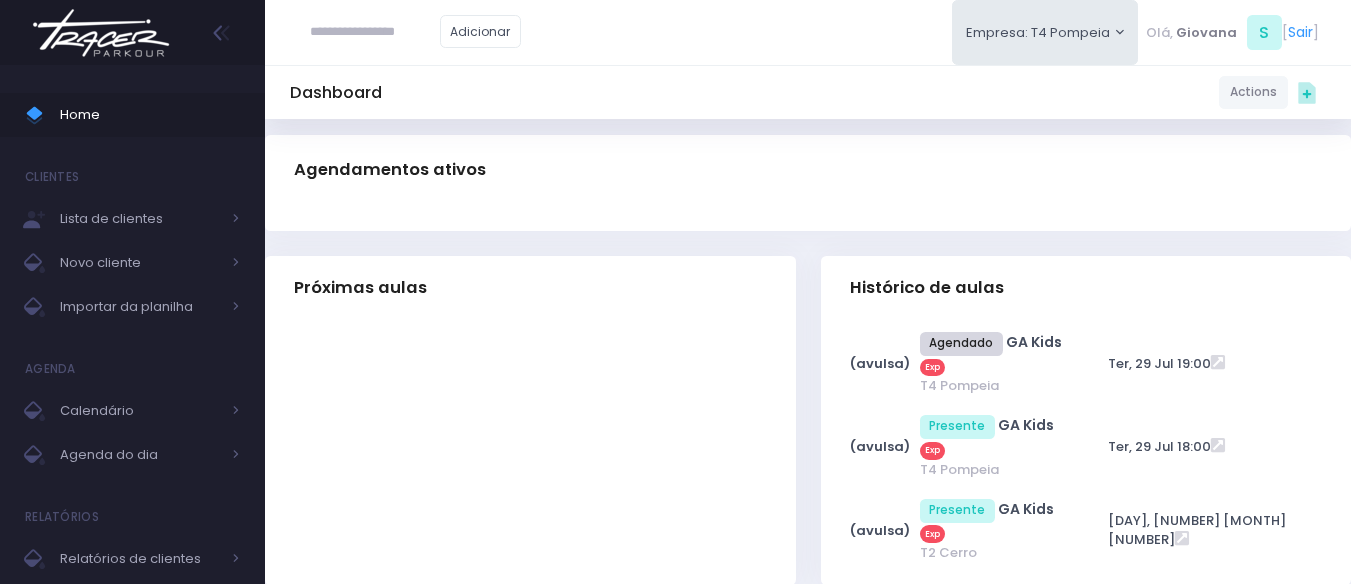 scroll, scrollTop: 0, scrollLeft: 0, axis: both 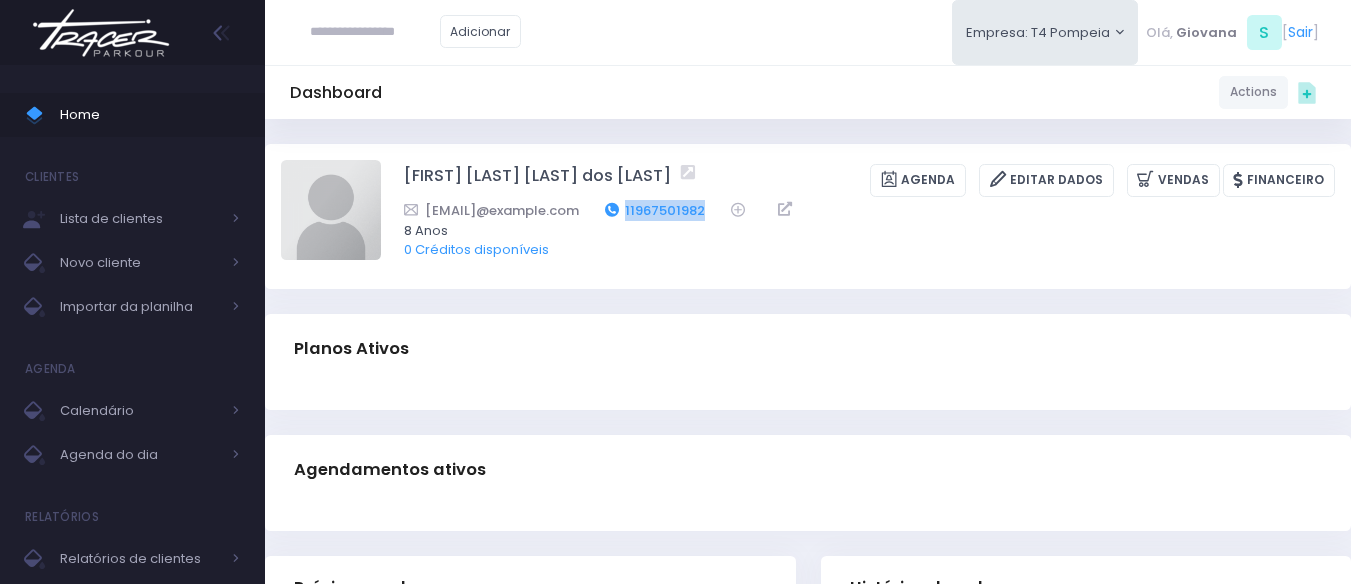 drag, startPoint x: 735, startPoint y: 210, endPoint x: 637, endPoint y: 212, distance: 98.02041 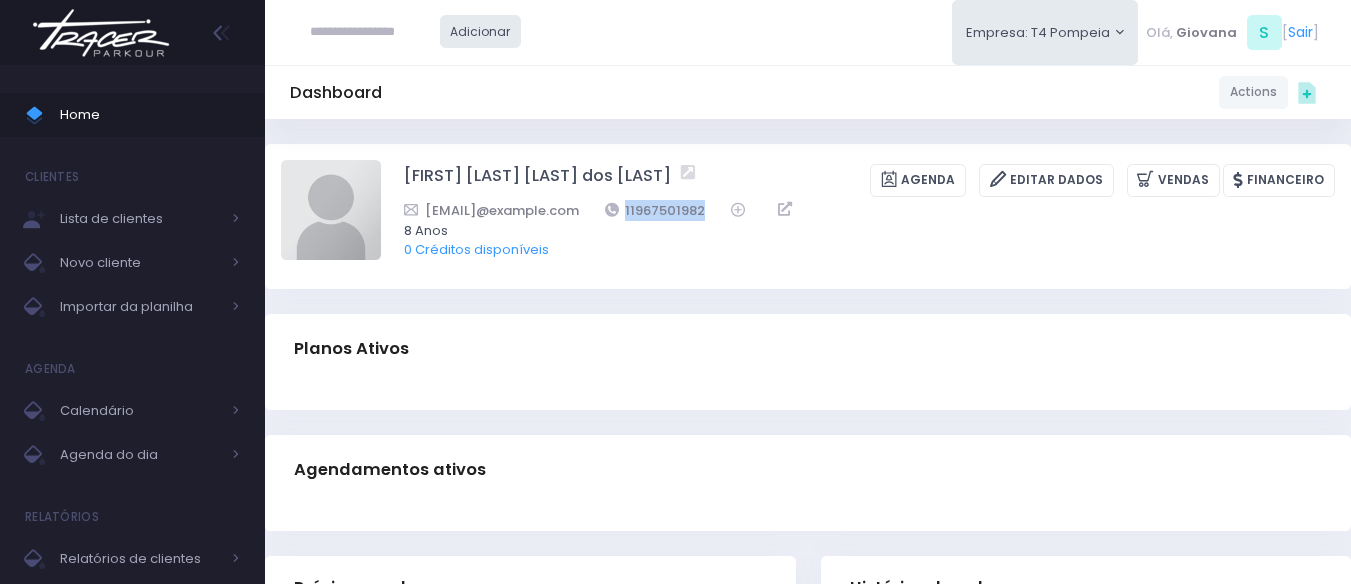copy on "11967501982" 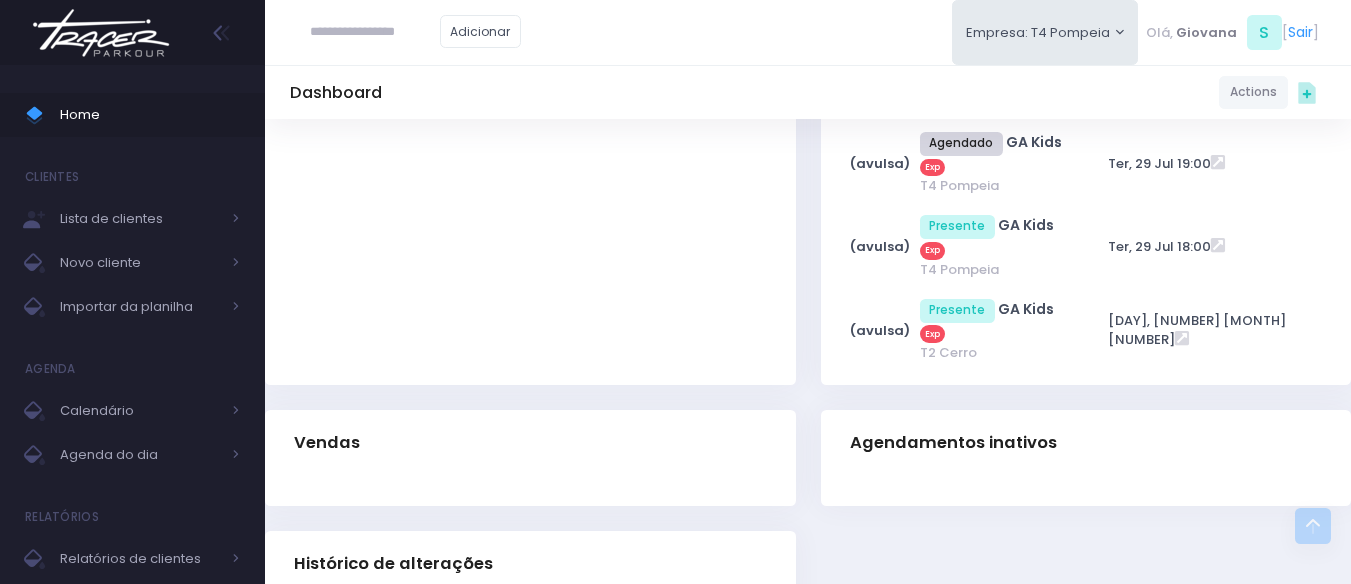 scroll, scrollTop: 0, scrollLeft: 0, axis: both 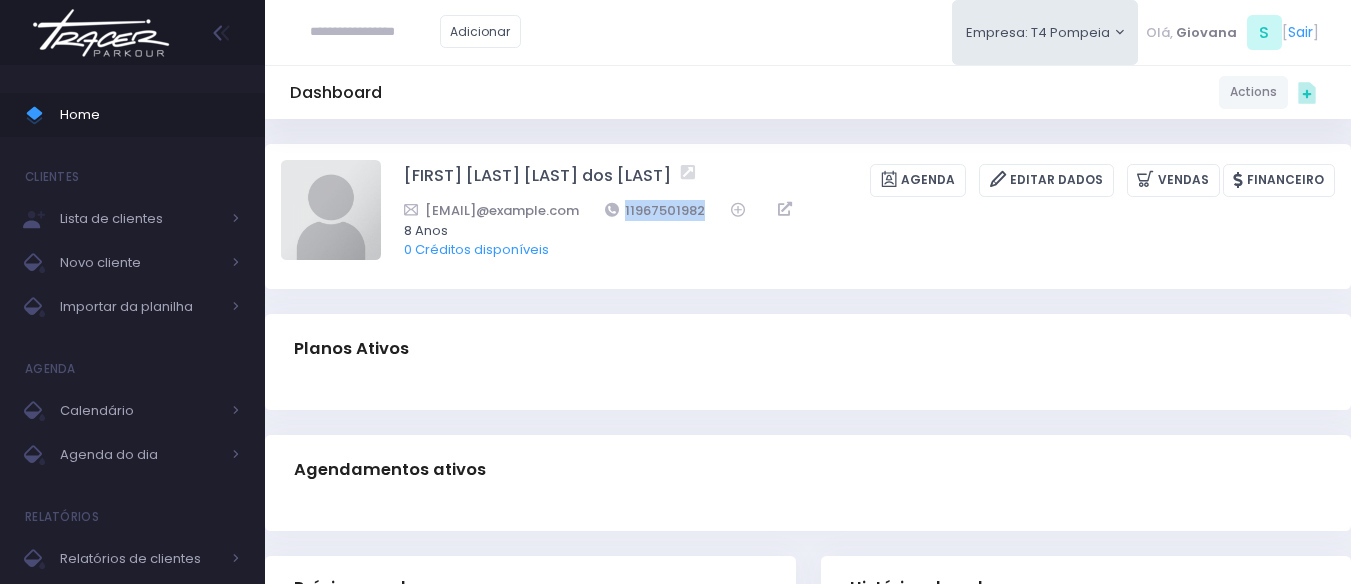 copy on "11967501982" 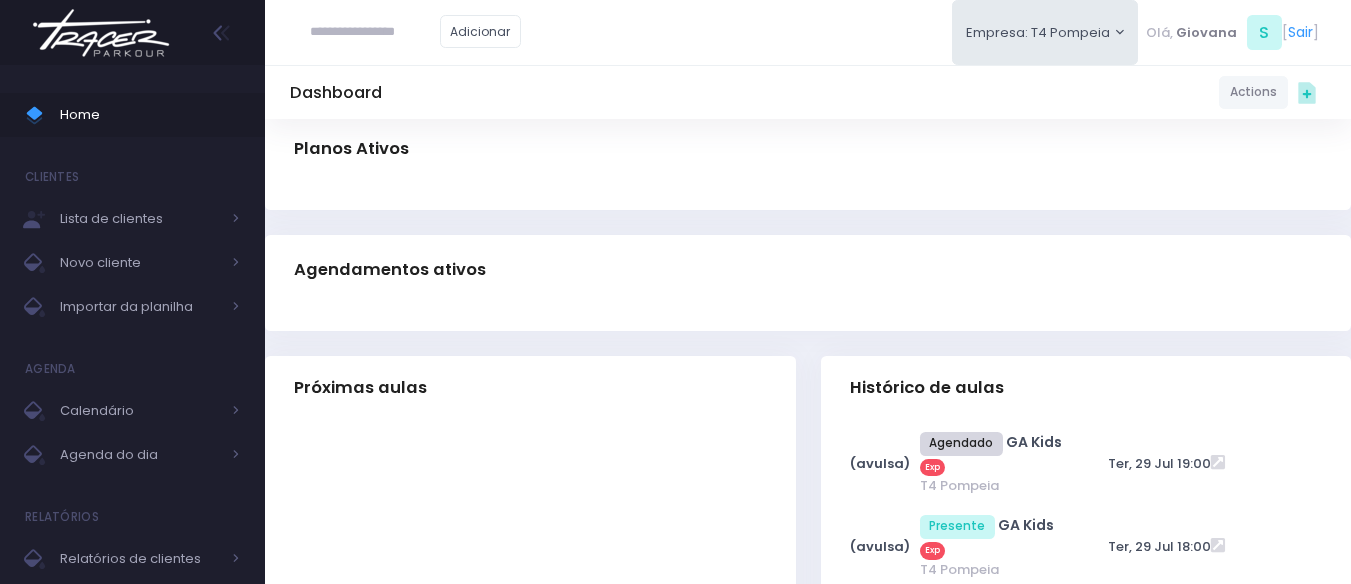 scroll, scrollTop: 500, scrollLeft: 0, axis: vertical 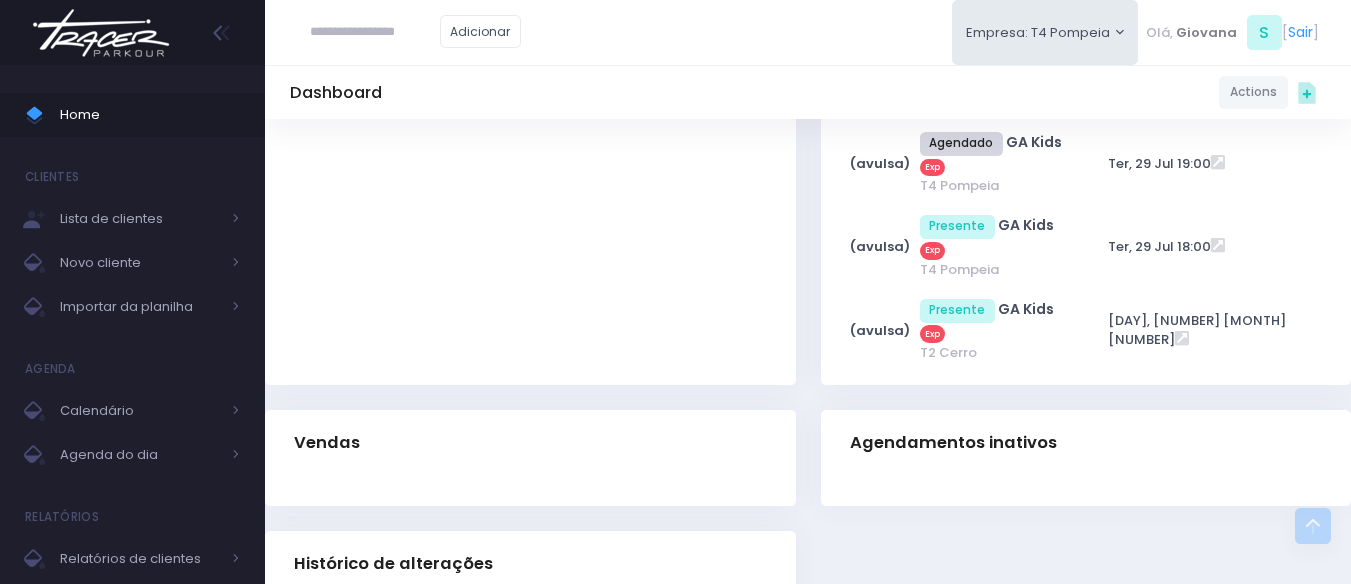 click at bounding box center [530, 250] 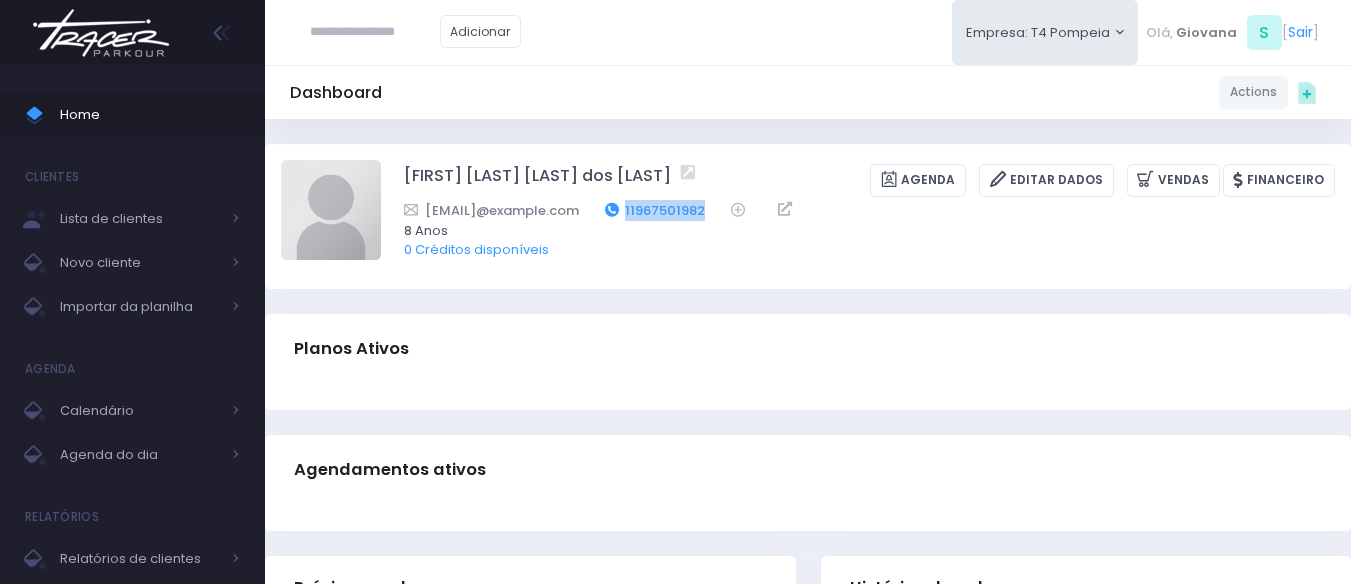 drag, startPoint x: 725, startPoint y: 206, endPoint x: 639, endPoint y: 216, distance: 86.579445 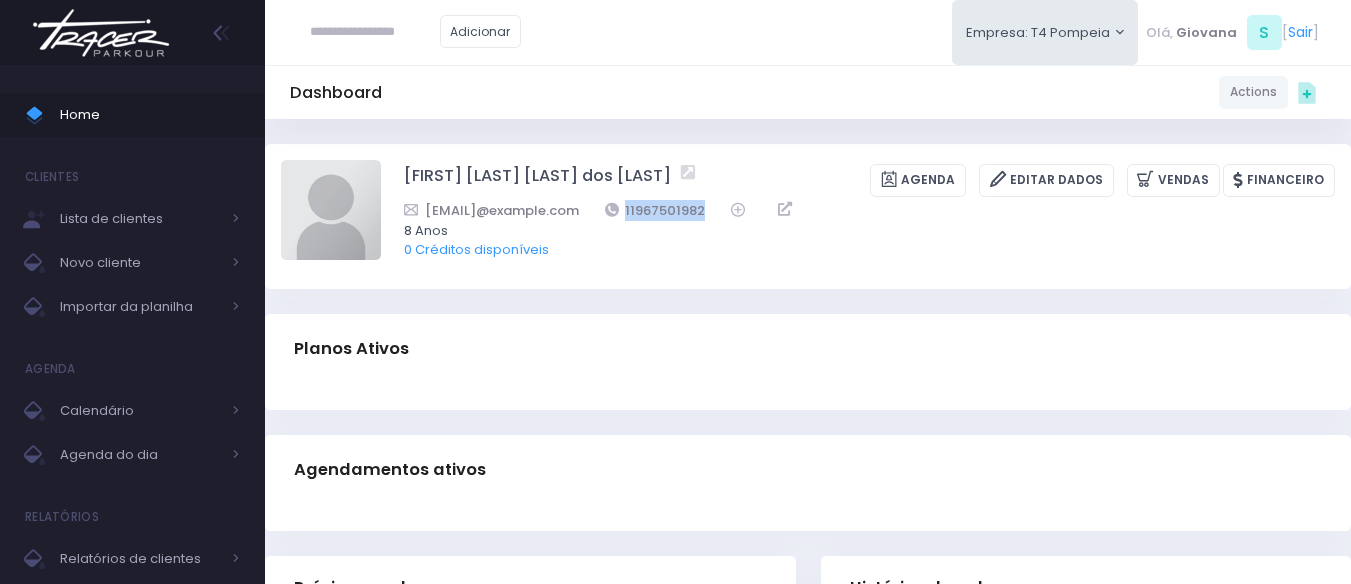 copy on "11967501982" 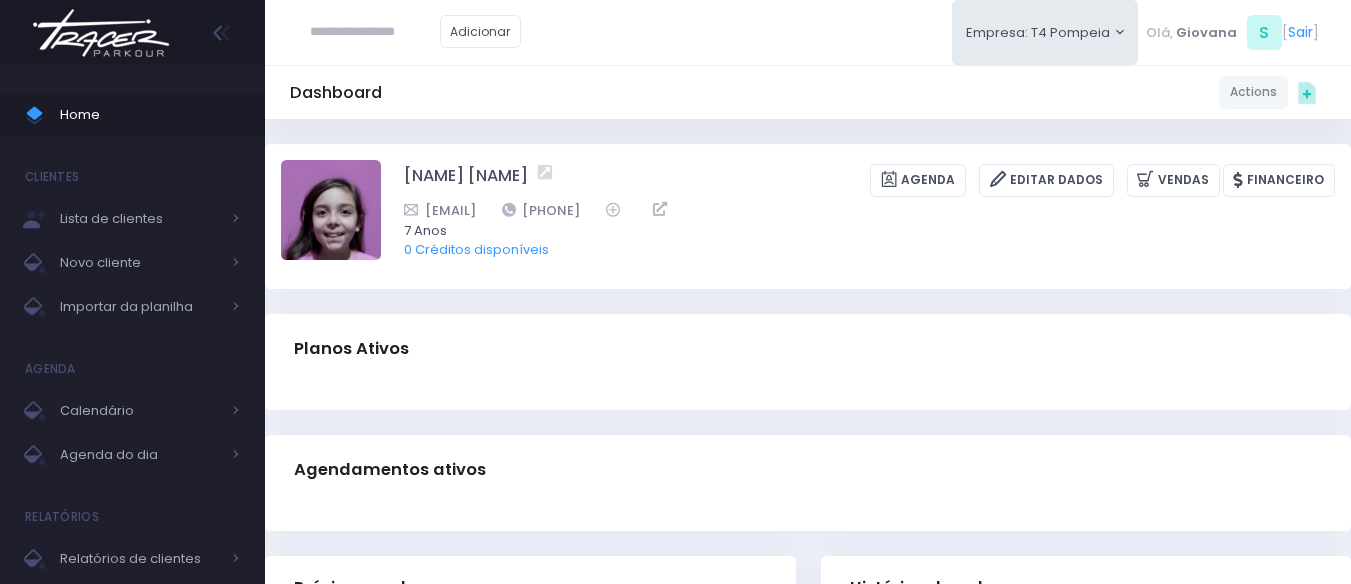 scroll, scrollTop: 0, scrollLeft: 0, axis: both 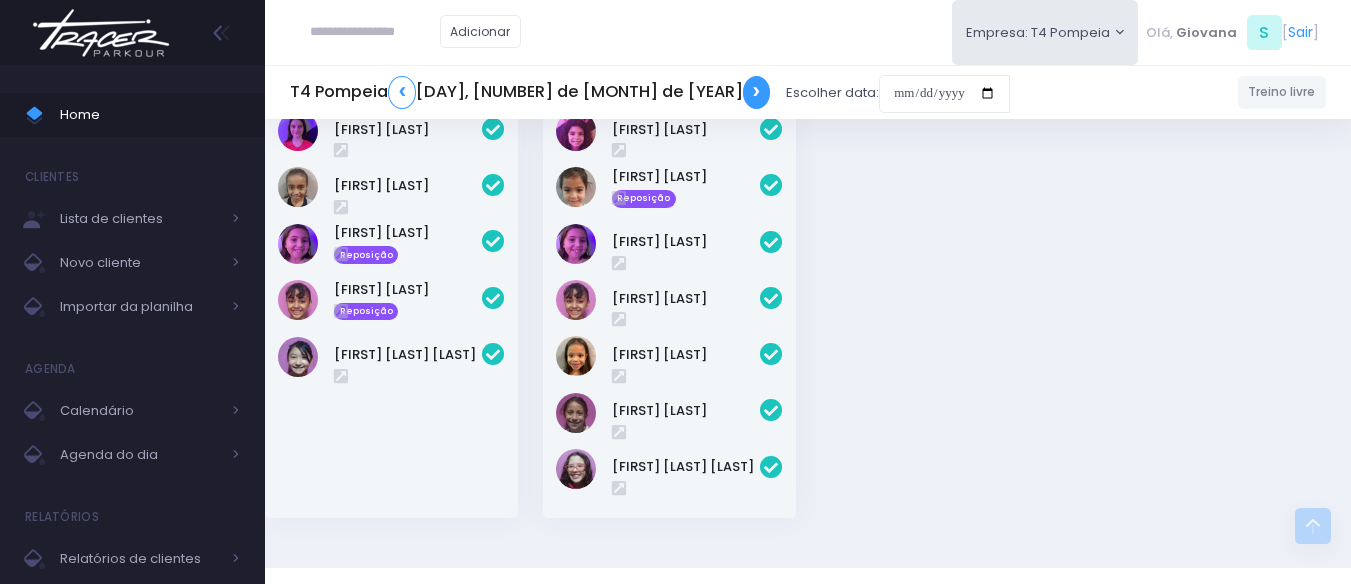 click on "❯" at bounding box center (757, 92) 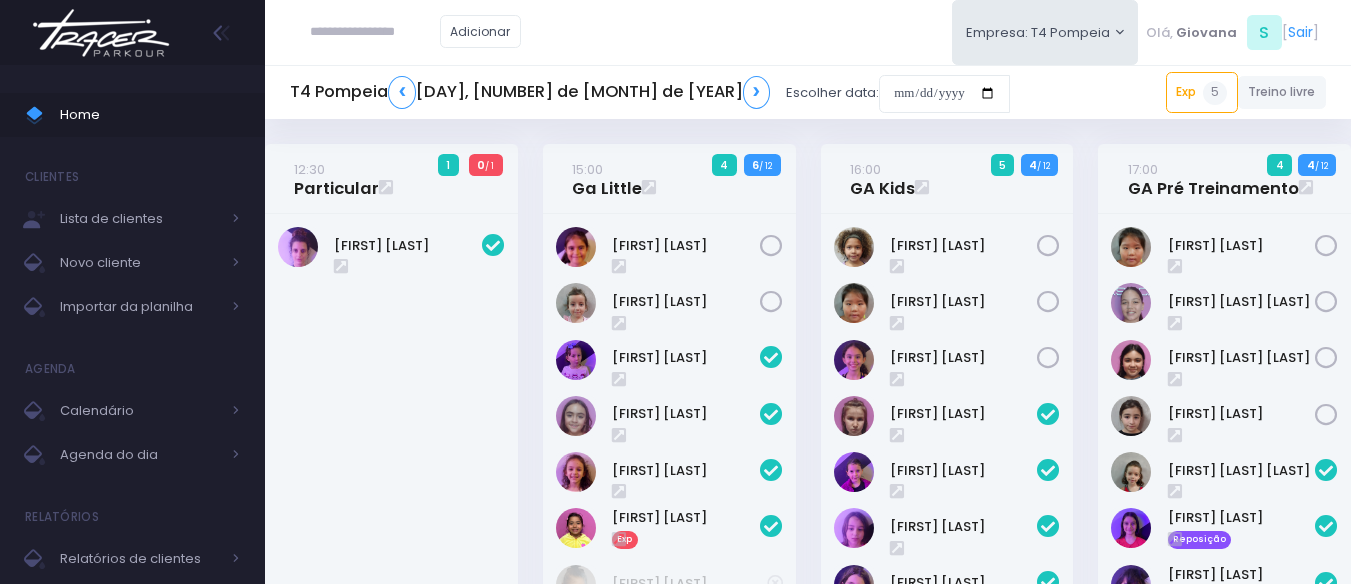 scroll, scrollTop: 100, scrollLeft: 0, axis: vertical 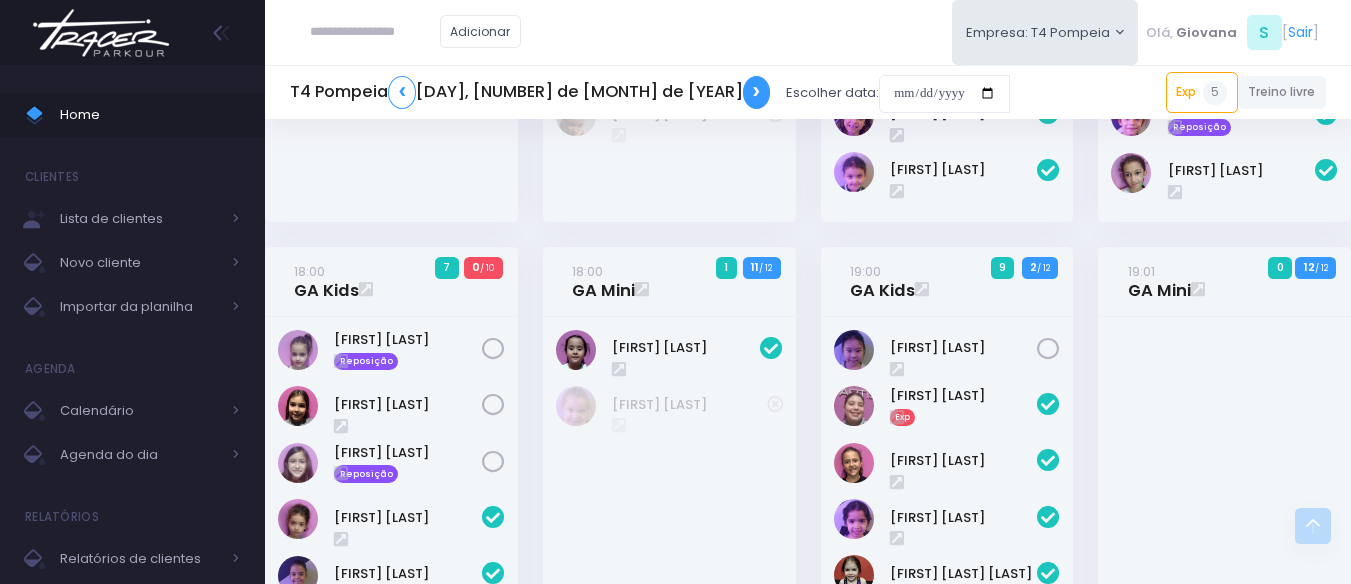click on "❯" at bounding box center [757, 92] 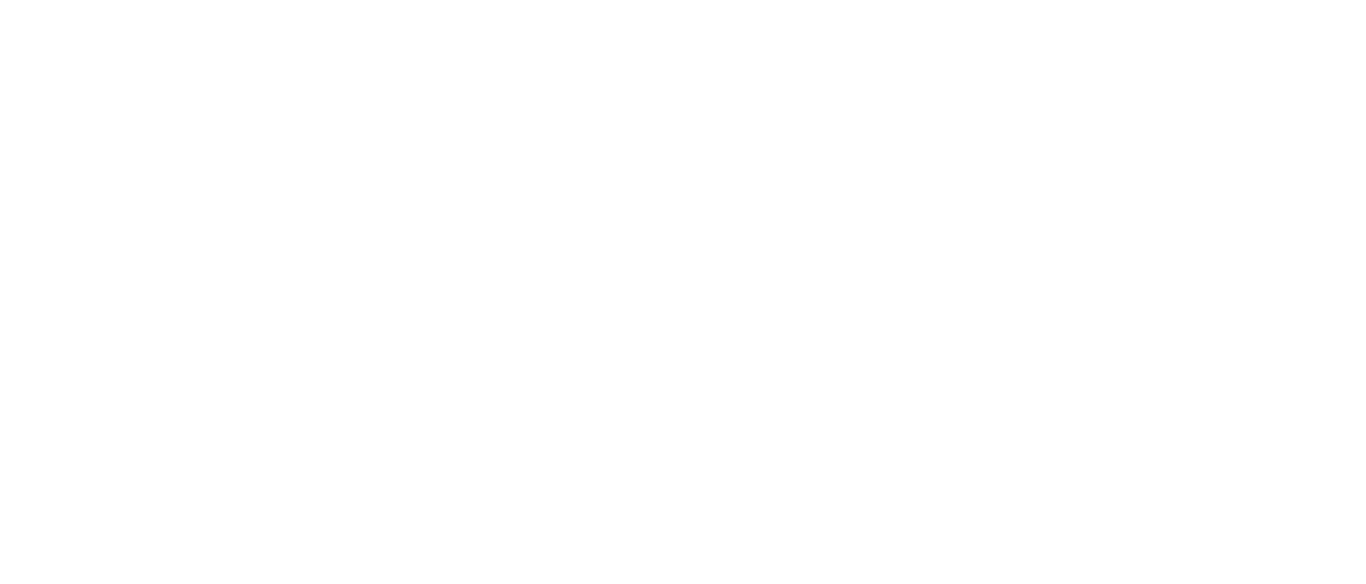 scroll, scrollTop: 0, scrollLeft: 0, axis: both 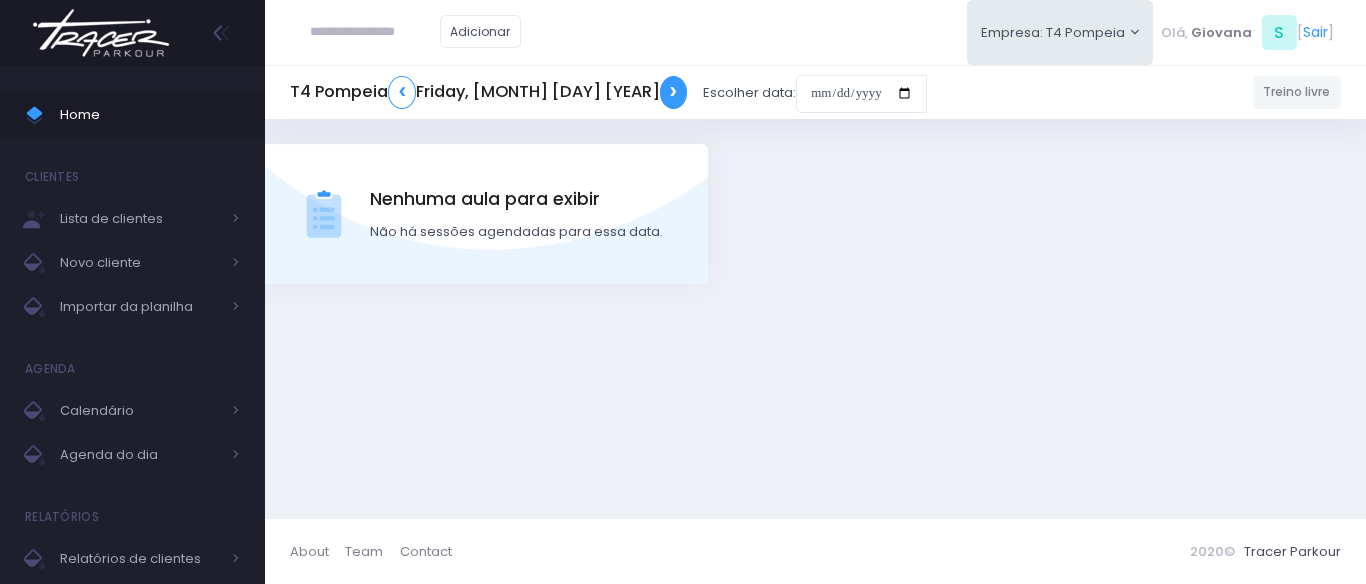 click on "❯" at bounding box center (674, 92) 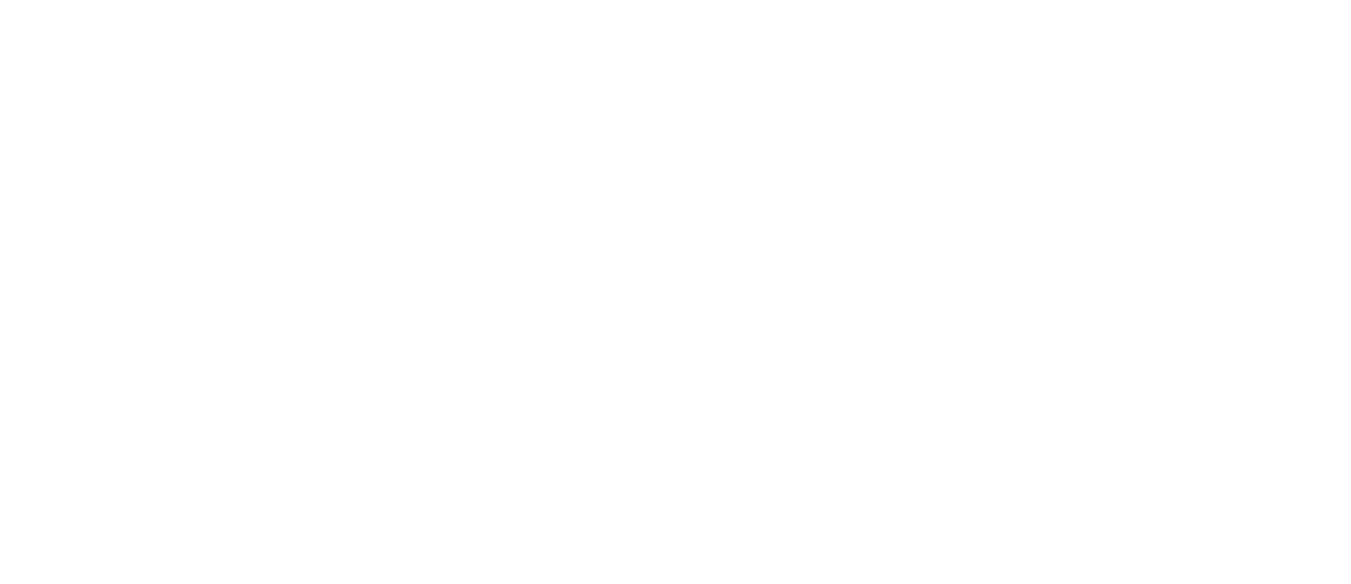 scroll, scrollTop: 0, scrollLeft: 0, axis: both 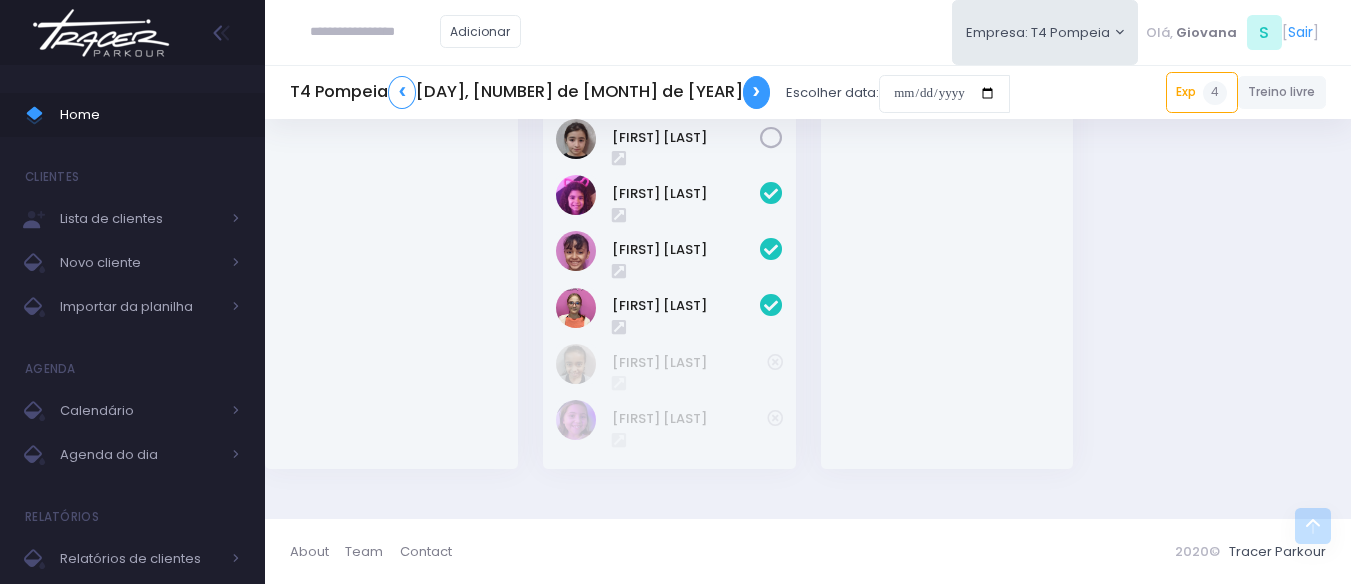 click on "❯" at bounding box center [757, 92] 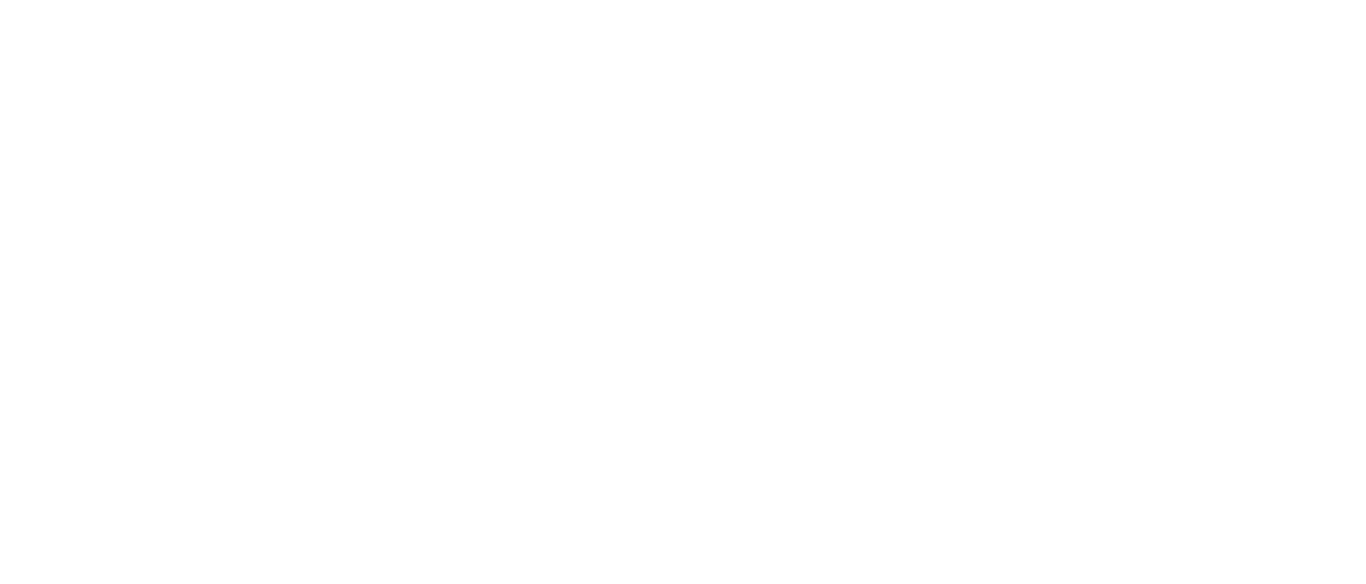 scroll, scrollTop: 0, scrollLeft: 0, axis: both 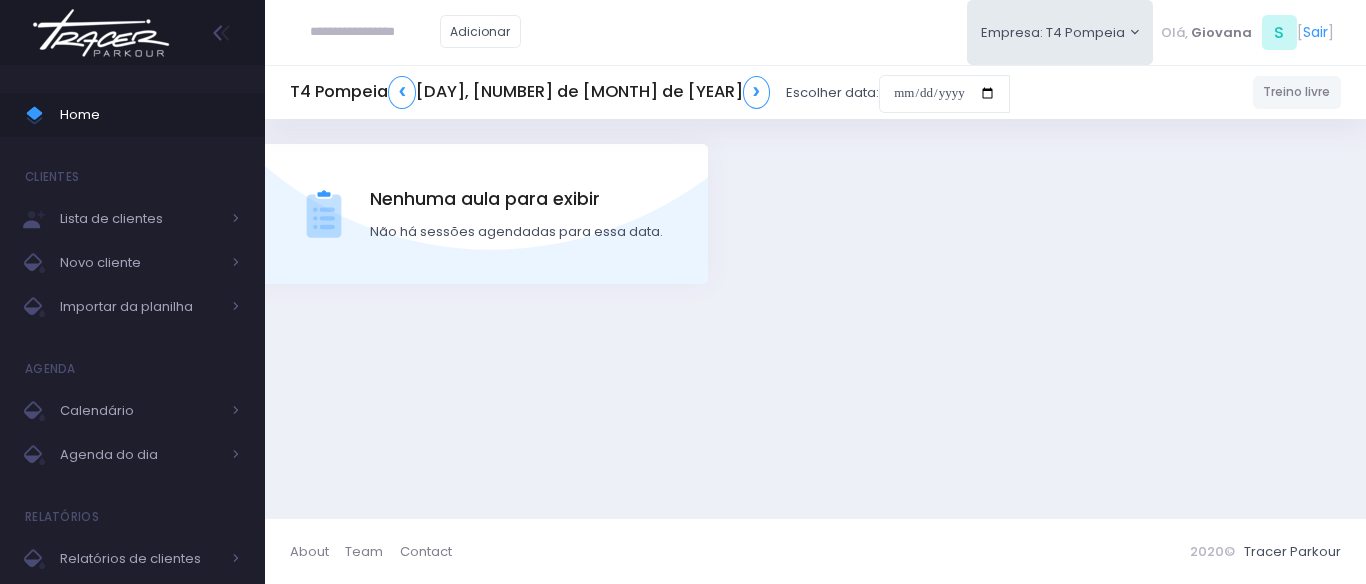 click on "T4 Pompeia  ❮
[DAY], [NUMBER] de [MONTH] de [YEAR]  ❯" at bounding box center (530, 92) 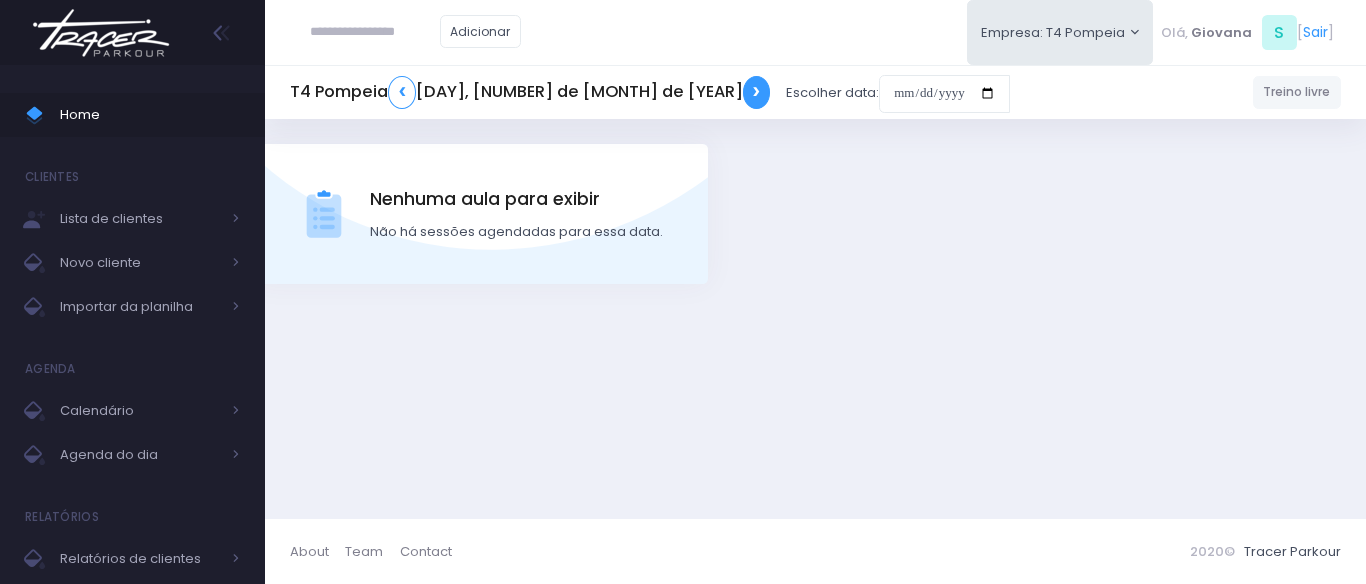 click on "❯" at bounding box center (757, 92) 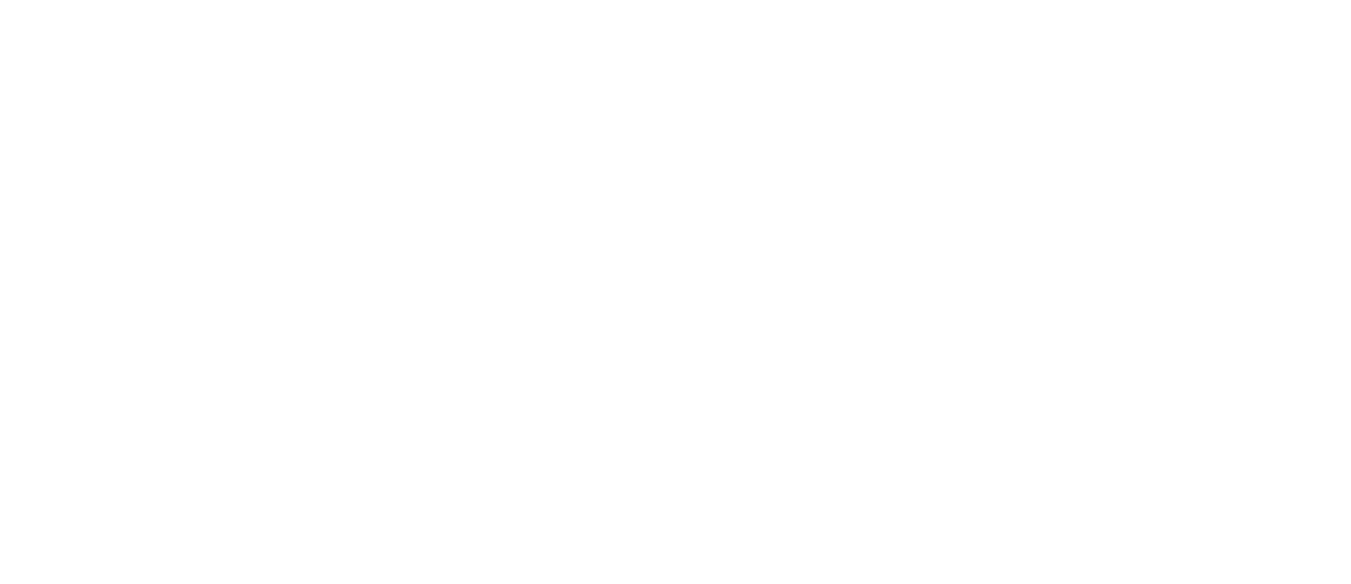 scroll, scrollTop: 0, scrollLeft: 0, axis: both 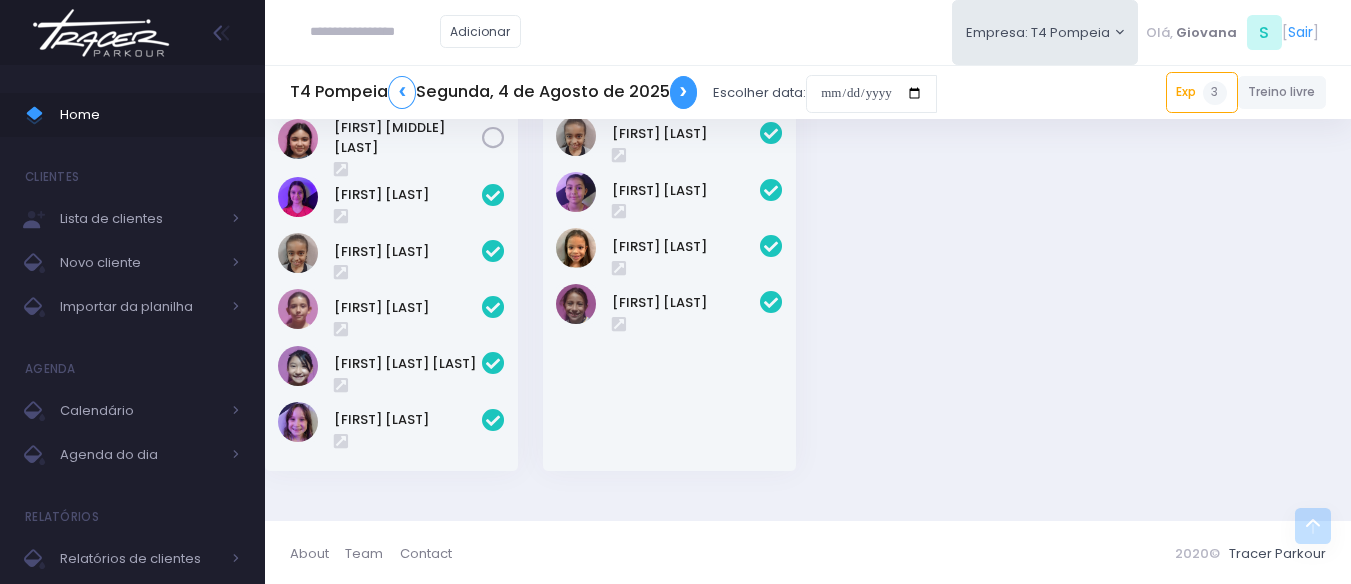 click on "❯" at bounding box center (684, 92) 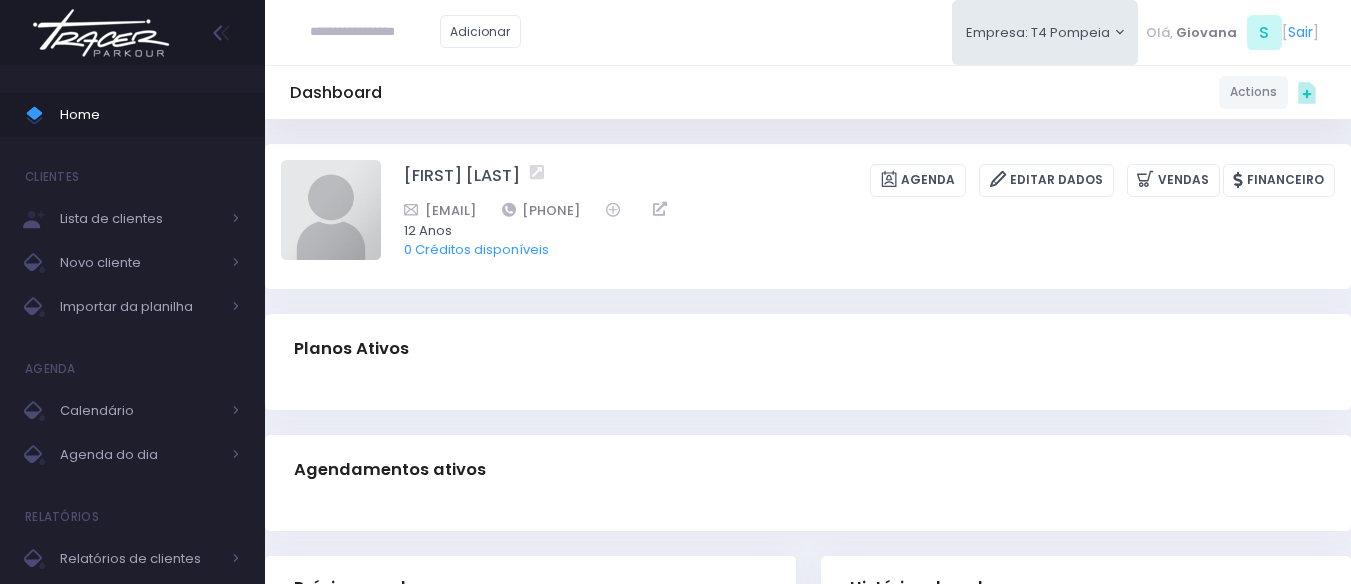 scroll, scrollTop: 0, scrollLeft: 0, axis: both 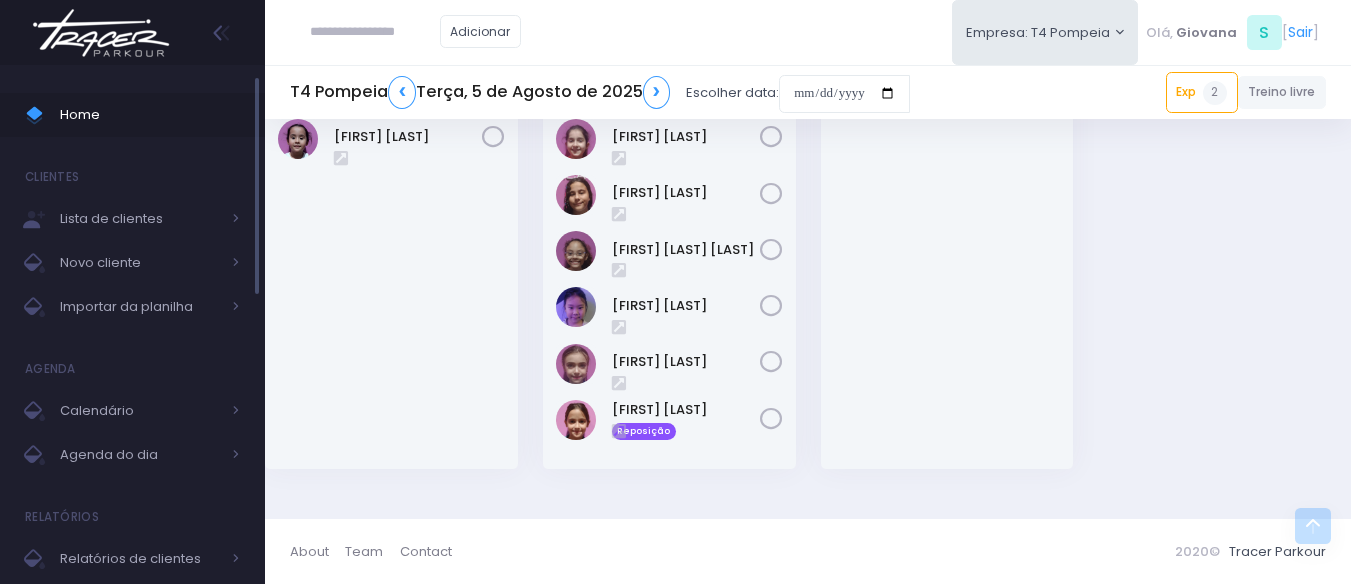 click on "Home" at bounding box center (150, 115) 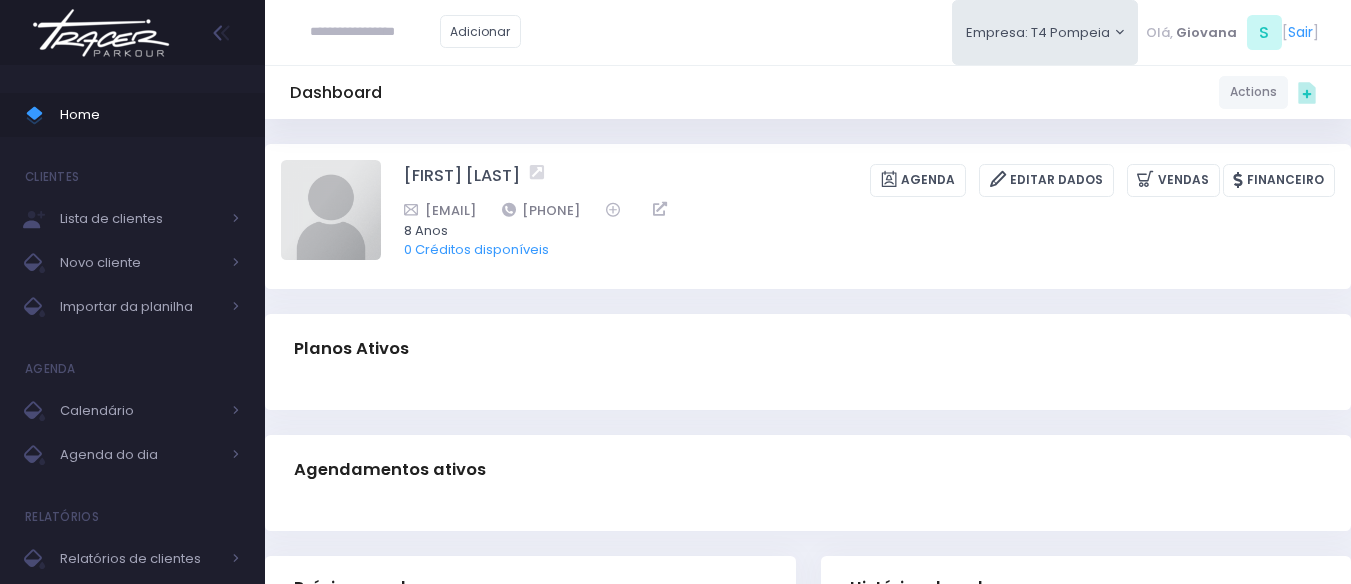 scroll, scrollTop: 0, scrollLeft: 0, axis: both 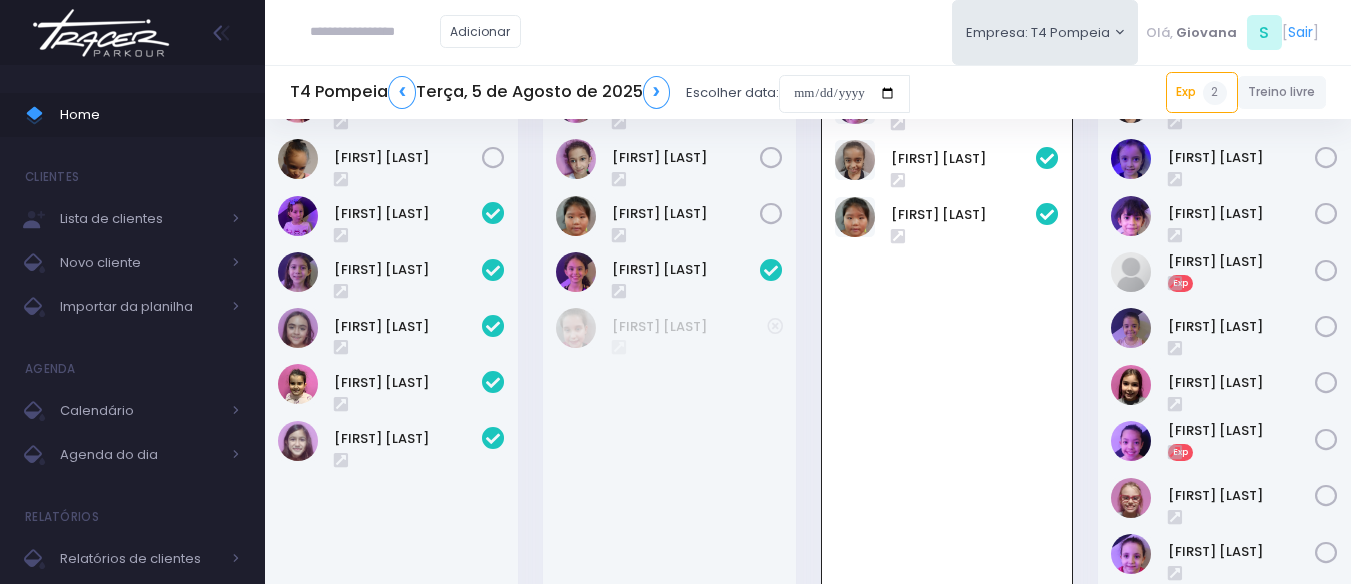 click on "[FIRST] [LAST]" at bounding box center (947, 364) 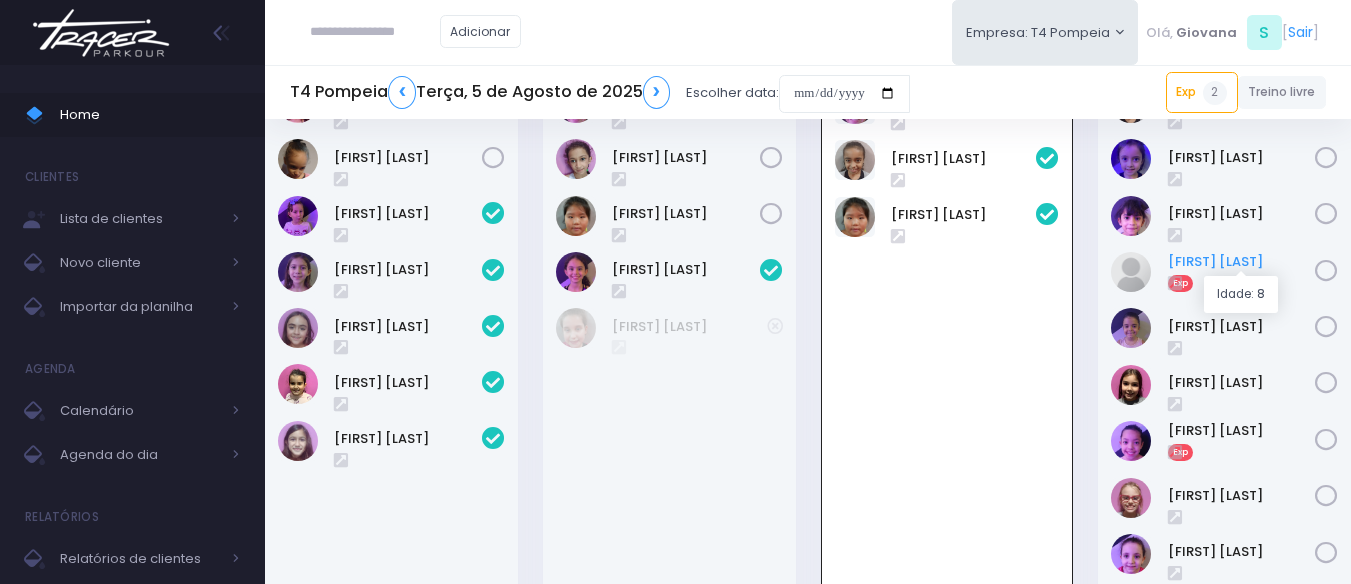 click on "[FIRST] [LAST]" at bounding box center [1242, 262] 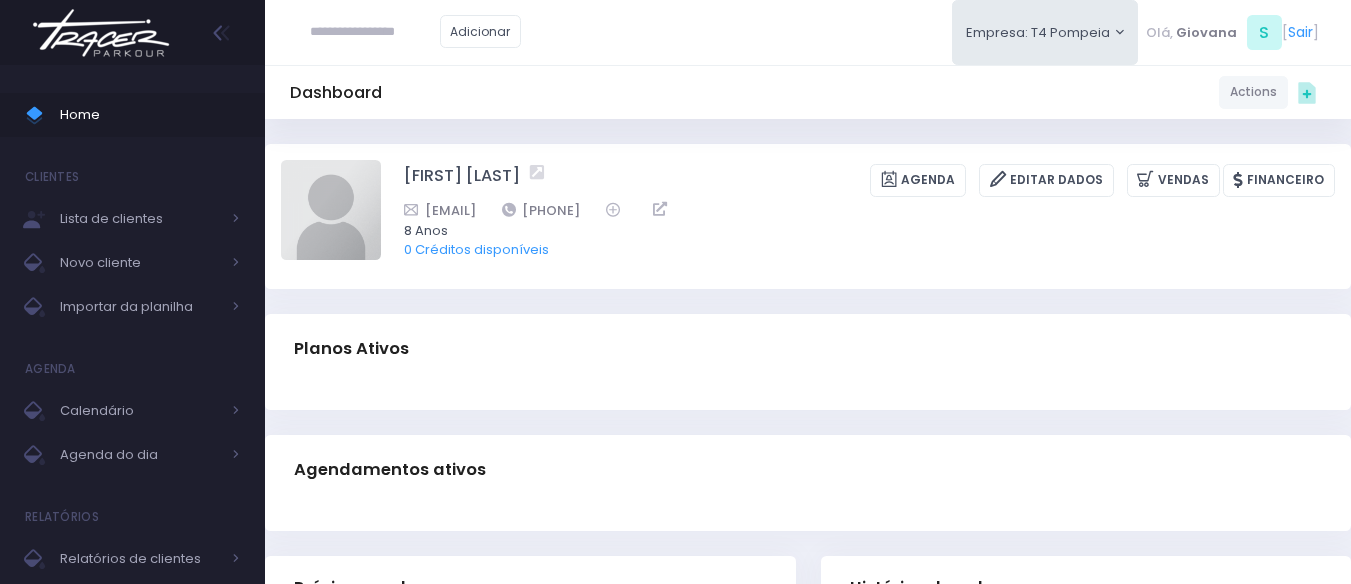 scroll, scrollTop: 0, scrollLeft: 0, axis: both 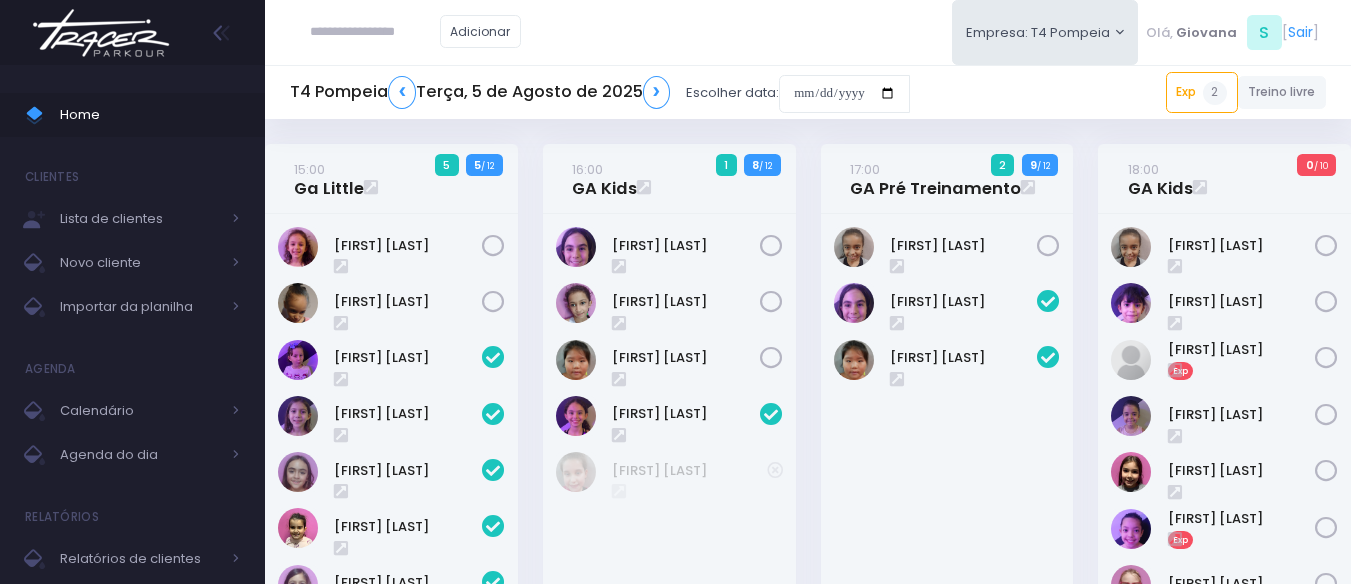 click on "[TIME] GA Pré Treinamento
2
9  / [MONTH]" at bounding box center (947, 486) 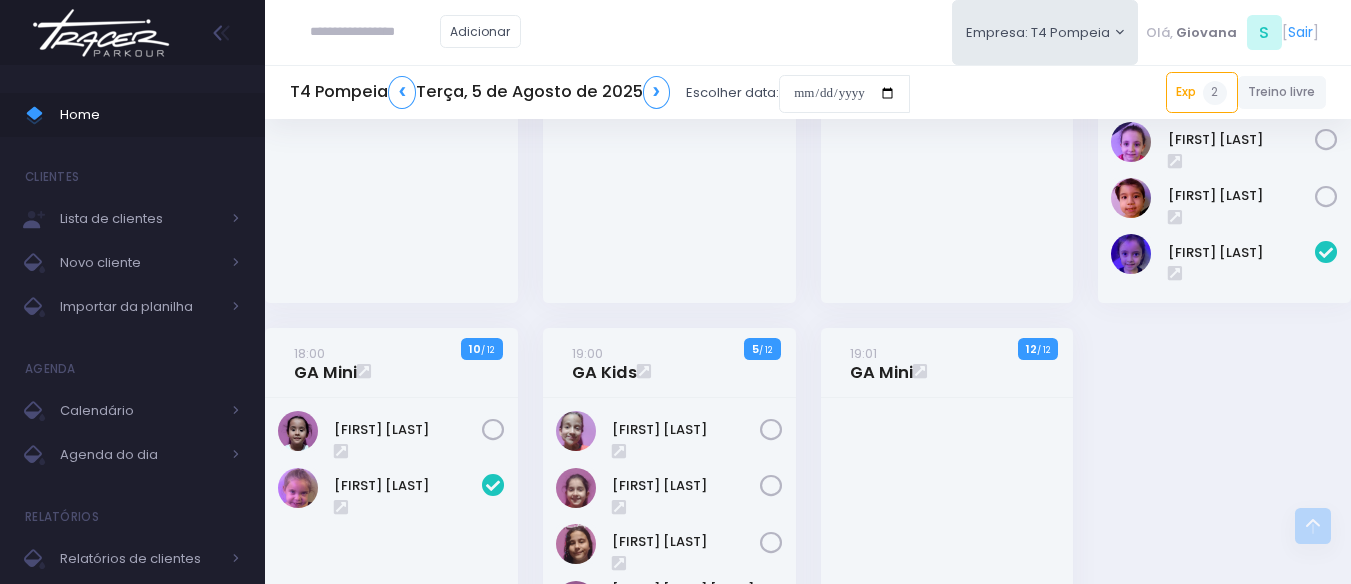 scroll, scrollTop: 0, scrollLeft: 0, axis: both 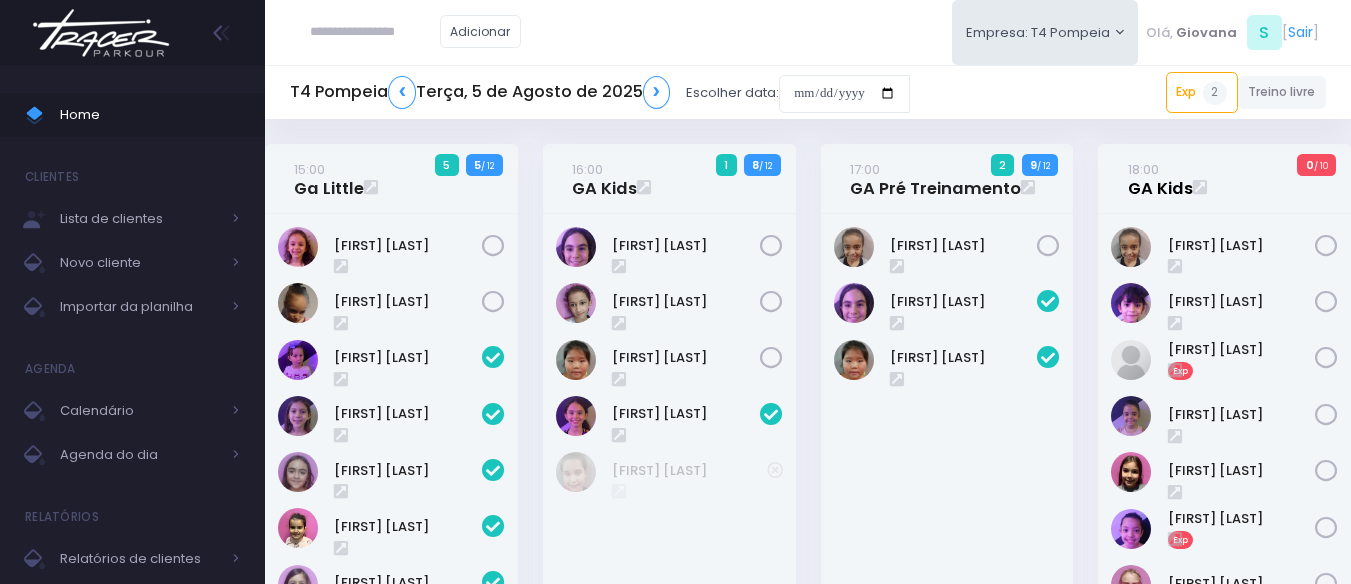 click on "18:00 GA Kids" at bounding box center [1160, 179] 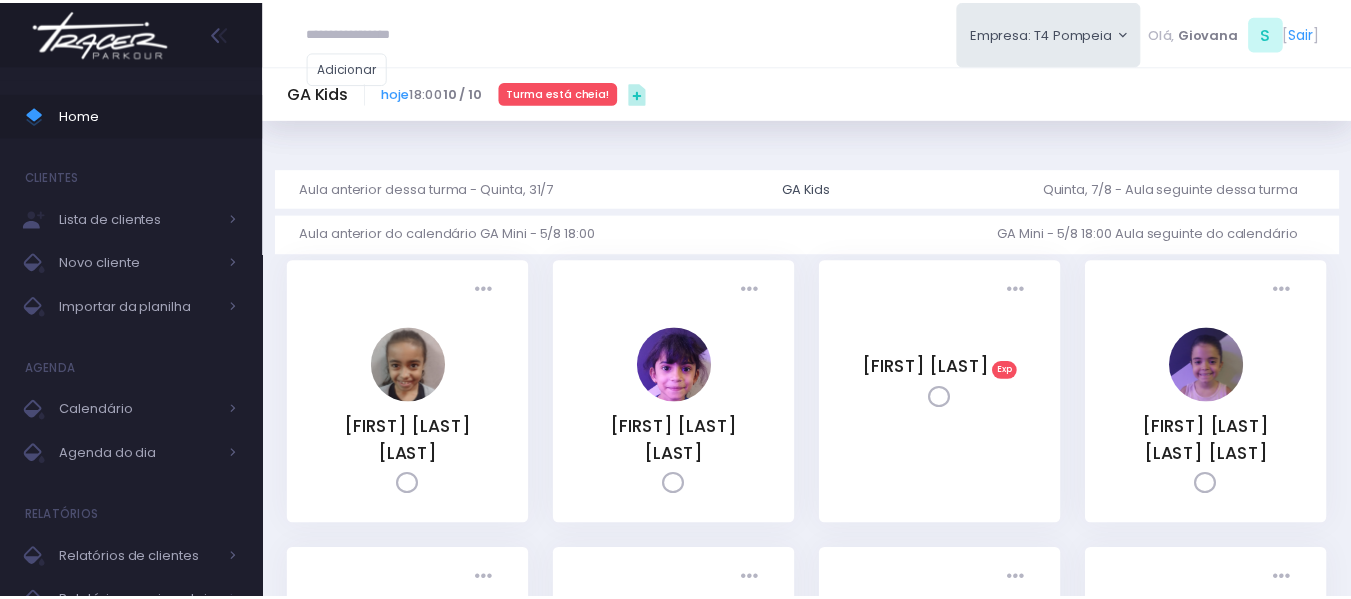 scroll, scrollTop: 0, scrollLeft: 0, axis: both 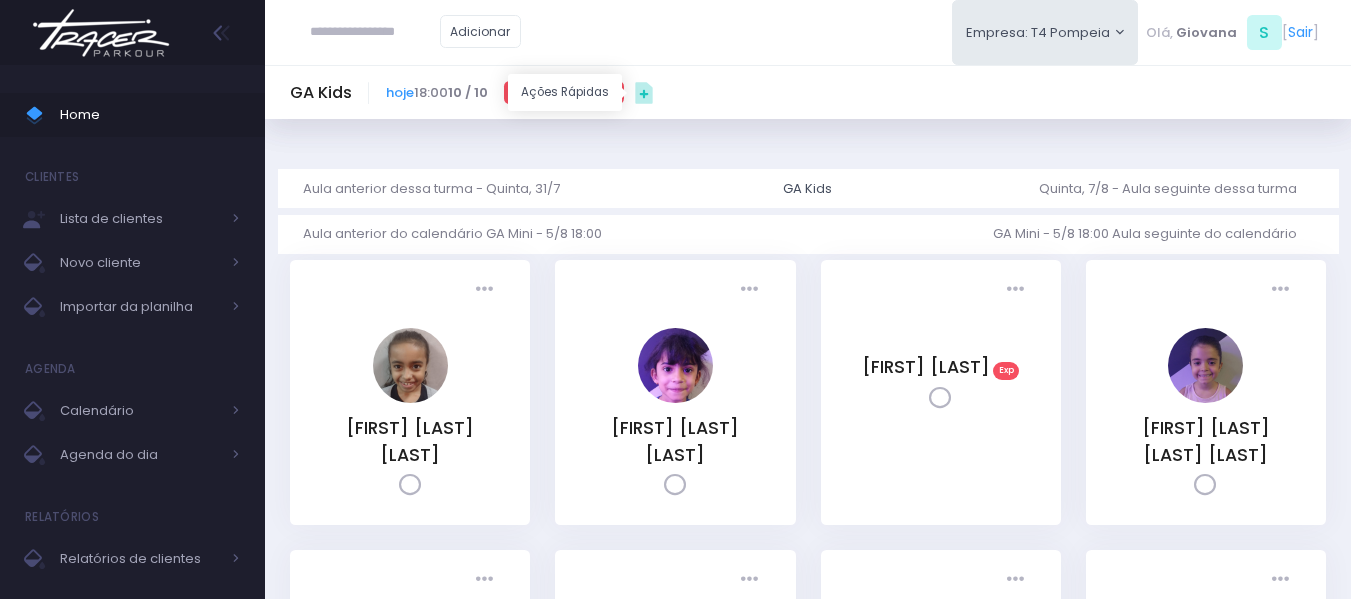 click 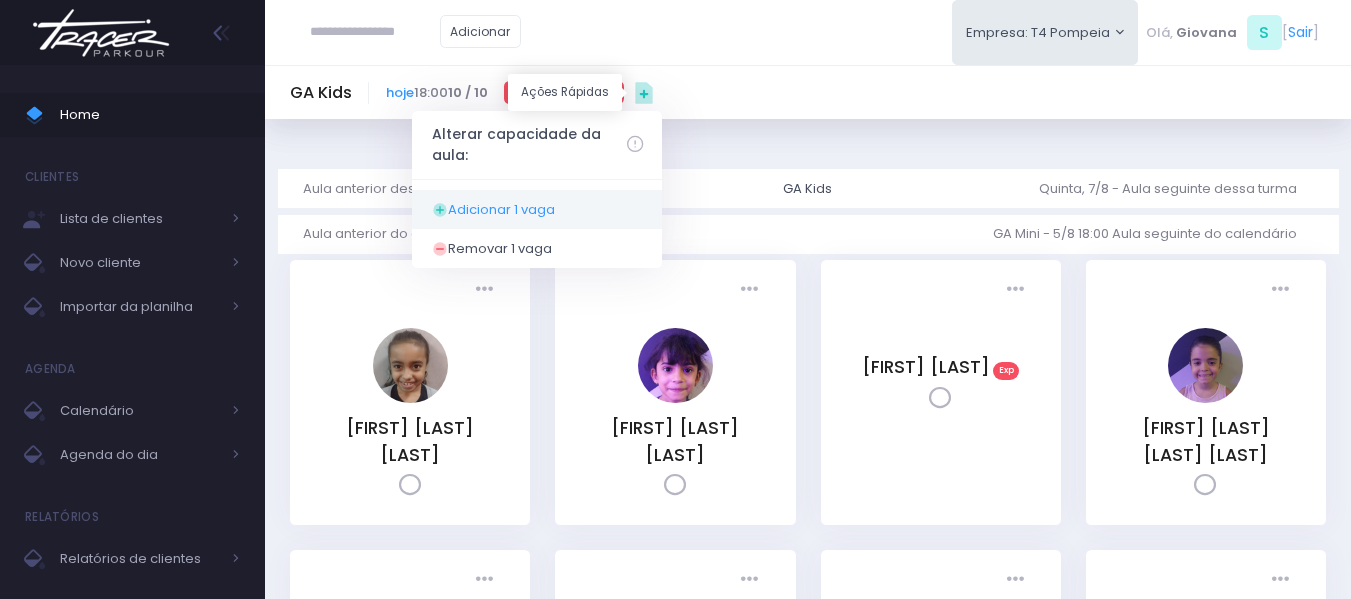 click on "Adicionar 1 vaga" at bounding box center [545, 210] 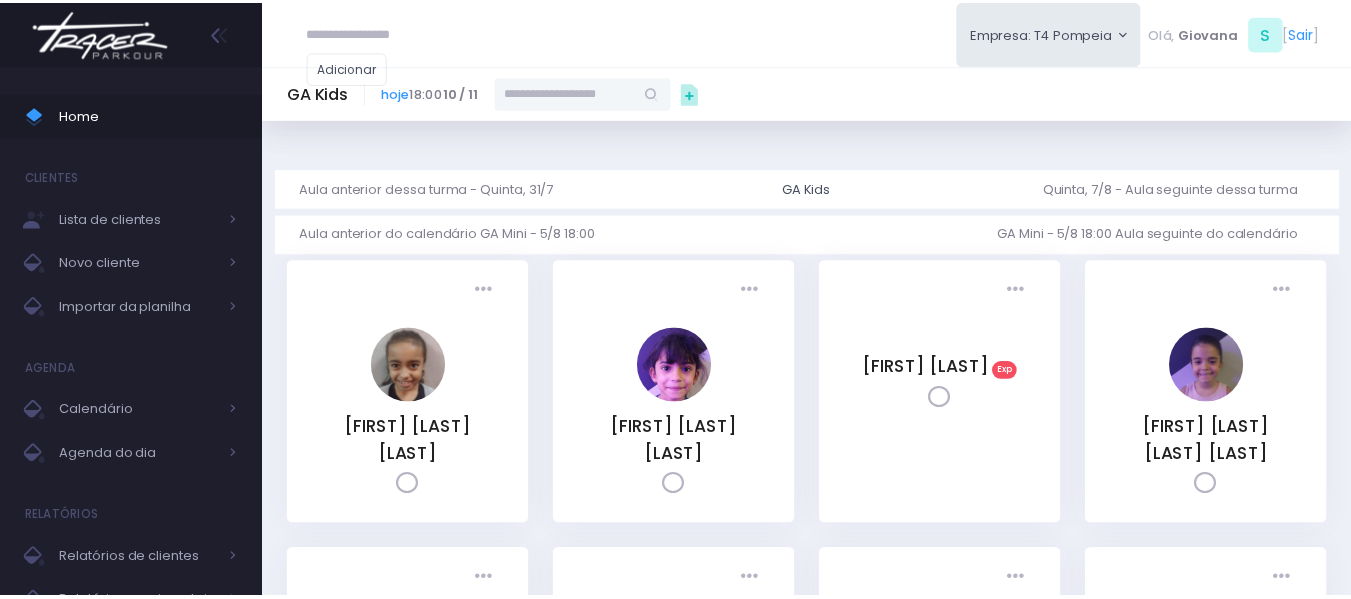 scroll, scrollTop: 0, scrollLeft: 0, axis: both 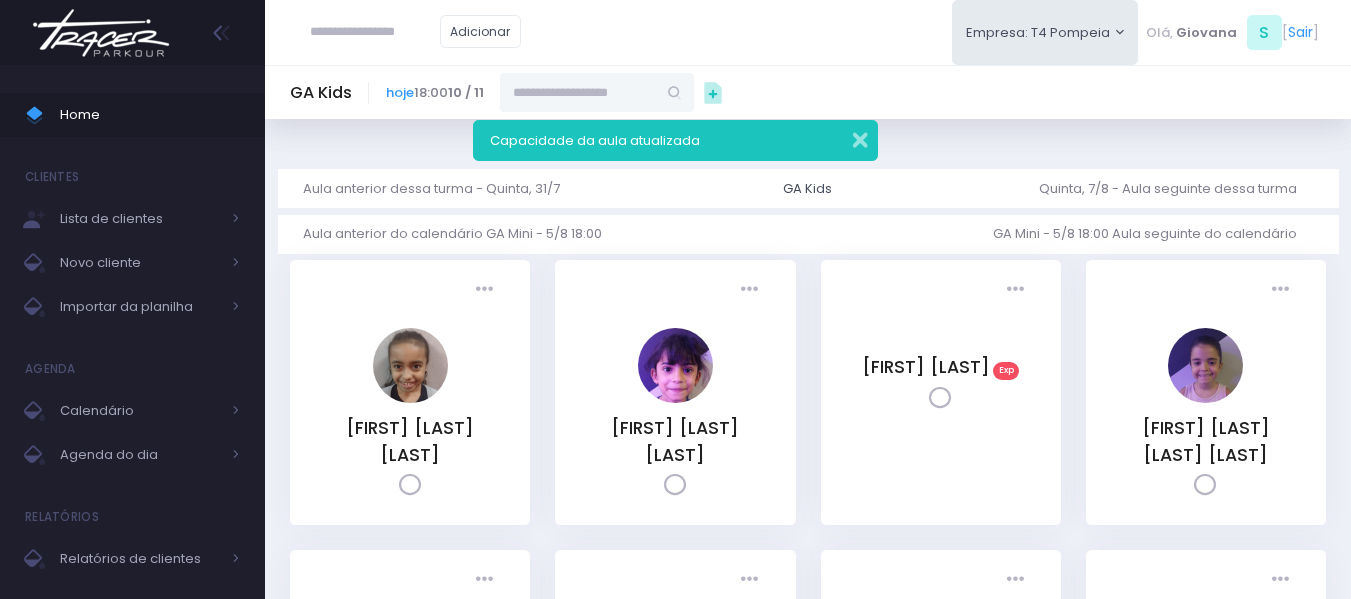 drag, startPoint x: 865, startPoint y: 142, endPoint x: 607, endPoint y: 98, distance: 261.72504 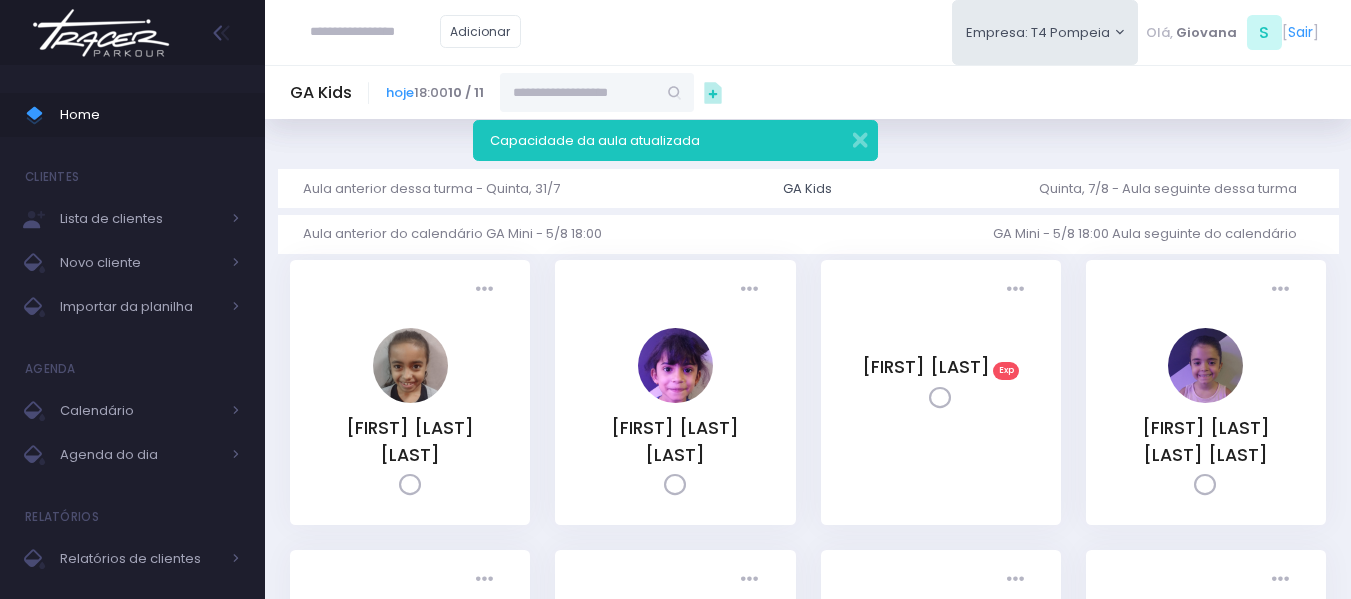 click at bounding box center (578, 92) 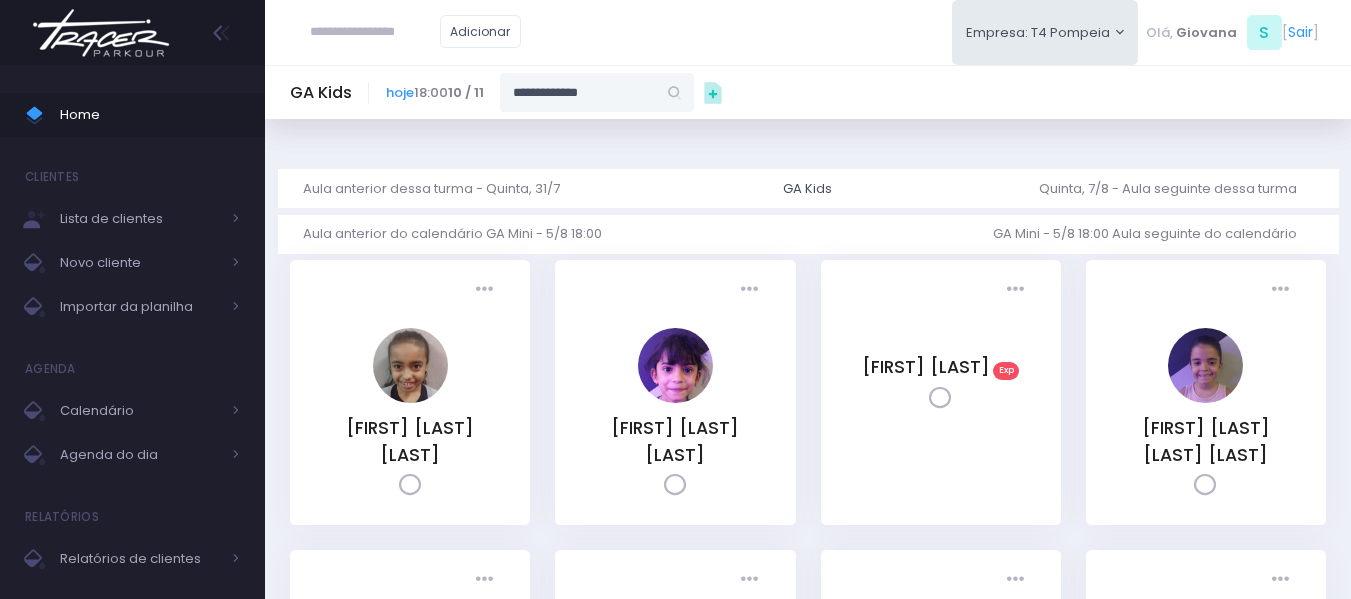 click on "**********" at bounding box center [578, 92] 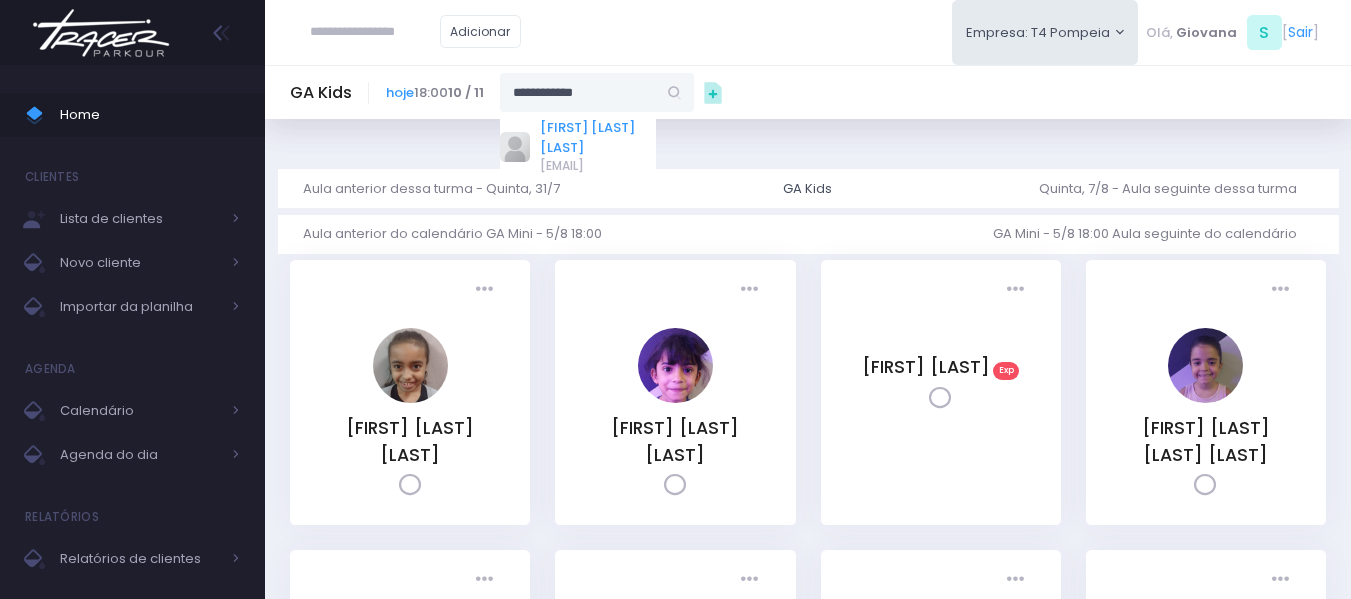 click on "[FIRST] [LAST] [LAST]" at bounding box center [598, 137] 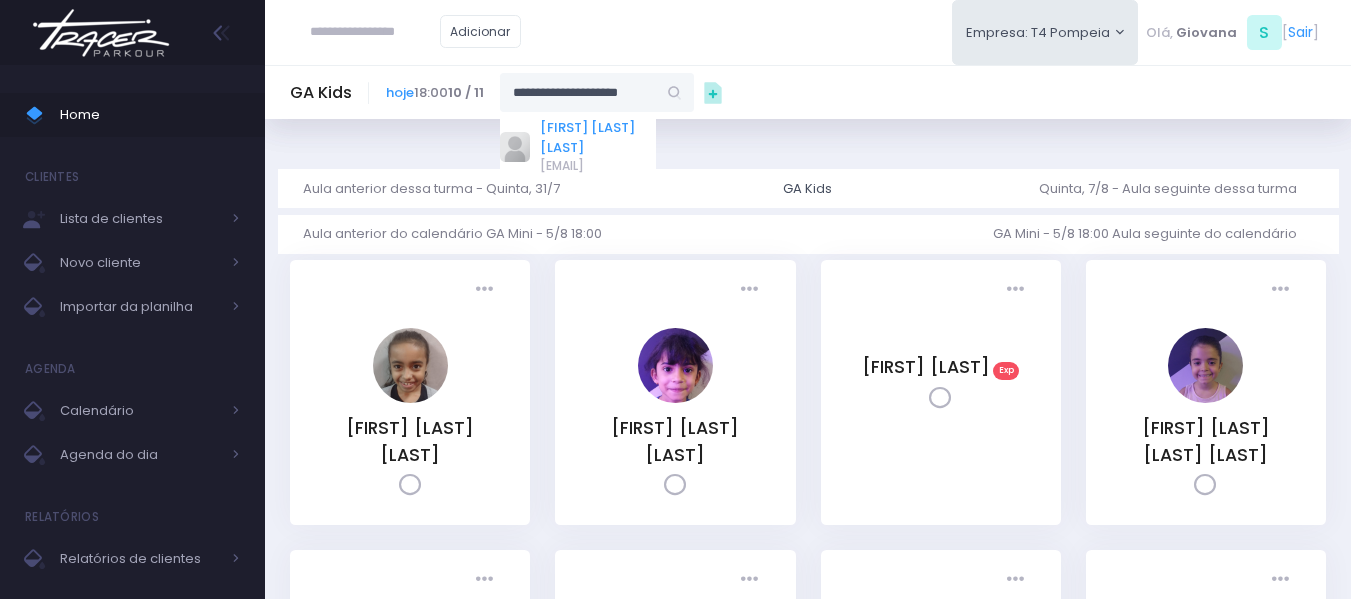 type on "**********" 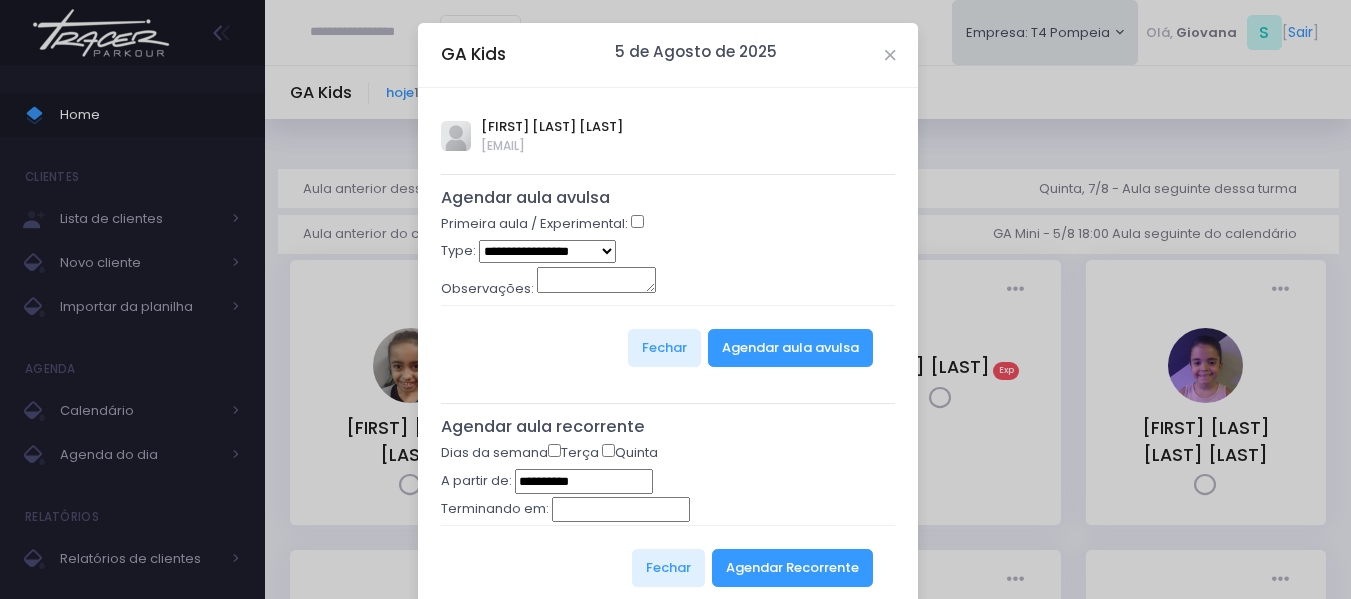 click on "Quinta" at bounding box center (630, 453) 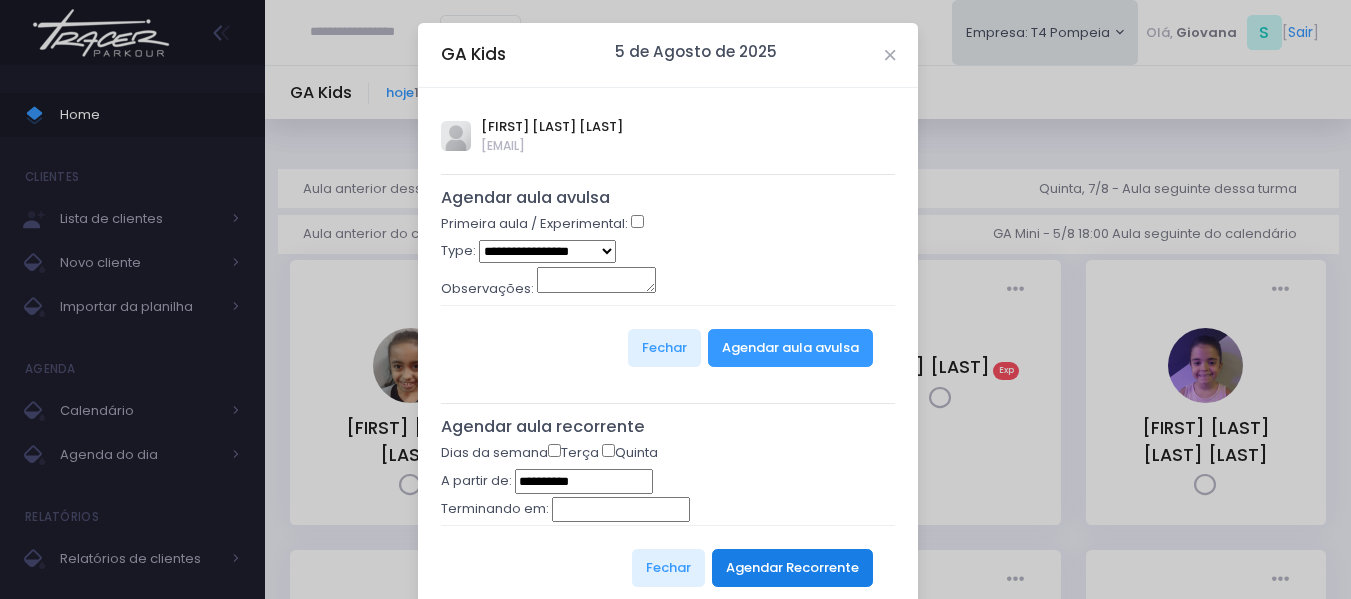 click on "Agendar Recorrente" at bounding box center [792, 568] 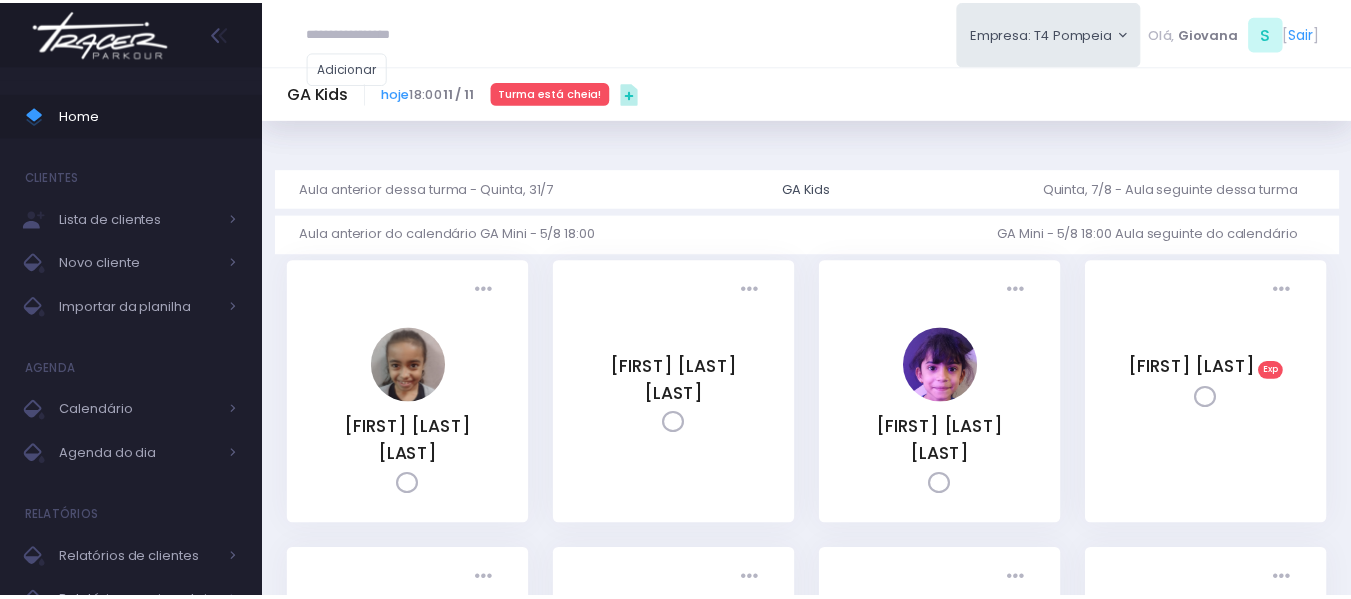 scroll, scrollTop: 0, scrollLeft: 0, axis: both 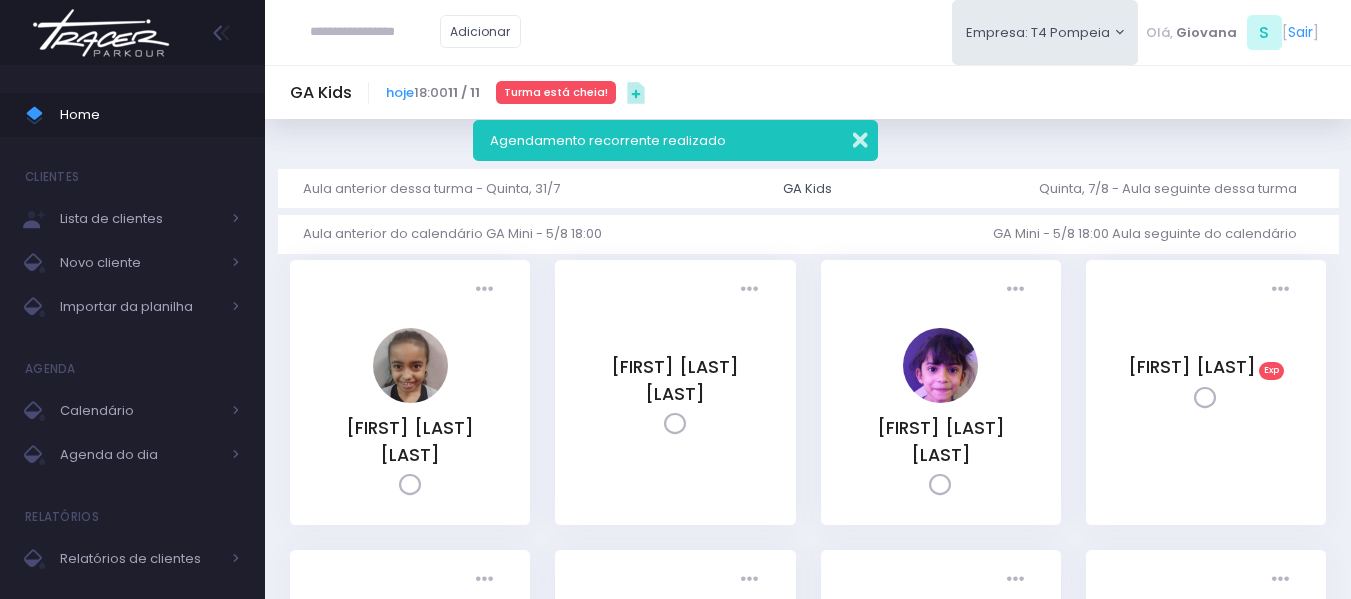 click at bounding box center (847, 137) 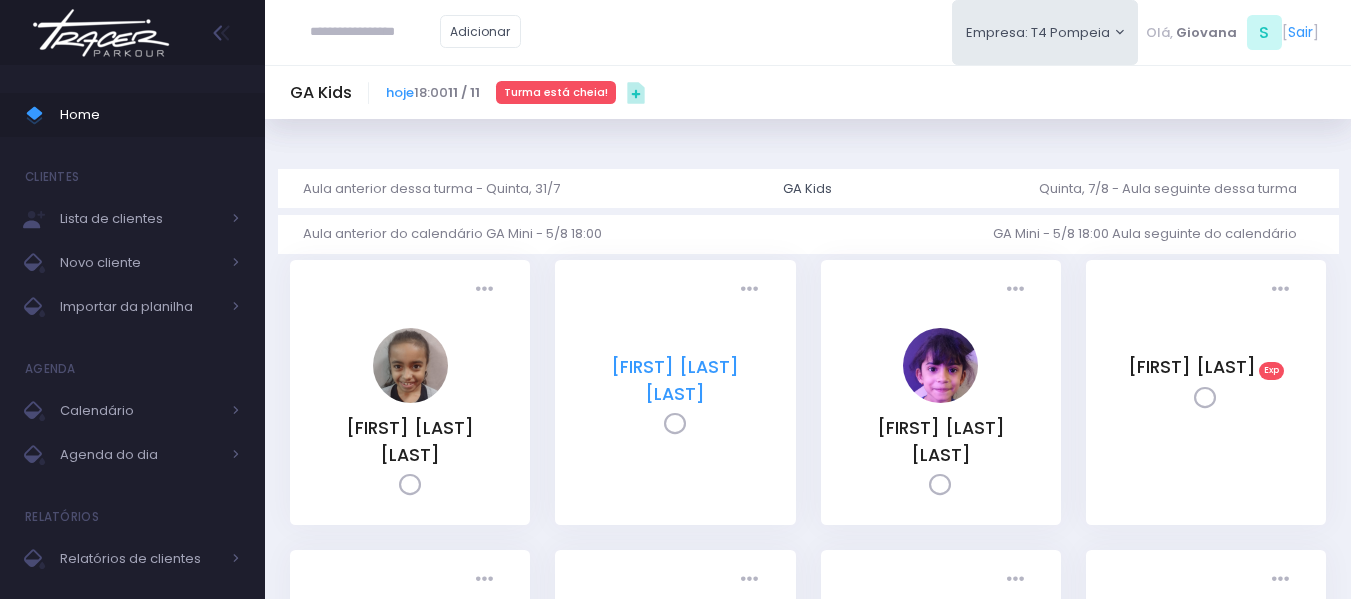 click on "[FIRST] [LAST] [LAST]" at bounding box center [675, 380] 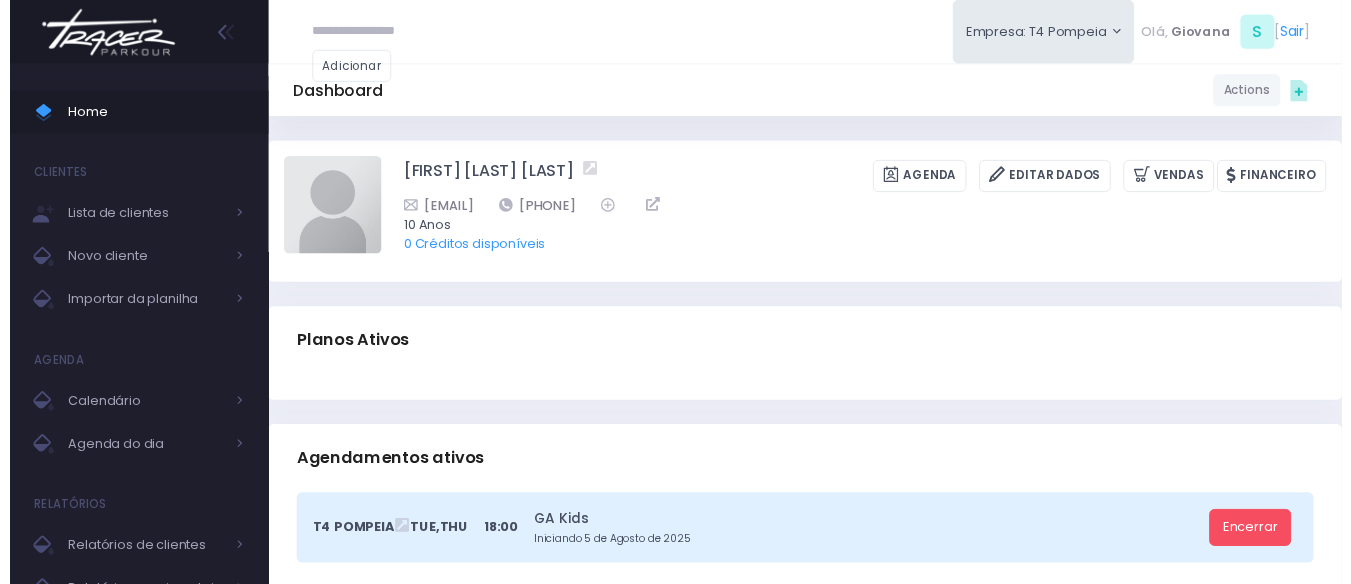 scroll, scrollTop: 0, scrollLeft: 0, axis: both 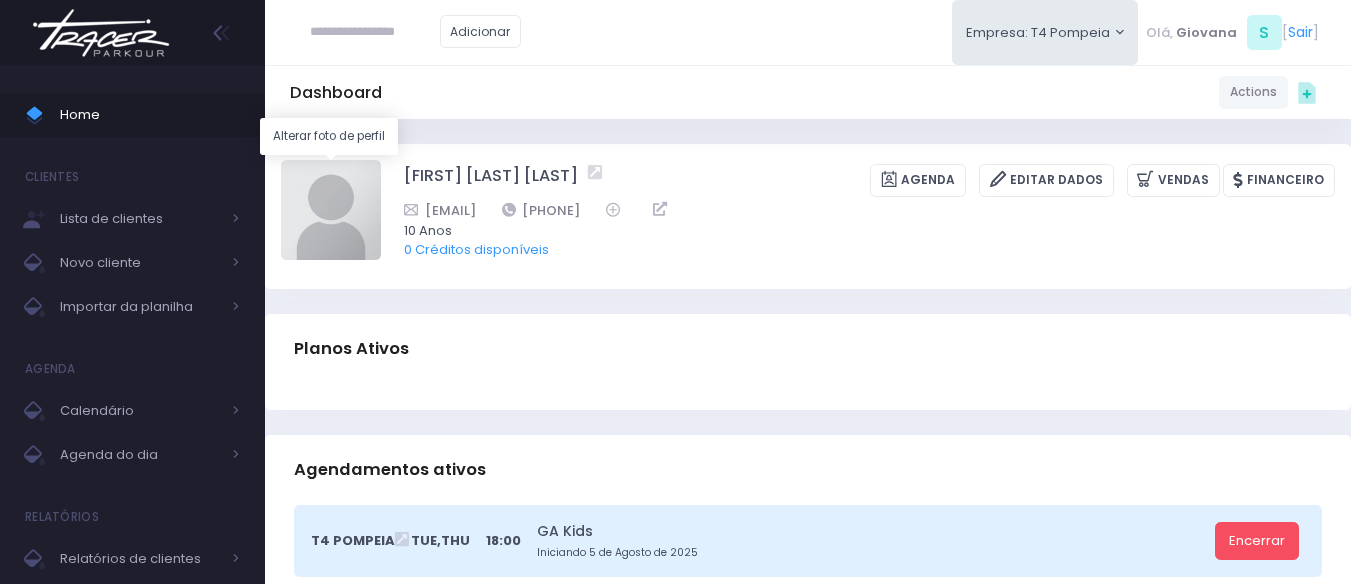 click at bounding box center (331, 210) 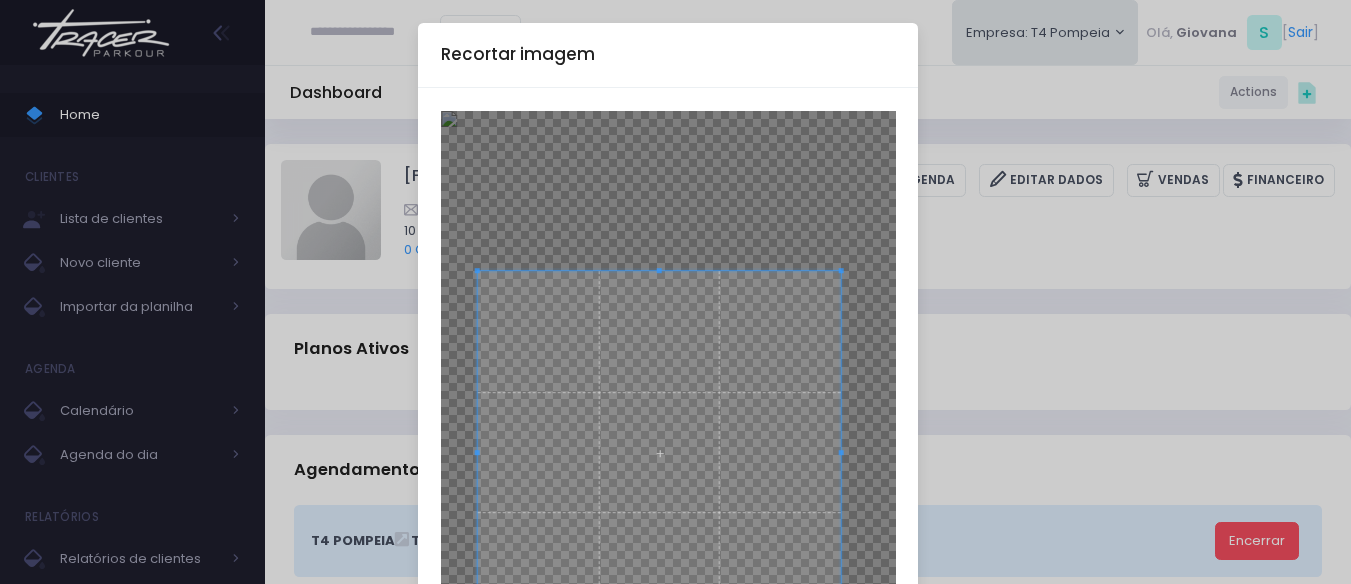 click at bounding box center (659, 453) 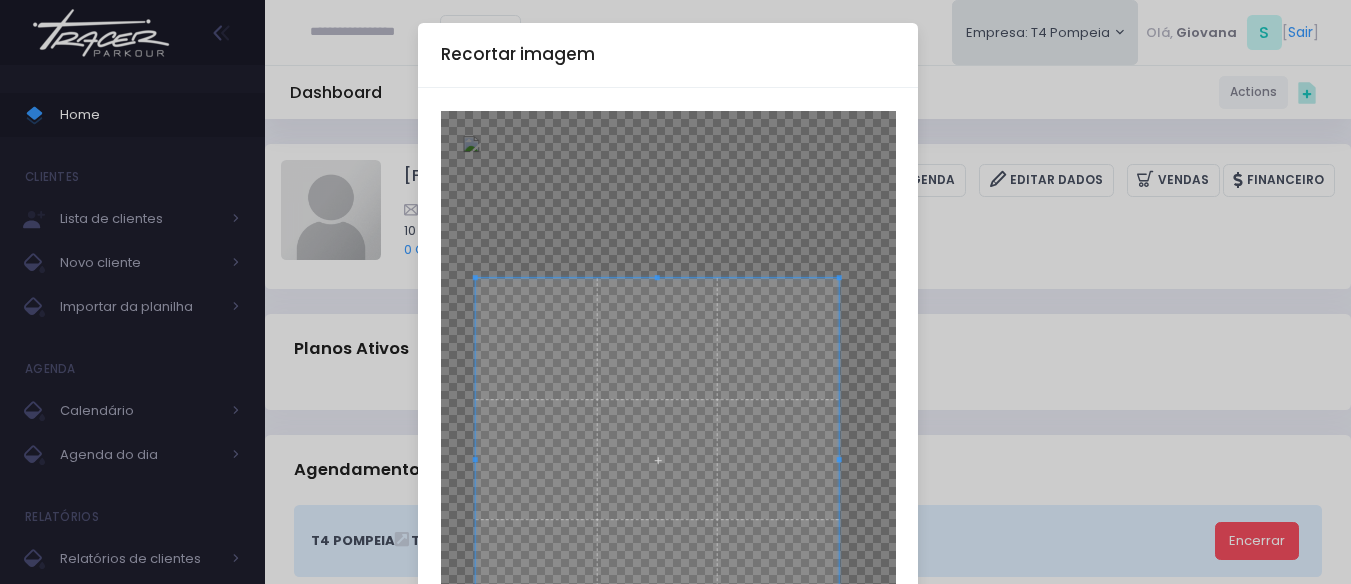 click at bounding box center [657, 460] 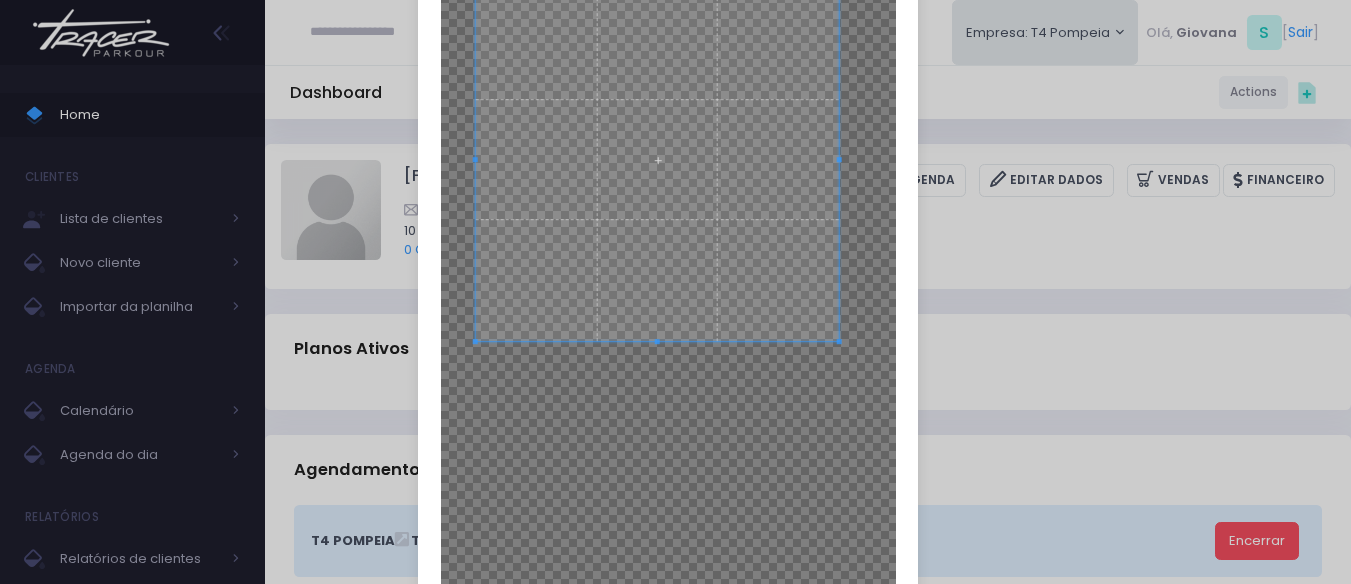 scroll, scrollTop: 465, scrollLeft: 0, axis: vertical 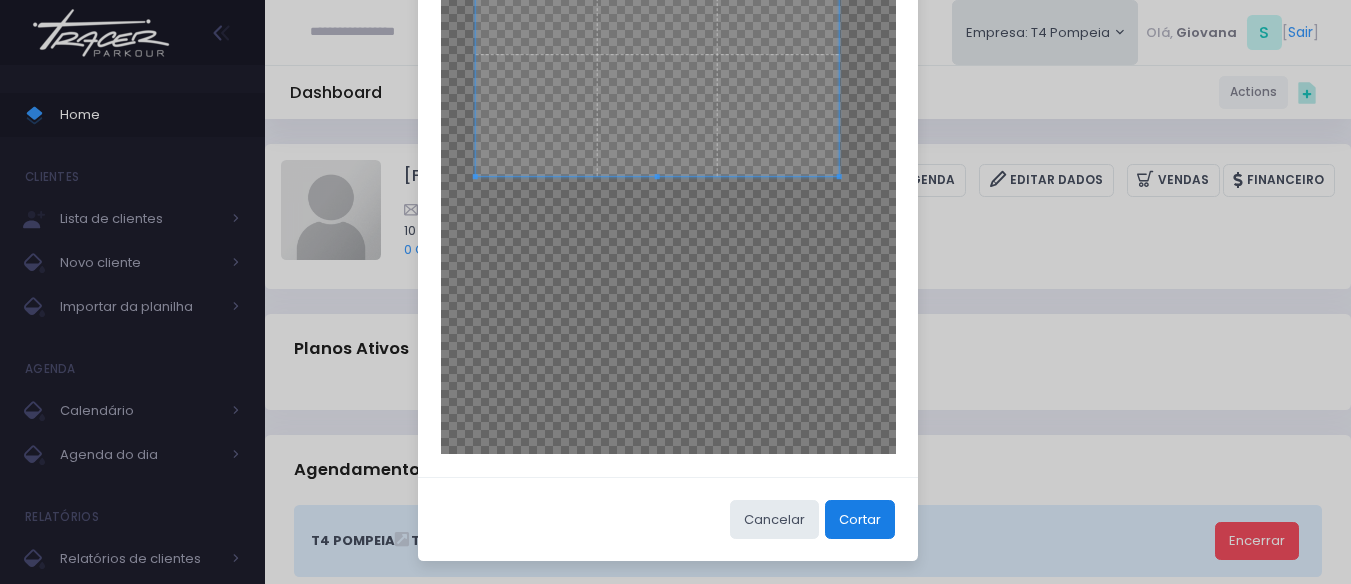 click on "Cortar" at bounding box center [860, 519] 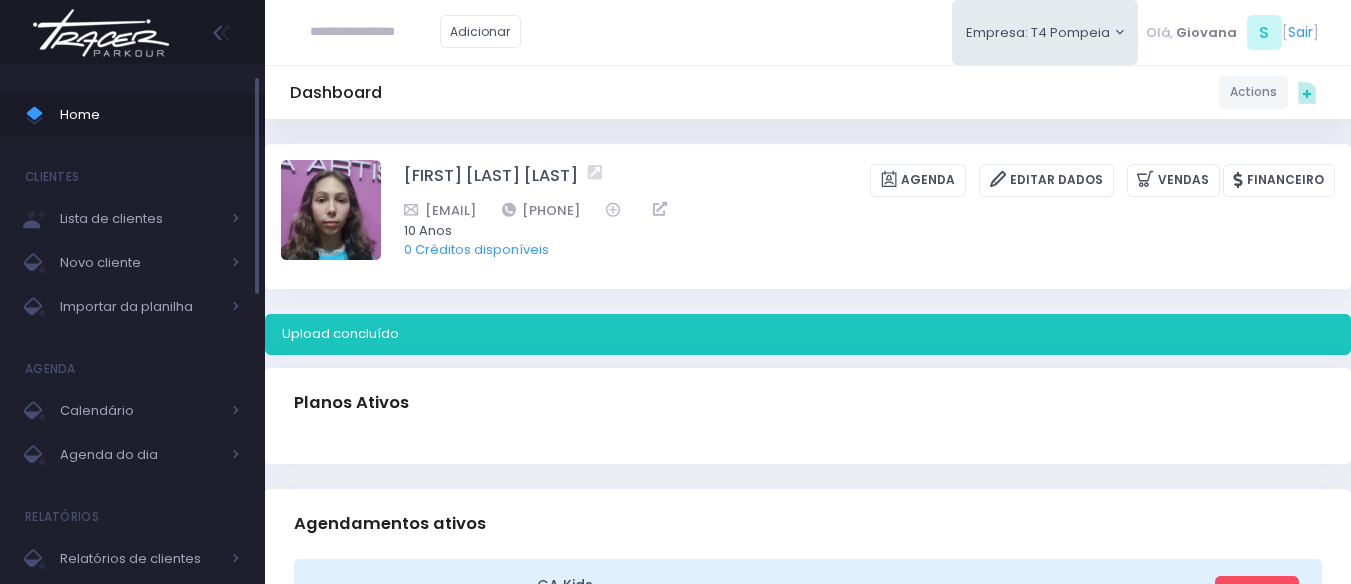 click on "Home" at bounding box center [150, 115] 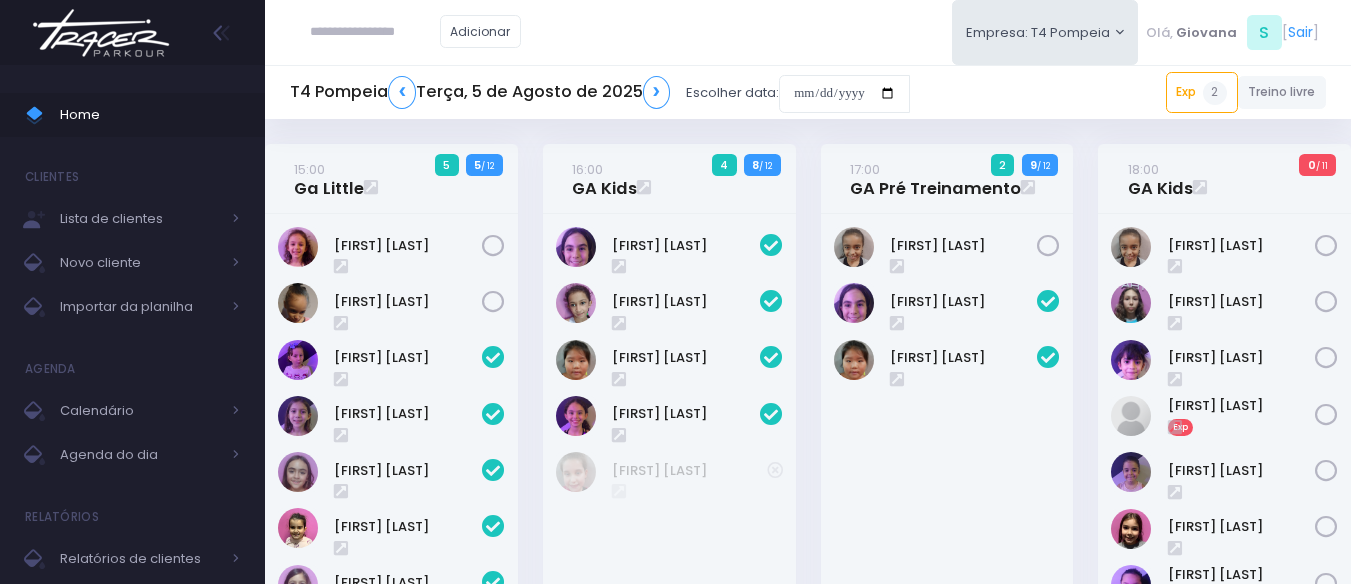 scroll, scrollTop: 0, scrollLeft: 0, axis: both 